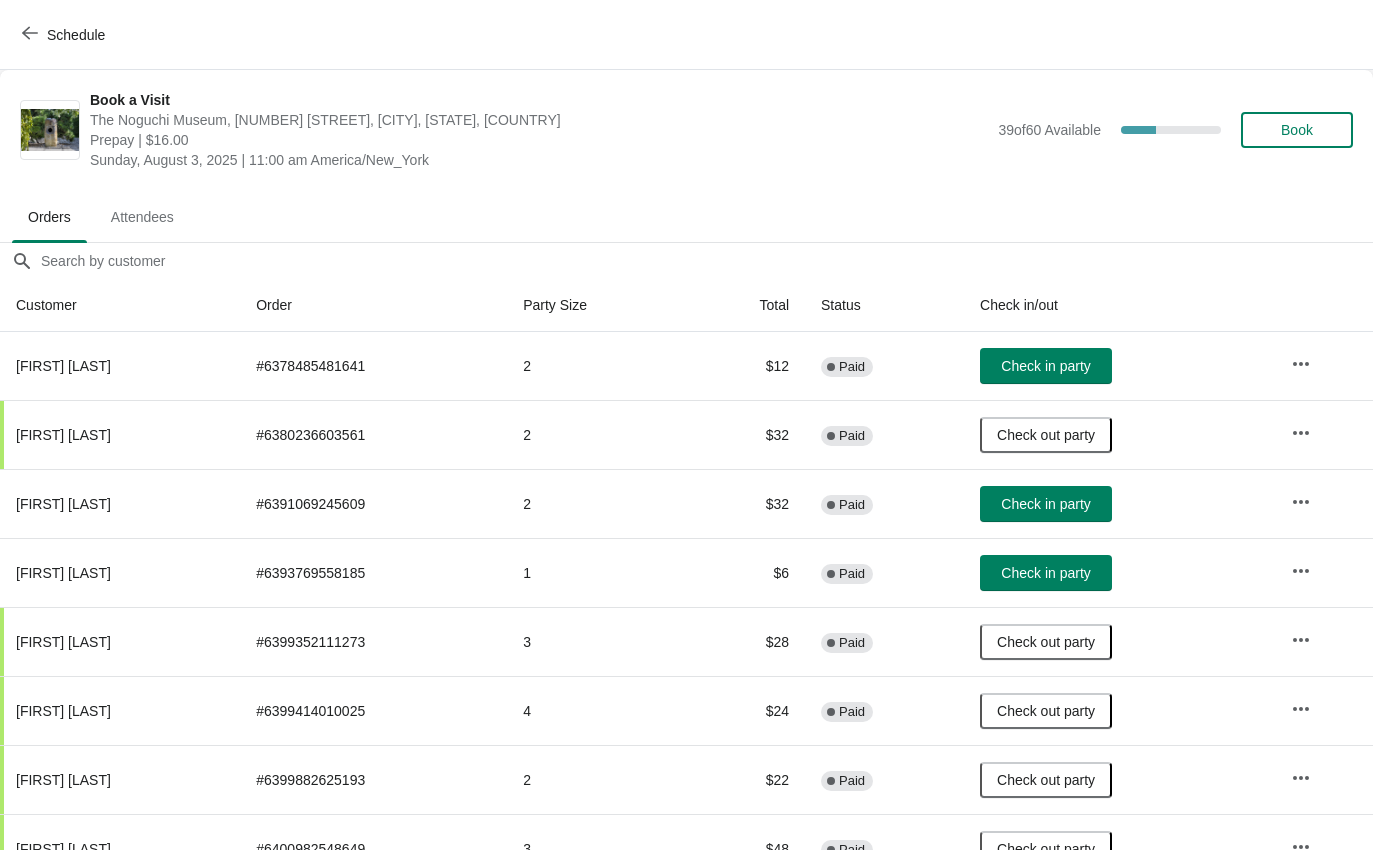 scroll, scrollTop: 0, scrollLeft: 0, axis: both 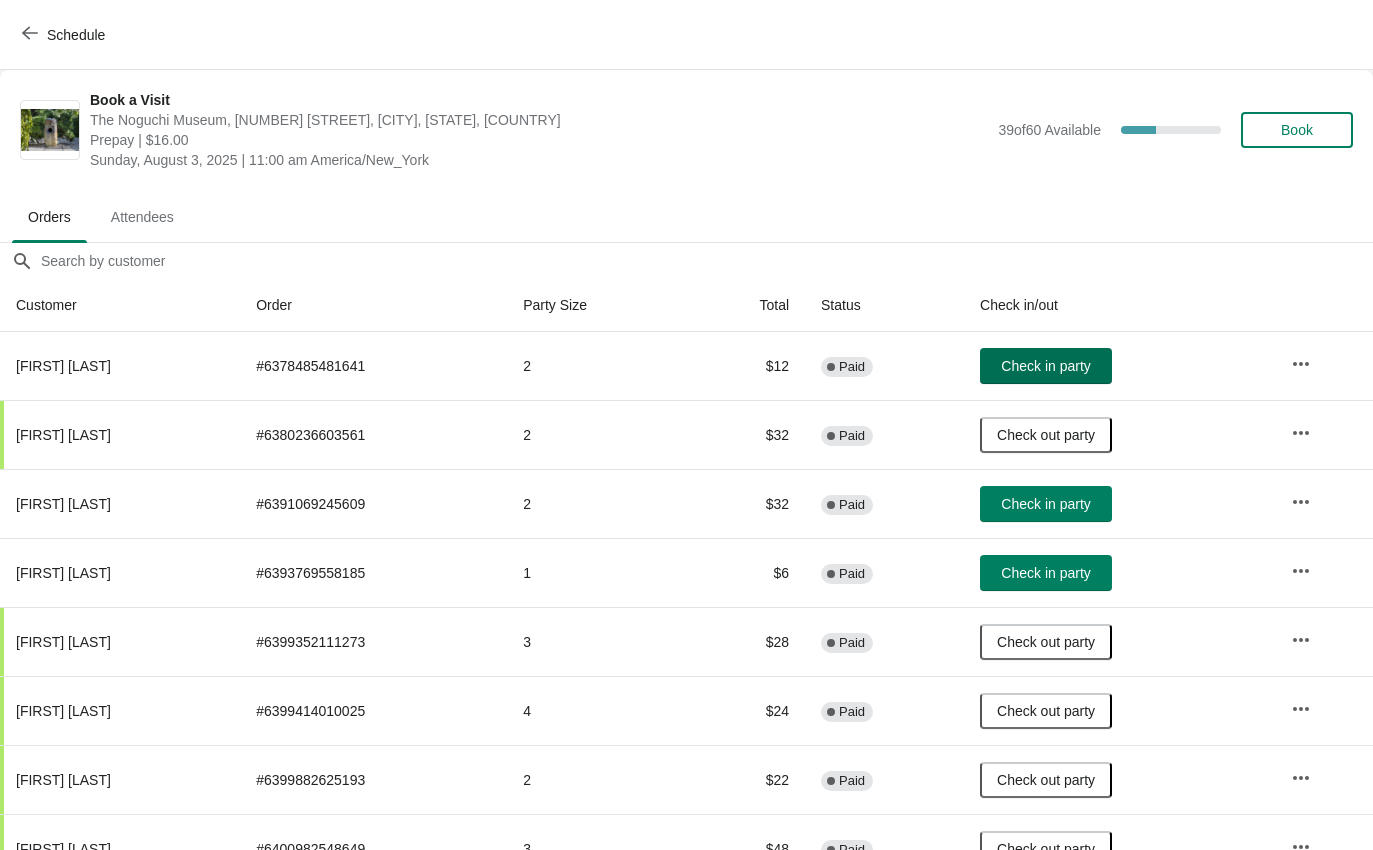 click on "Check in party" at bounding box center (1046, 366) 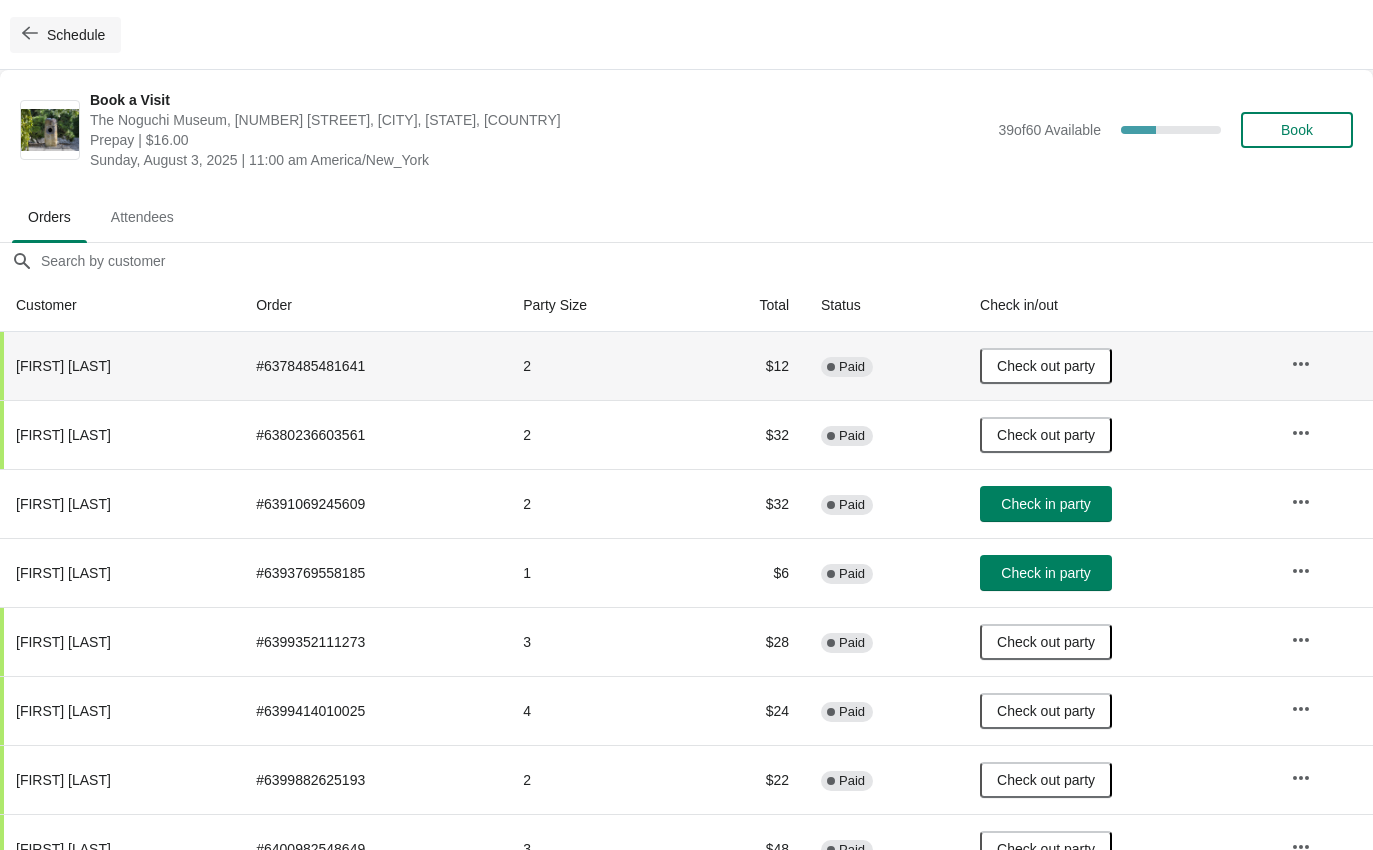 click on "Schedule" at bounding box center (65, 35) 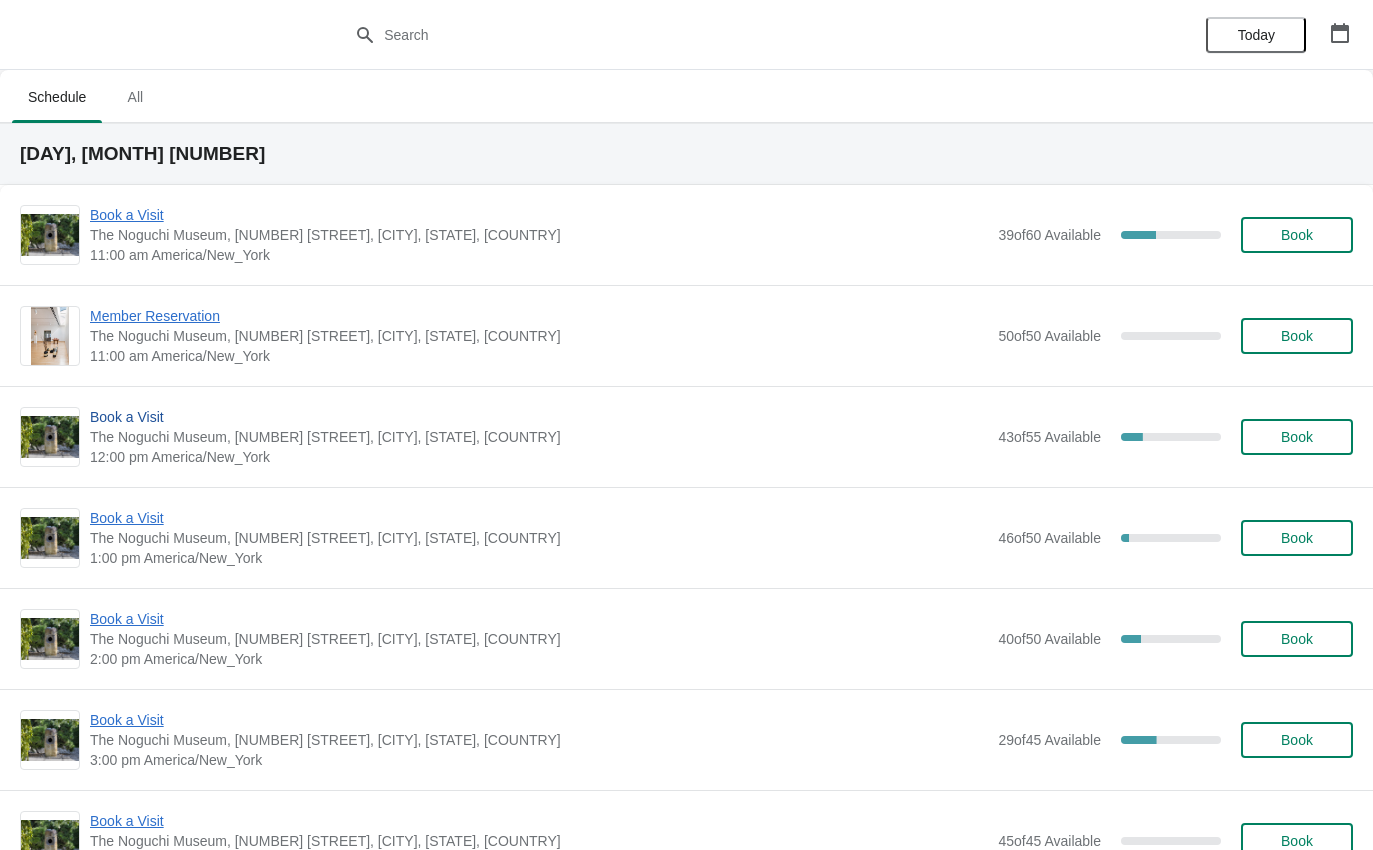 click on "Book a Visit" at bounding box center (539, 417) 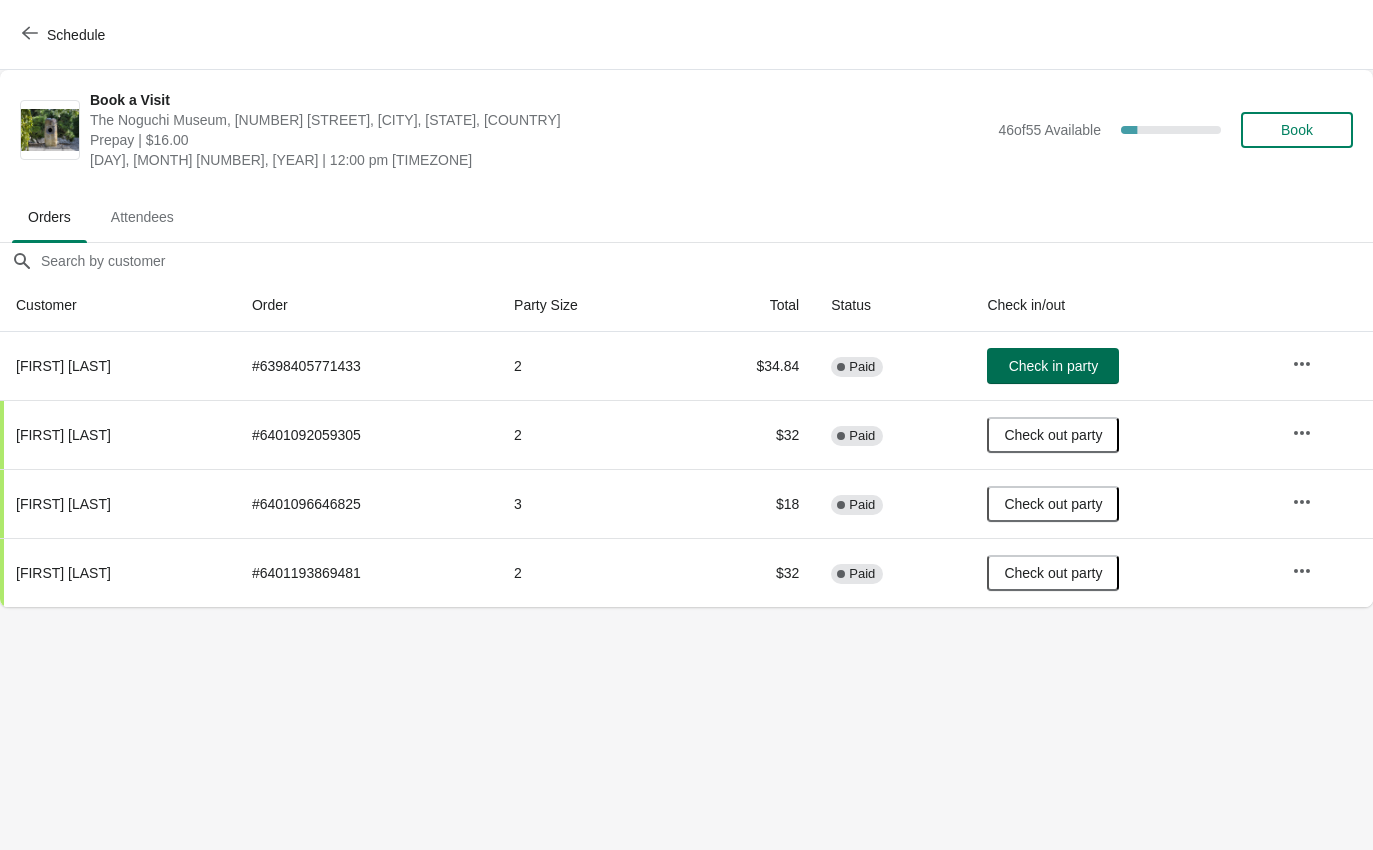 click on "Check in party" at bounding box center [1053, 366] 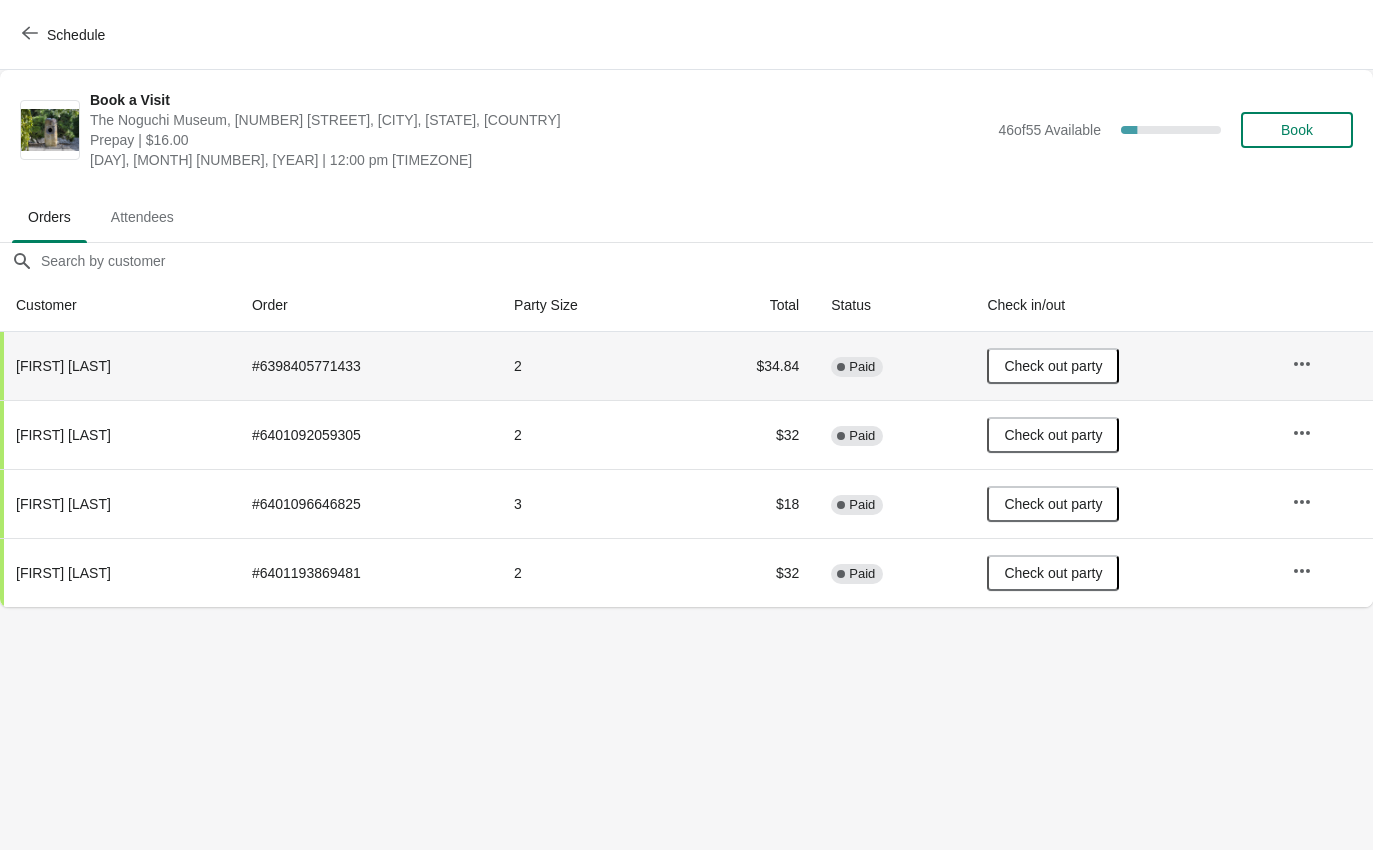 click at bounding box center [1324, 366] 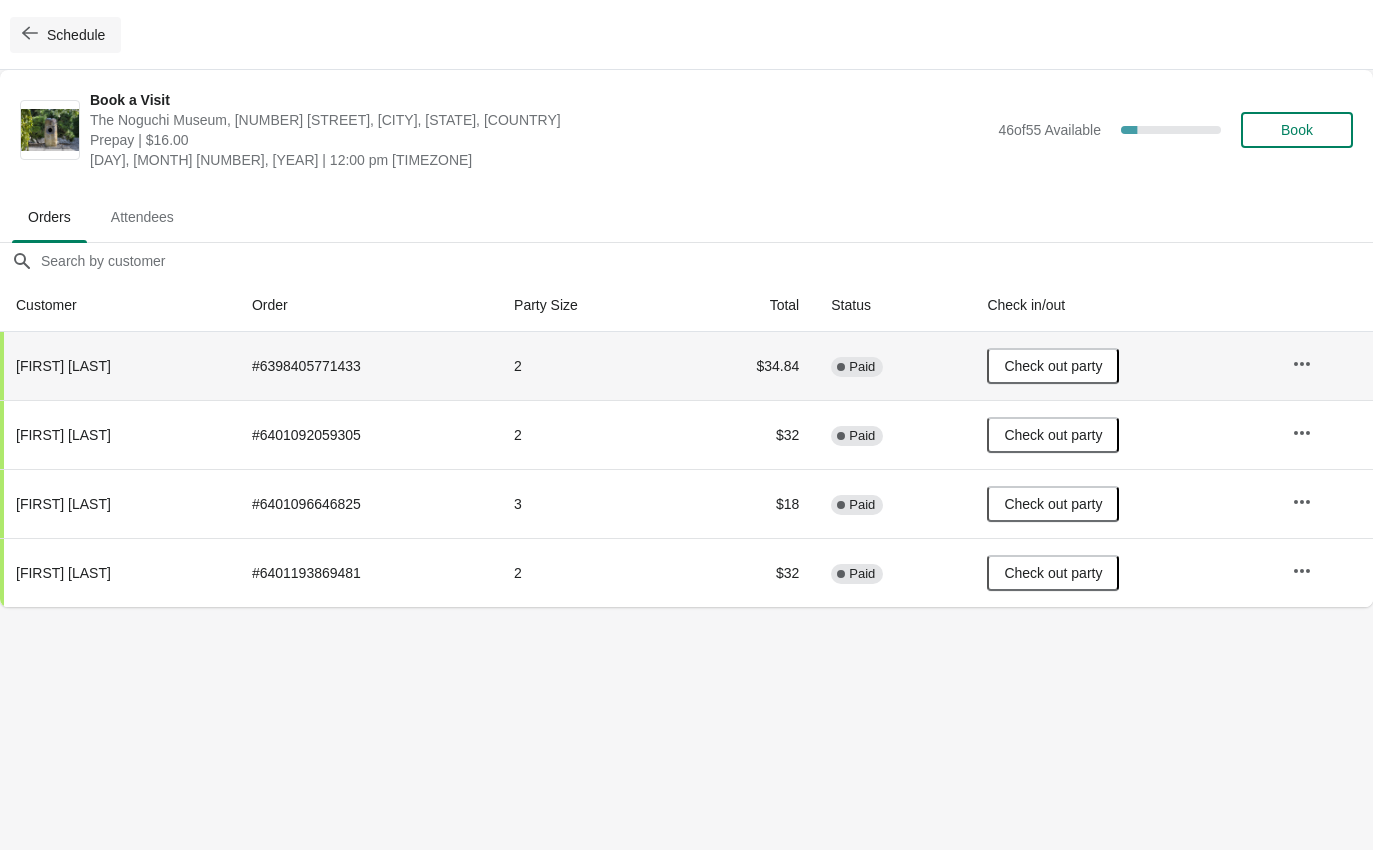 click on "Schedule" at bounding box center (65, 35) 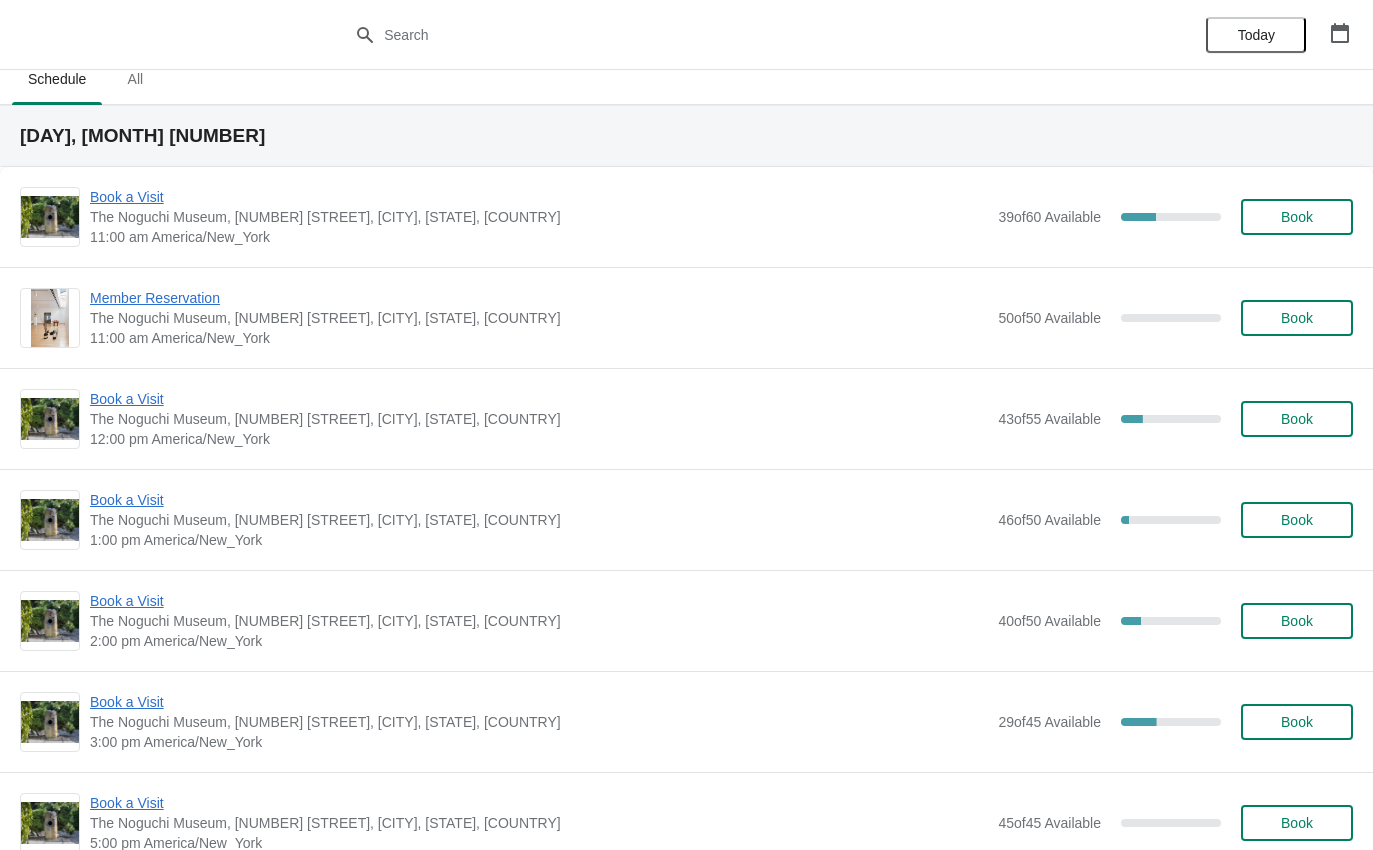 scroll, scrollTop: 13, scrollLeft: 0, axis: vertical 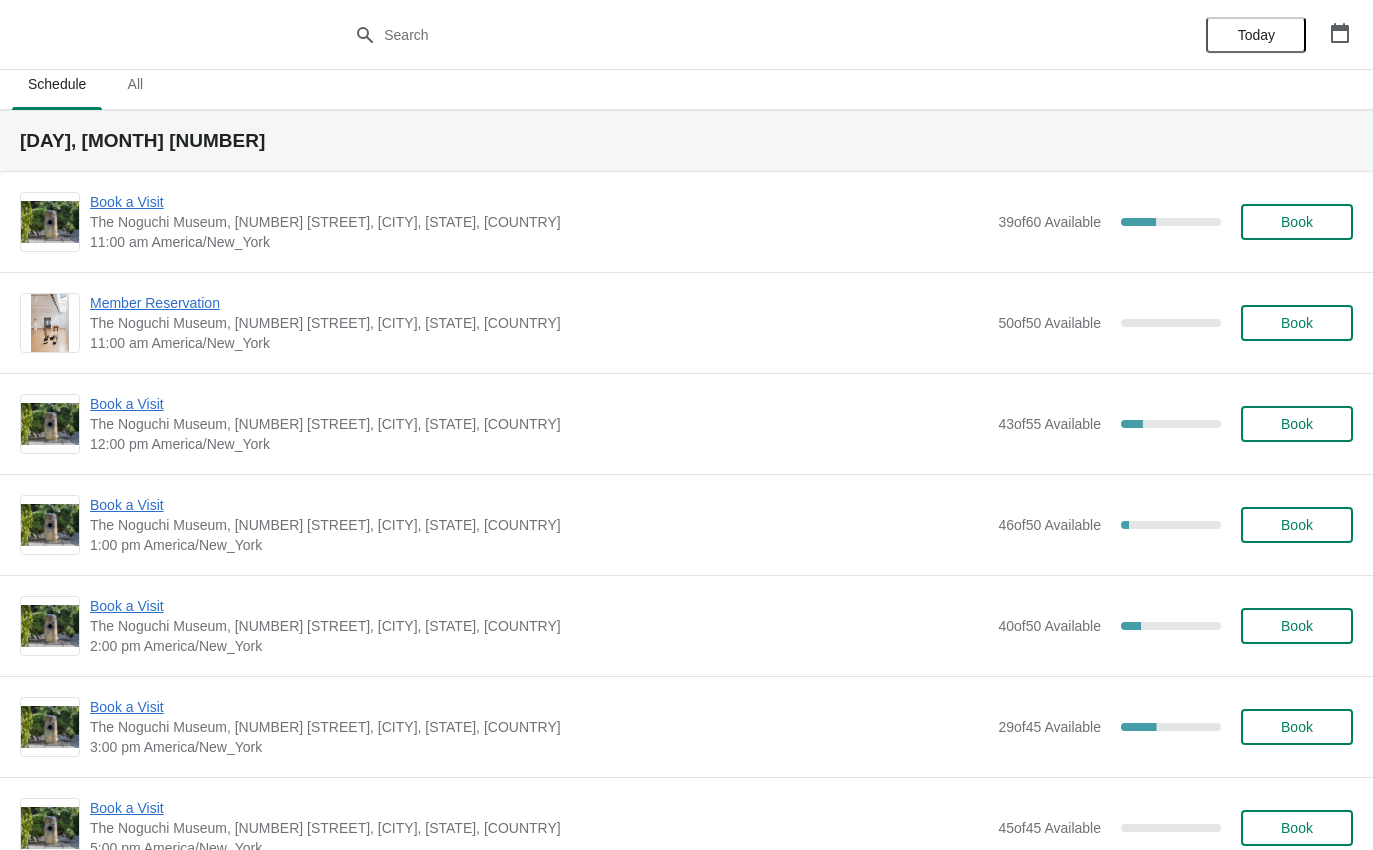 click on "Book a Visit" at bounding box center [539, 505] 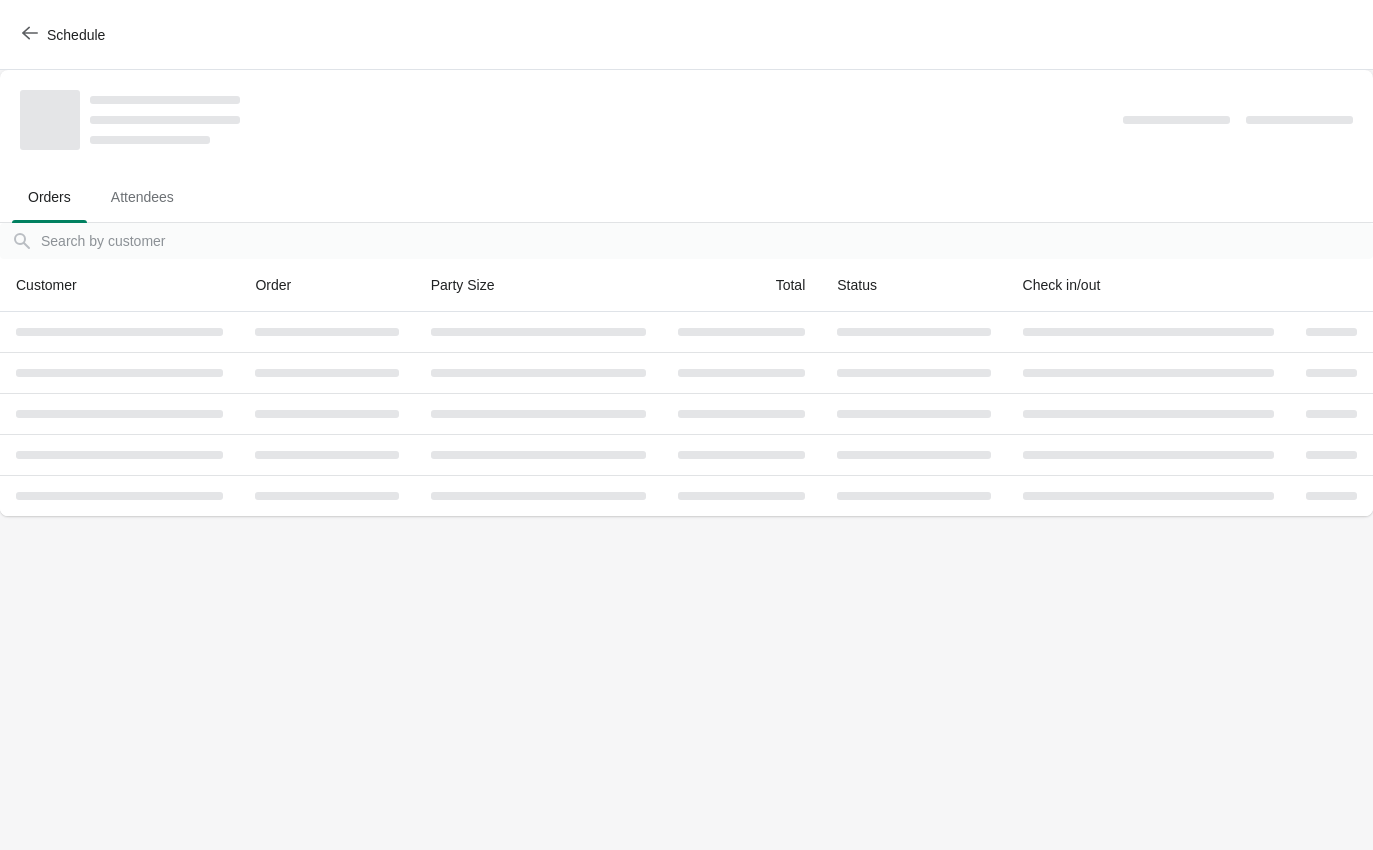 scroll, scrollTop: 0, scrollLeft: 0, axis: both 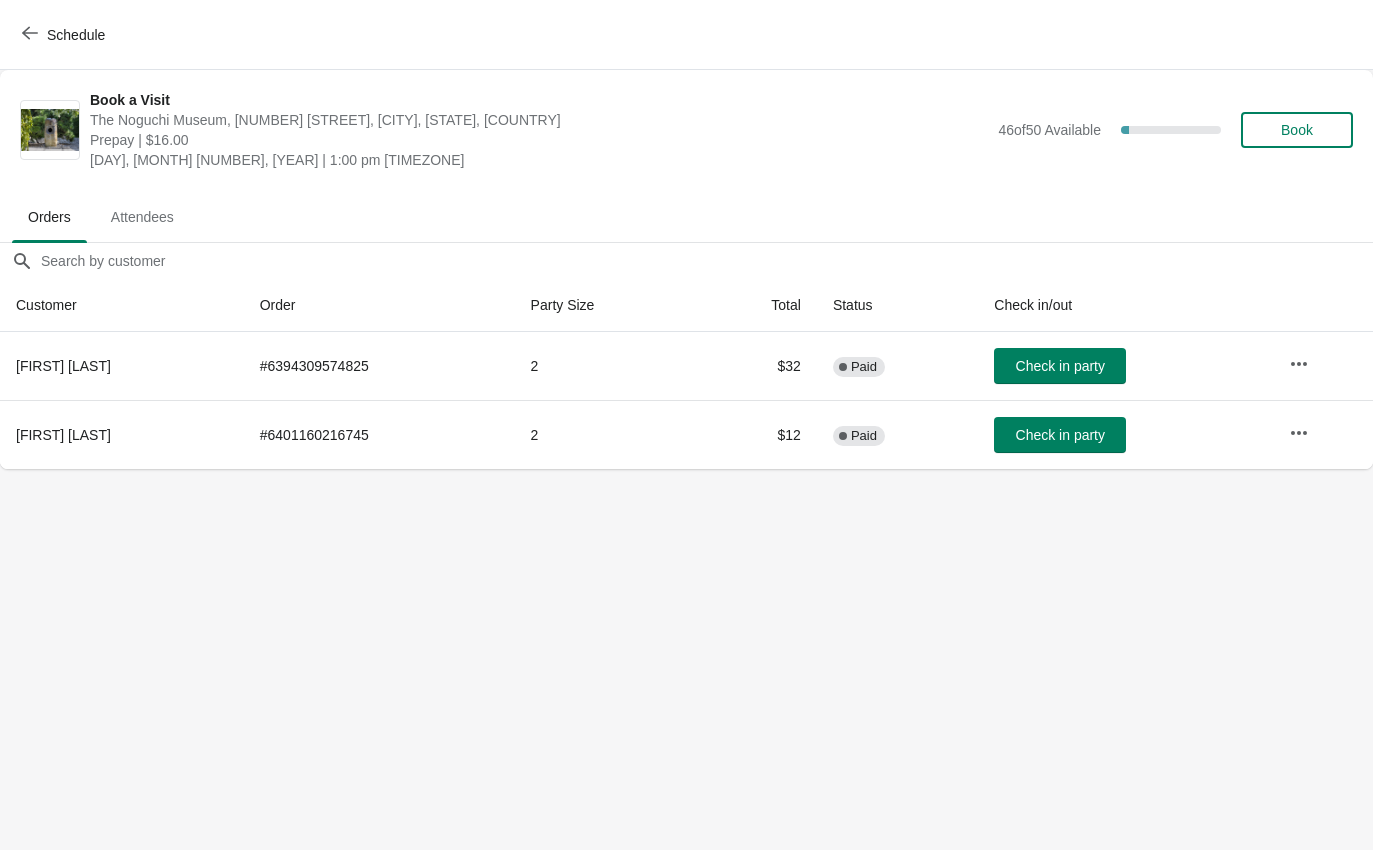 click 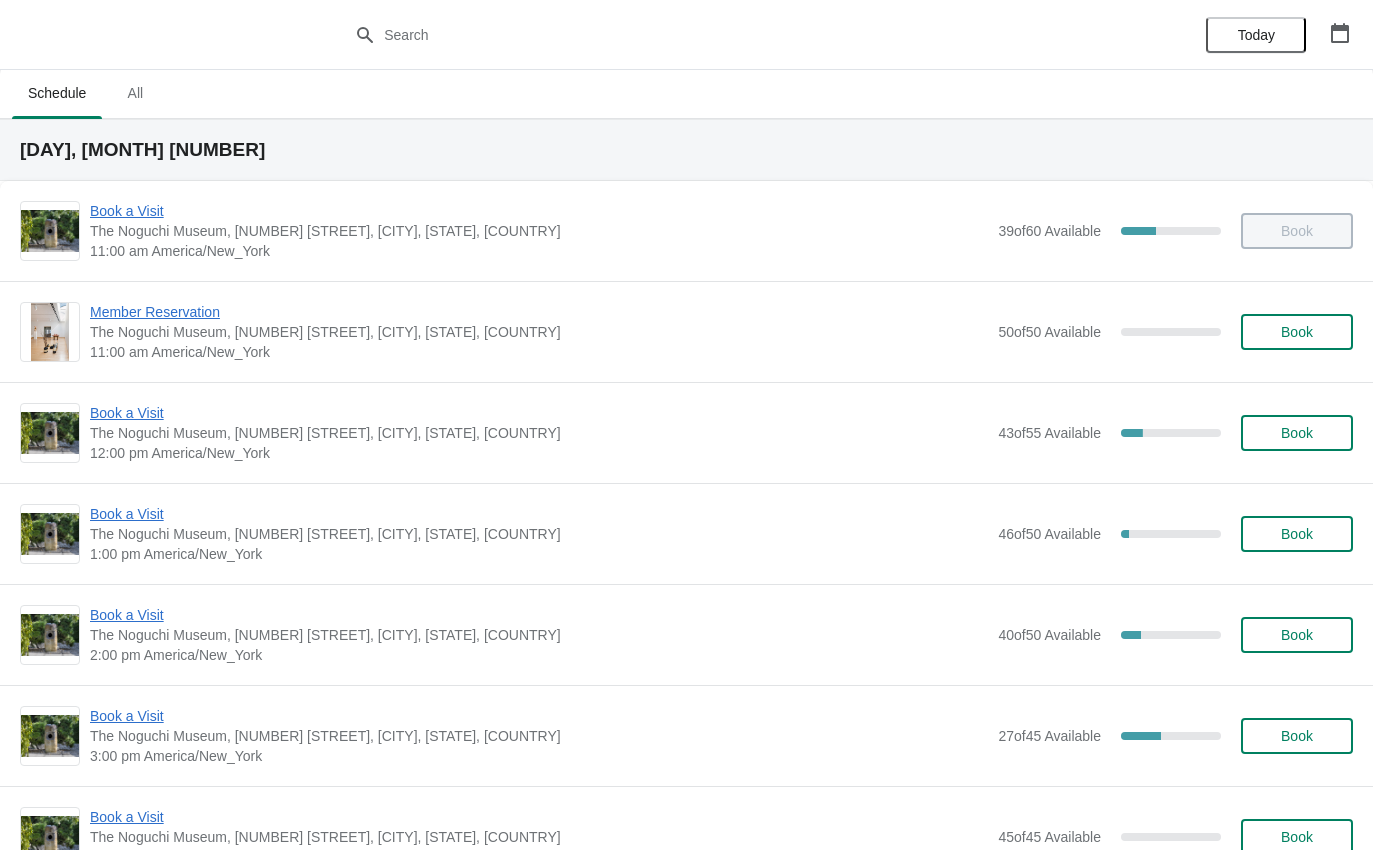 scroll, scrollTop: 8, scrollLeft: 0, axis: vertical 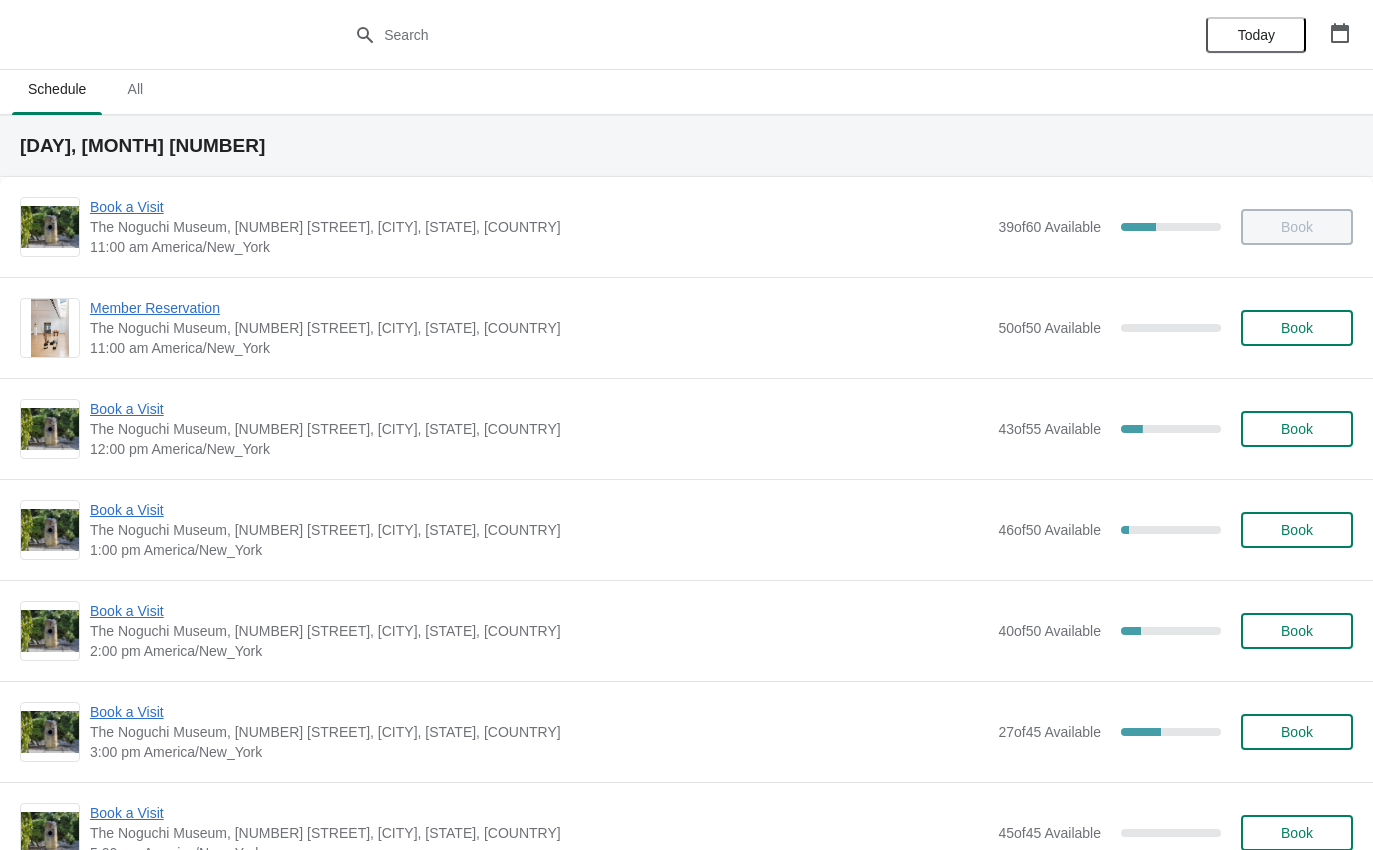 click on "Book a Visit" at bounding box center (539, 510) 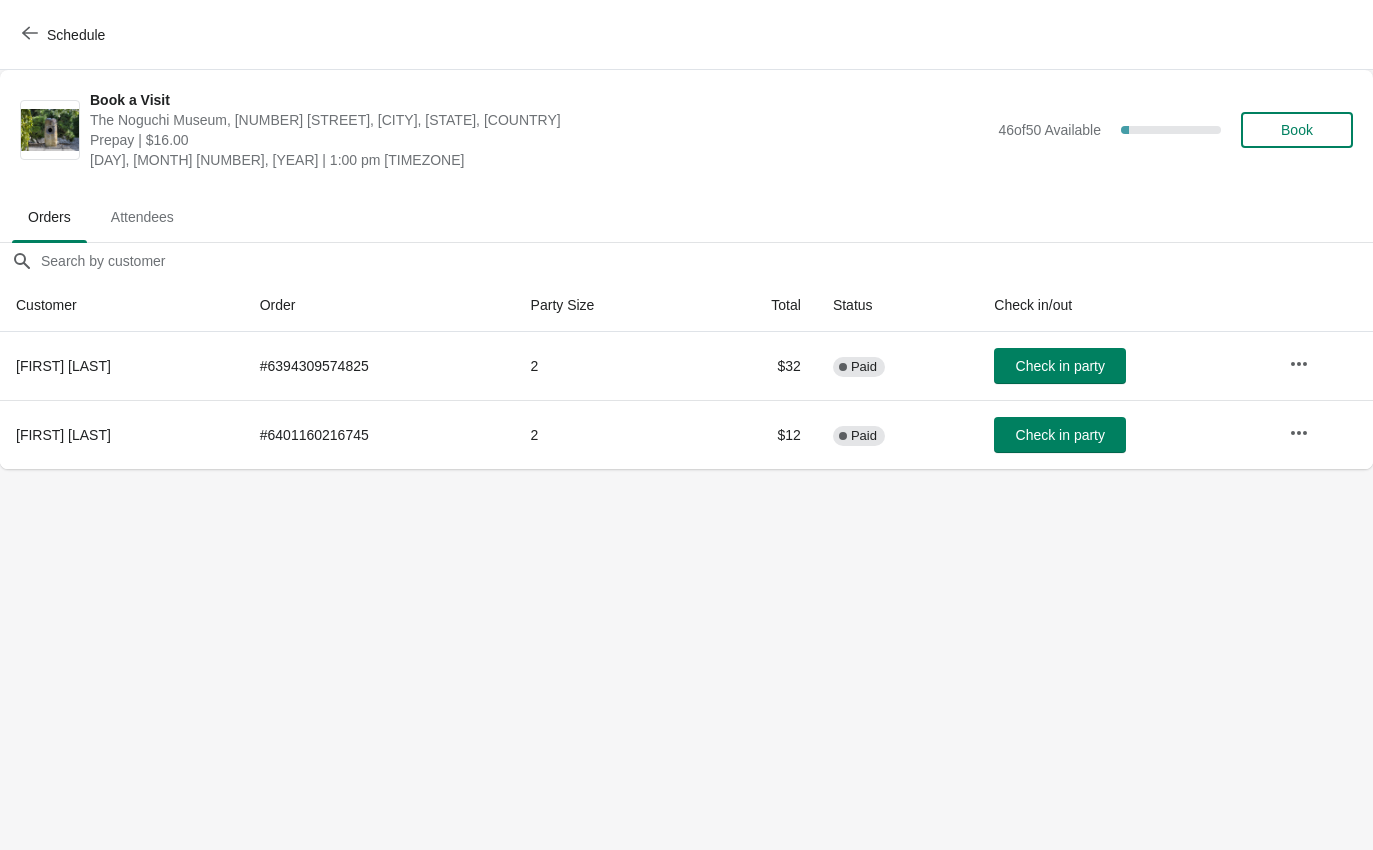 click 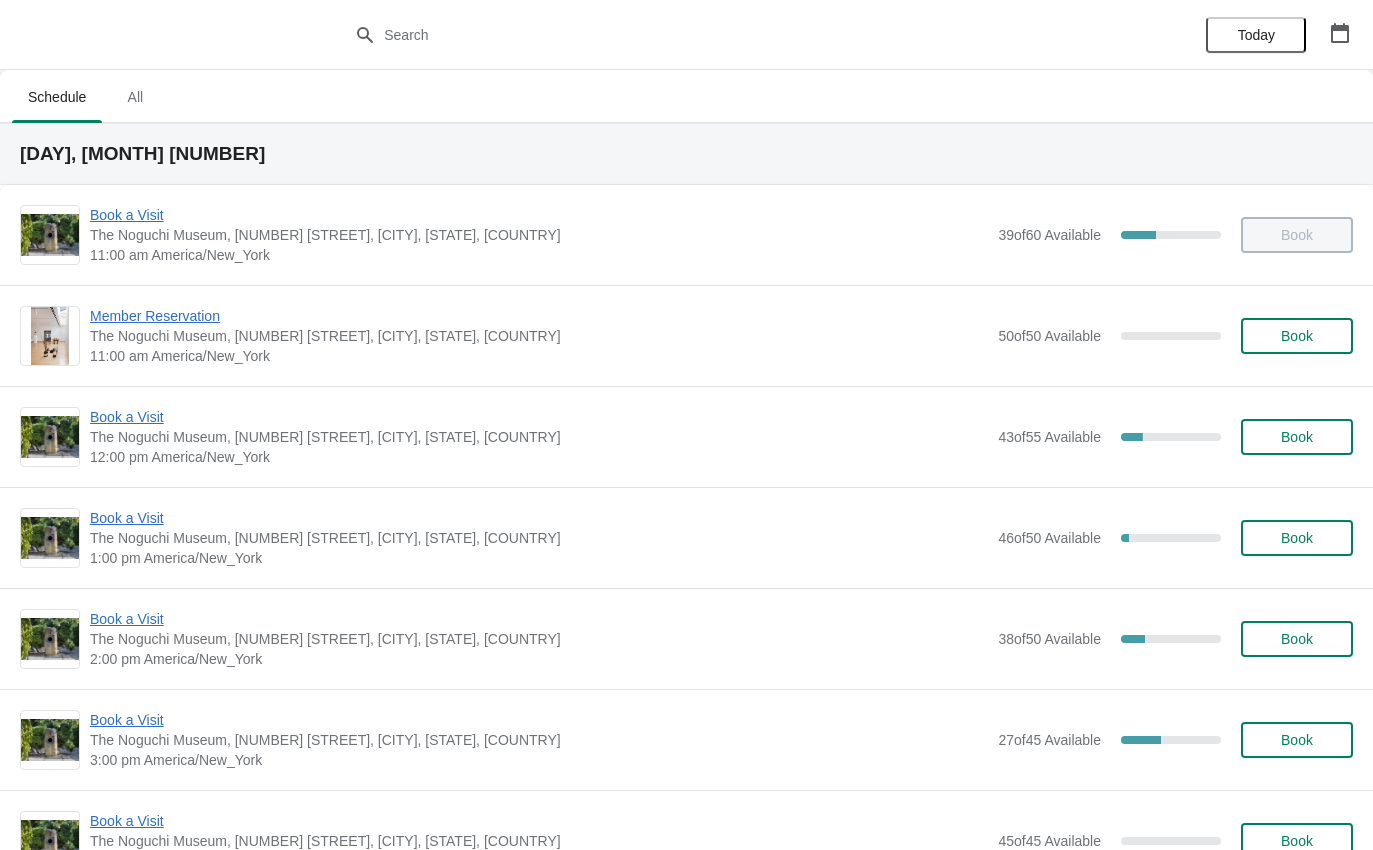 click on "Book a Visit" at bounding box center (539, 619) 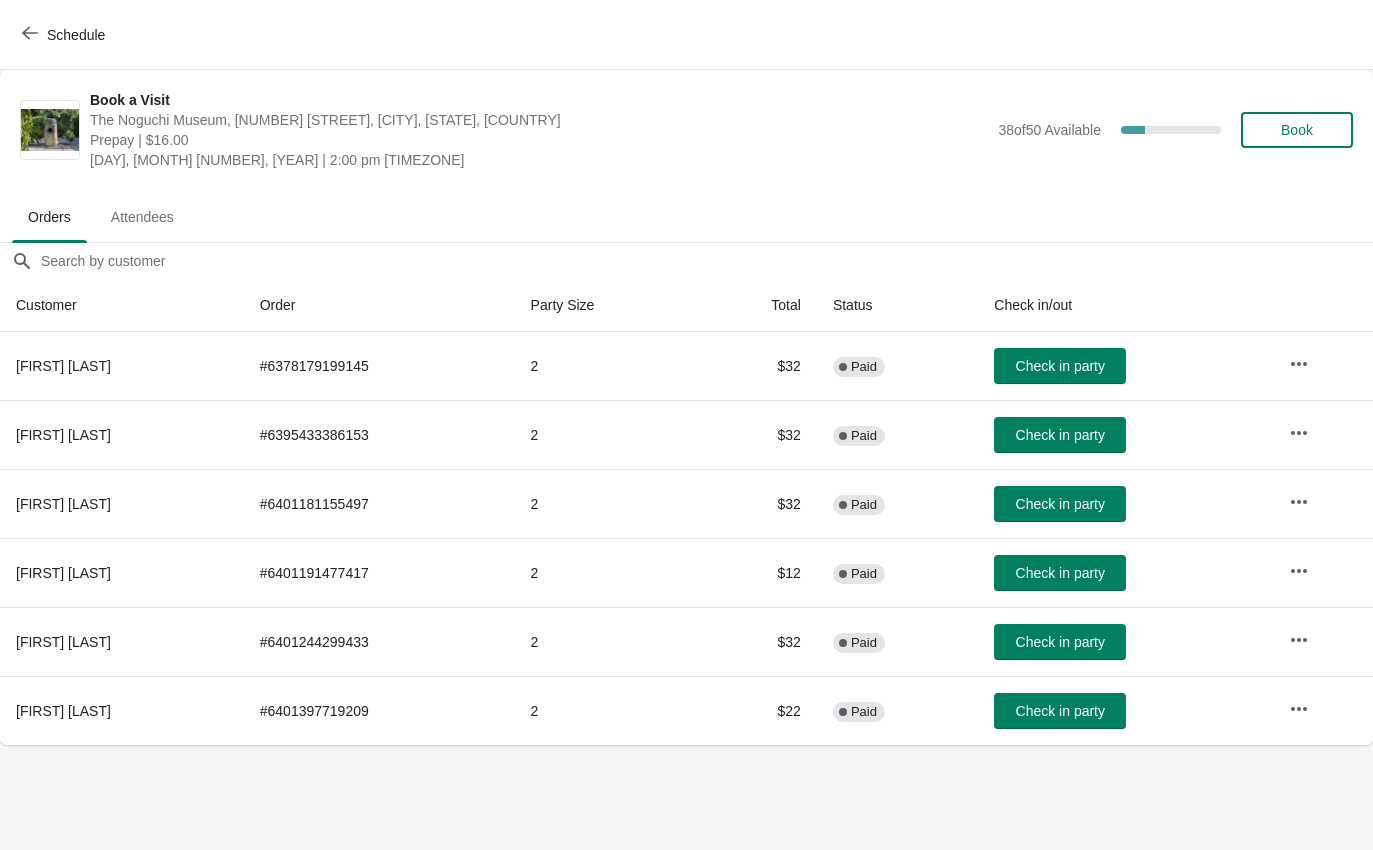 click on "Check in party" at bounding box center (1060, 435) 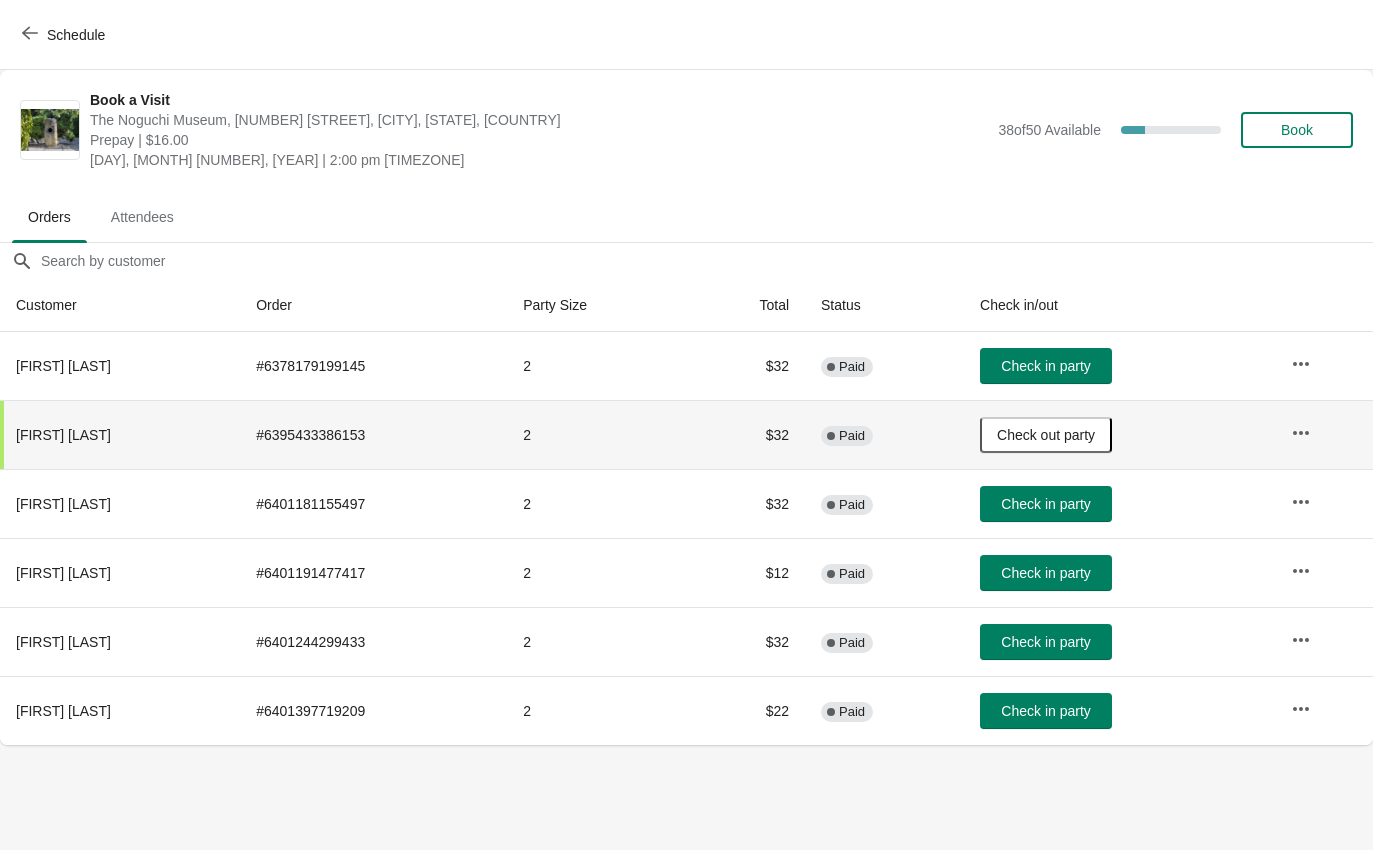 click on "Check in party" at bounding box center (1045, 366) 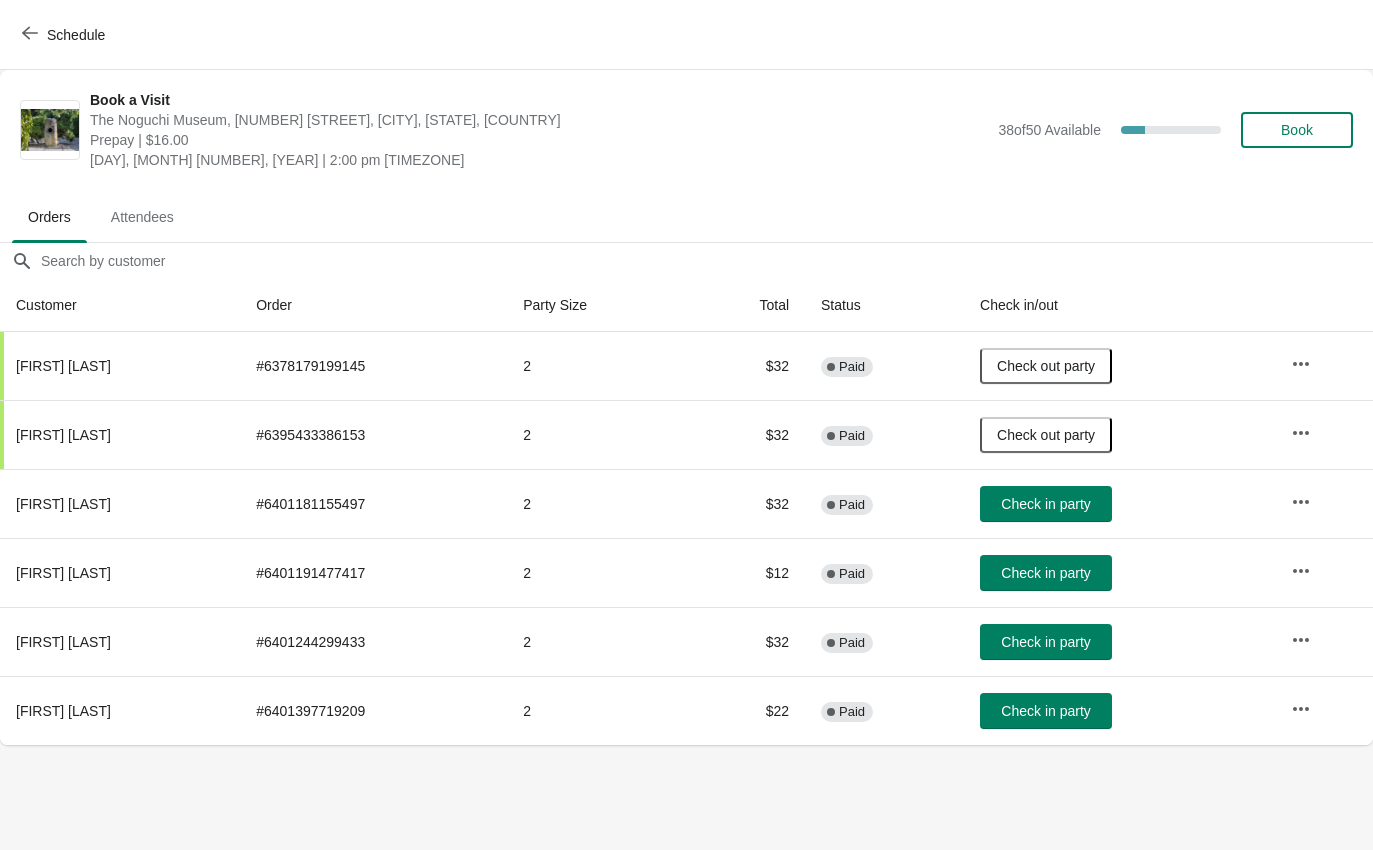 click on "Schedule" at bounding box center [686, 35] 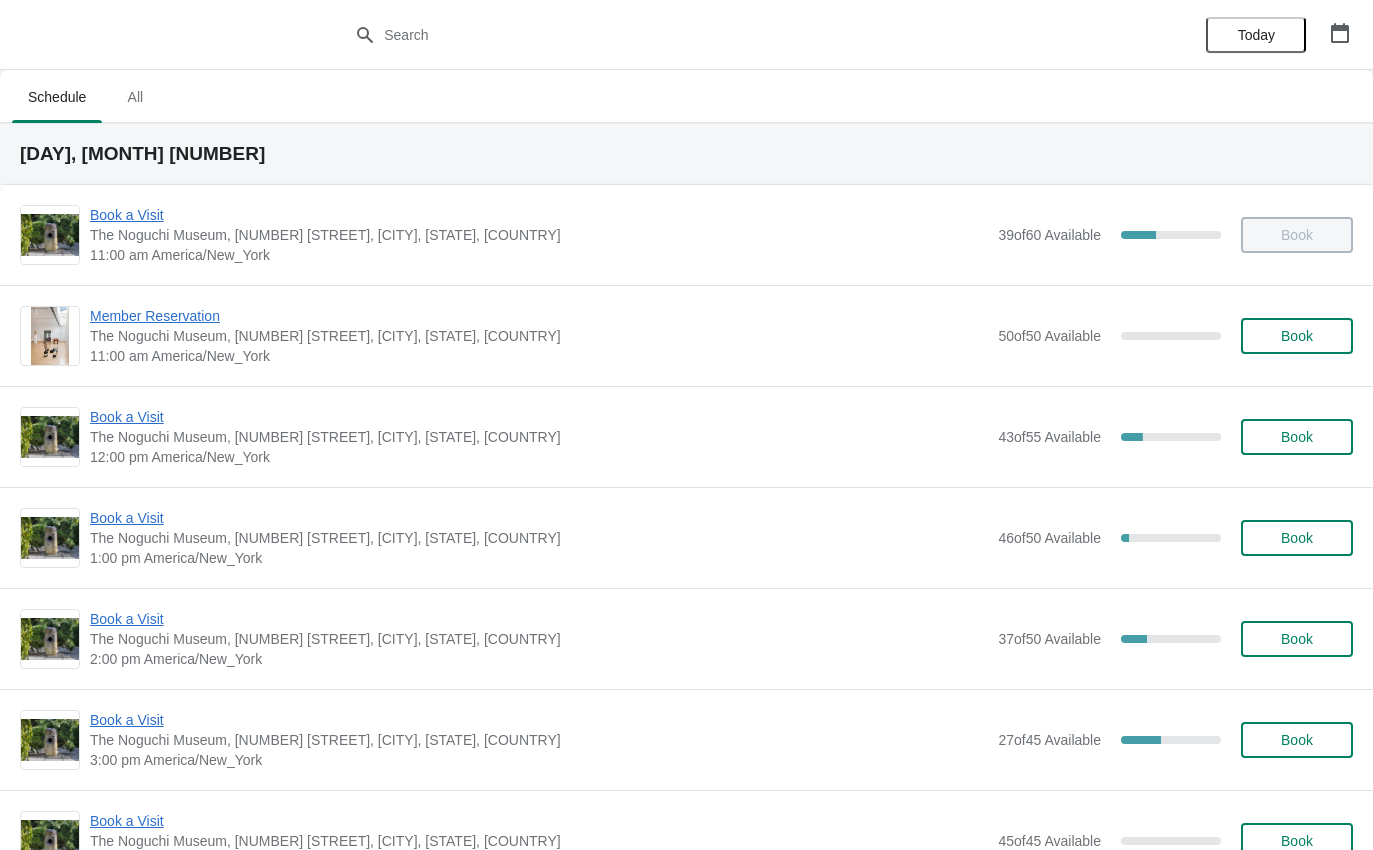 click on "Book a Visit" at bounding box center [539, 215] 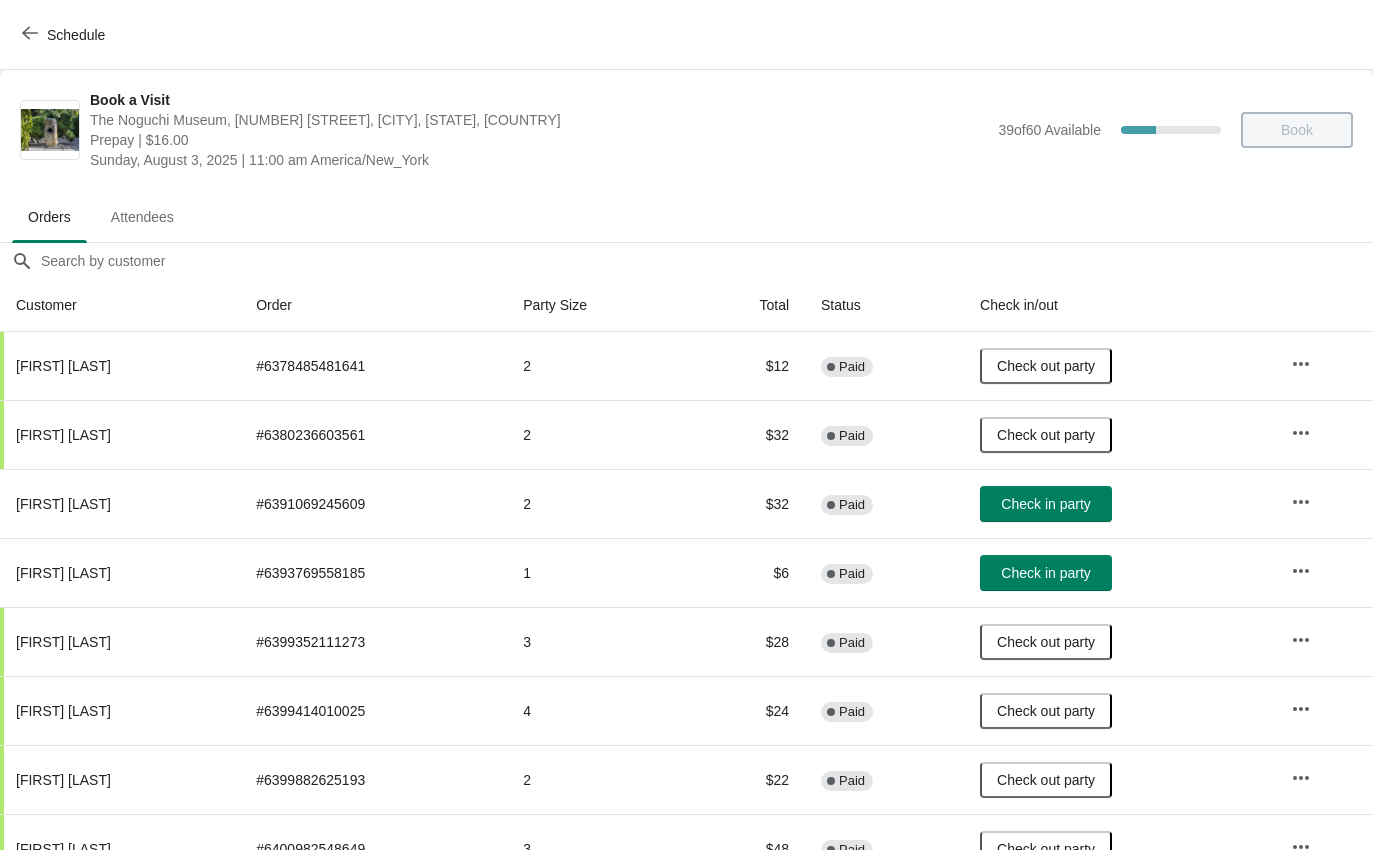click on "Schedule" at bounding box center (65, 35) 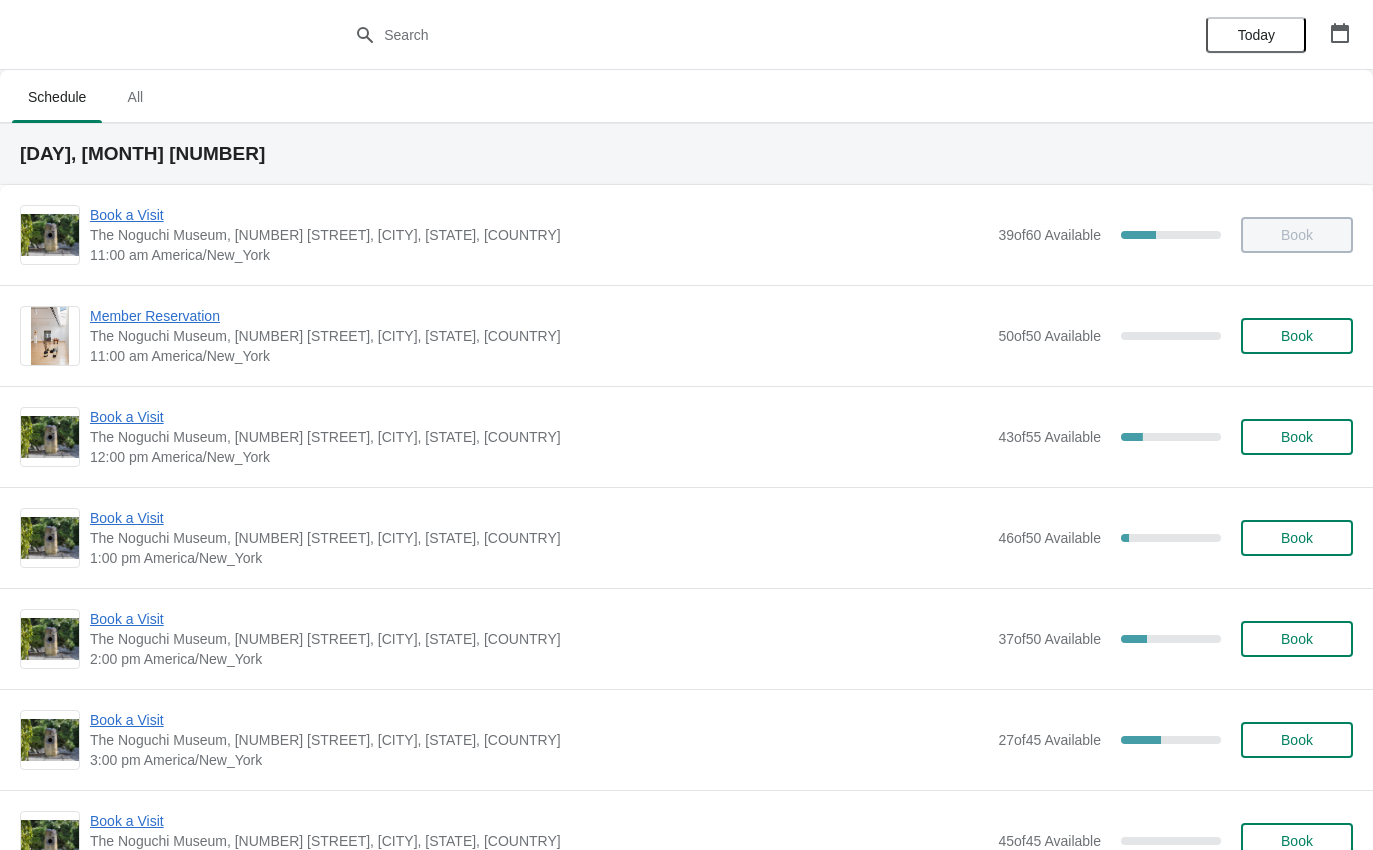 click on "Book a Visit" at bounding box center [539, 417] 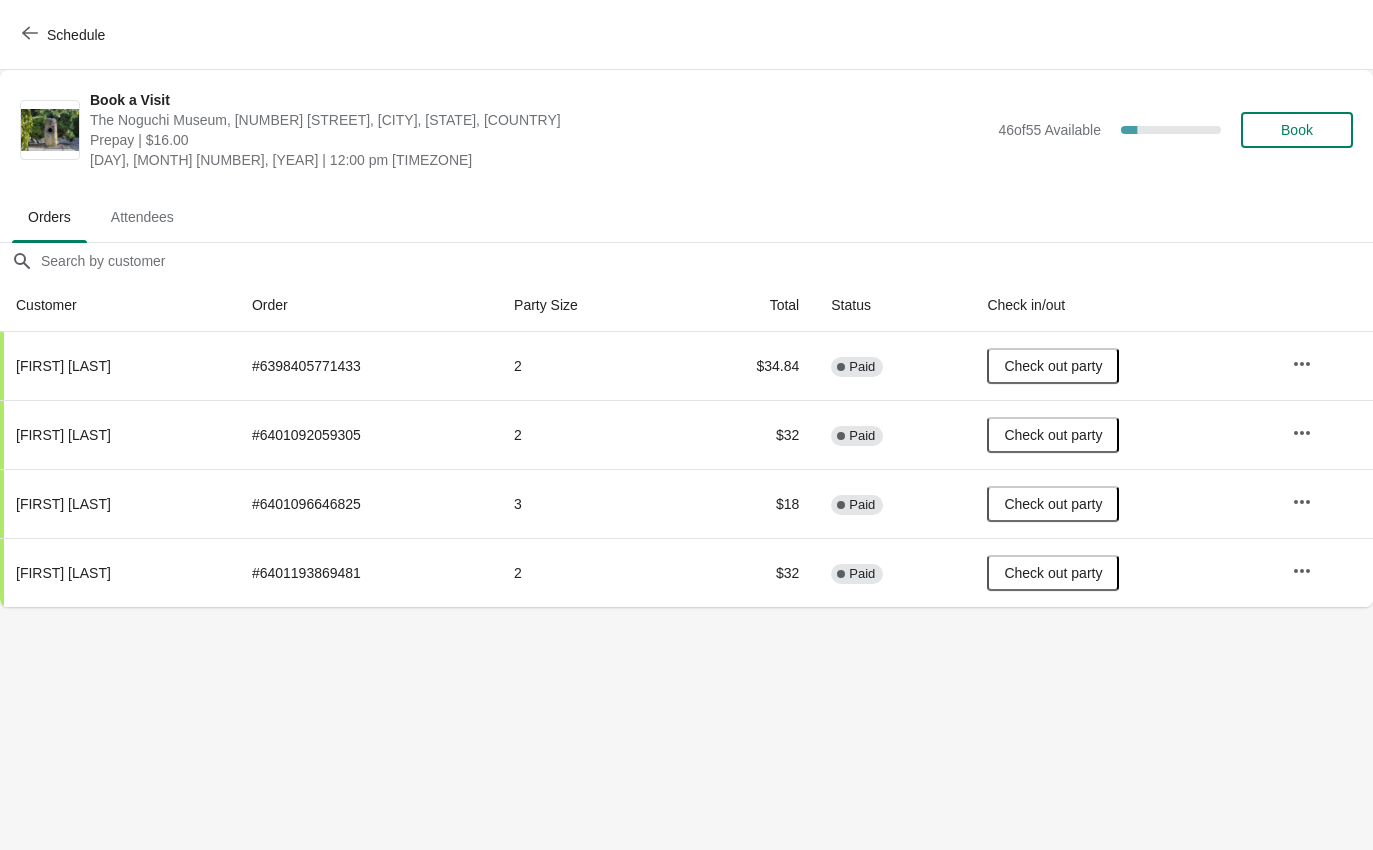 click at bounding box center (30, 34) 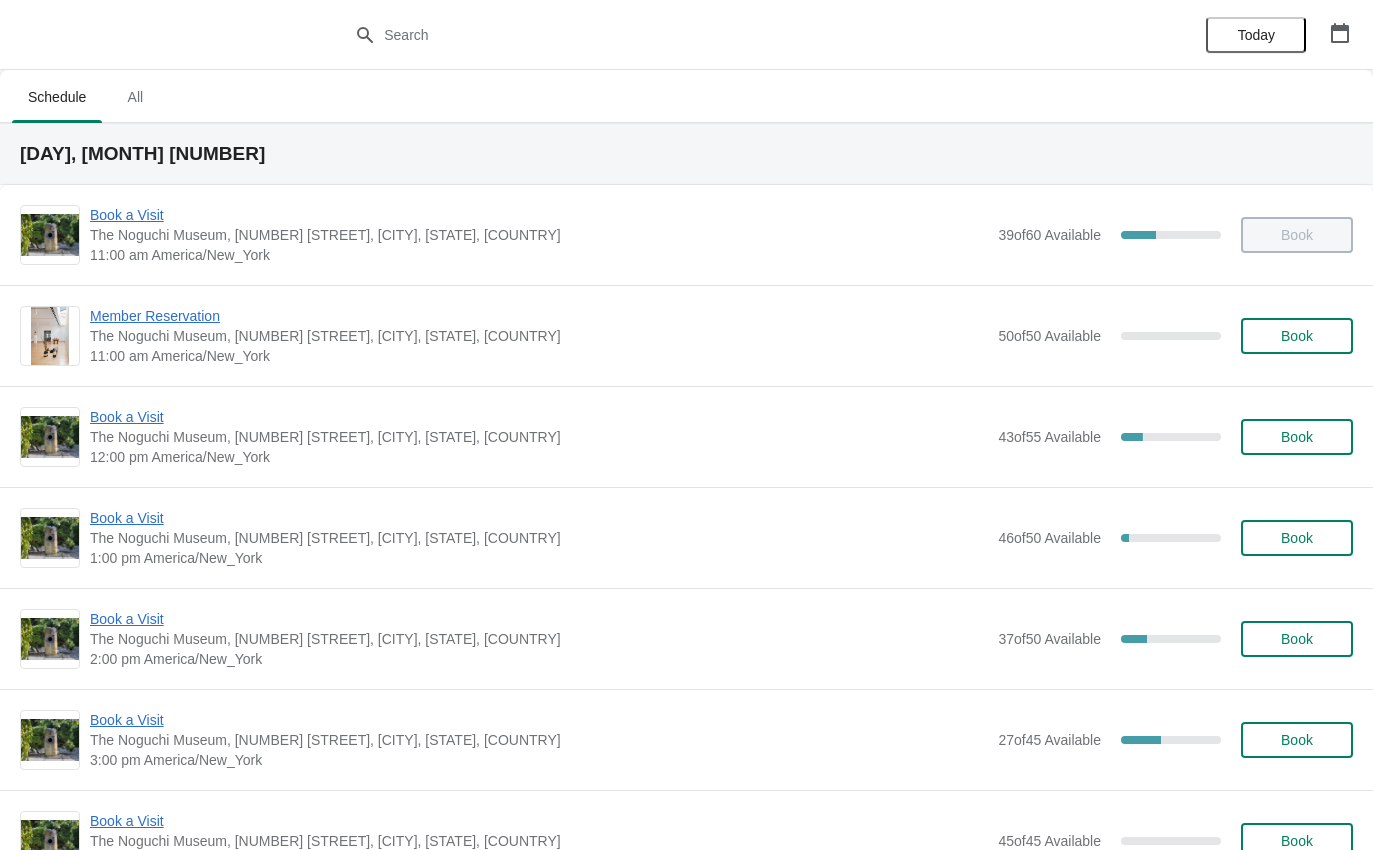 click on "Book a Visit" at bounding box center (539, 518) 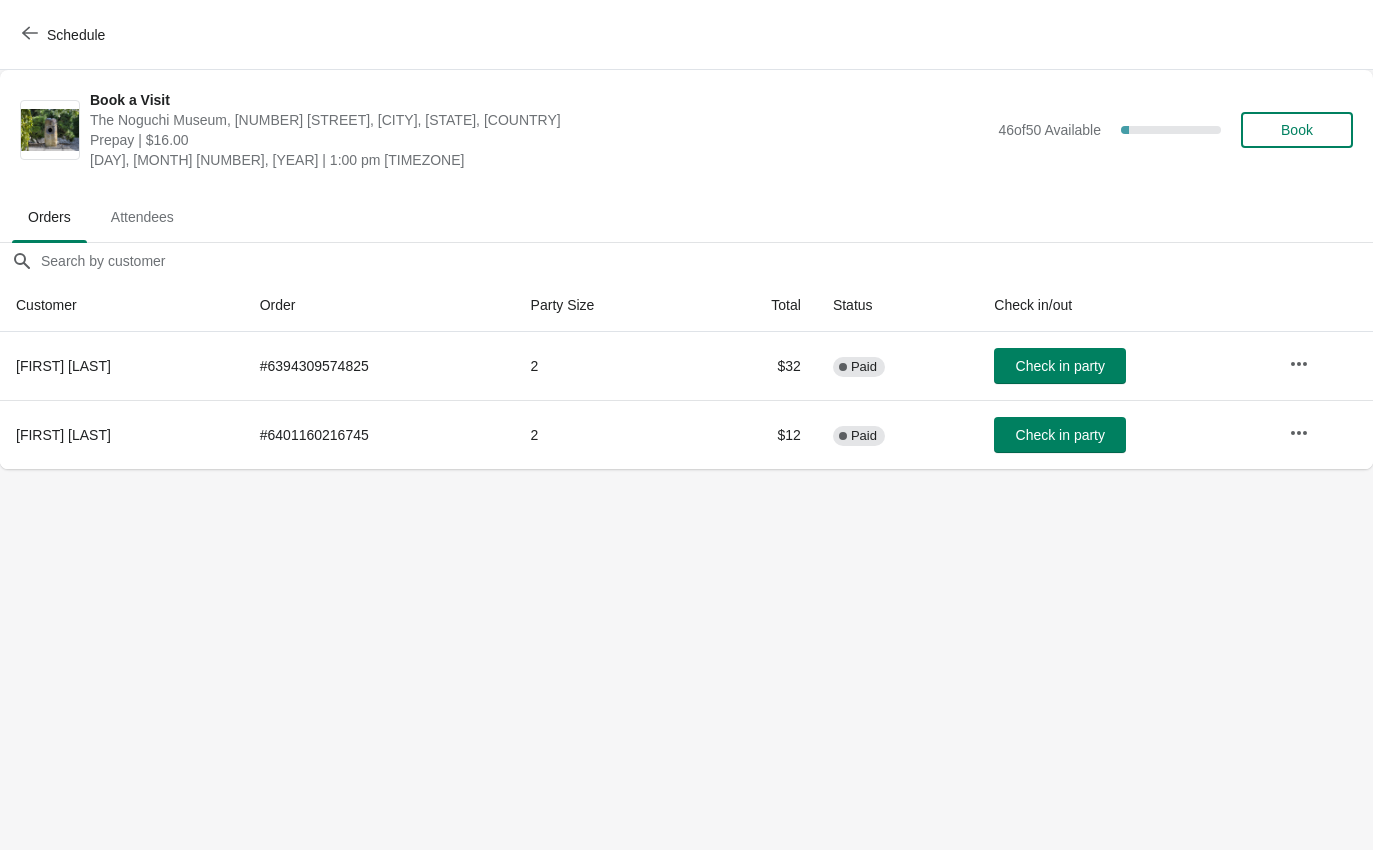 click on "Check in party" at bounding box center [1060, 435] 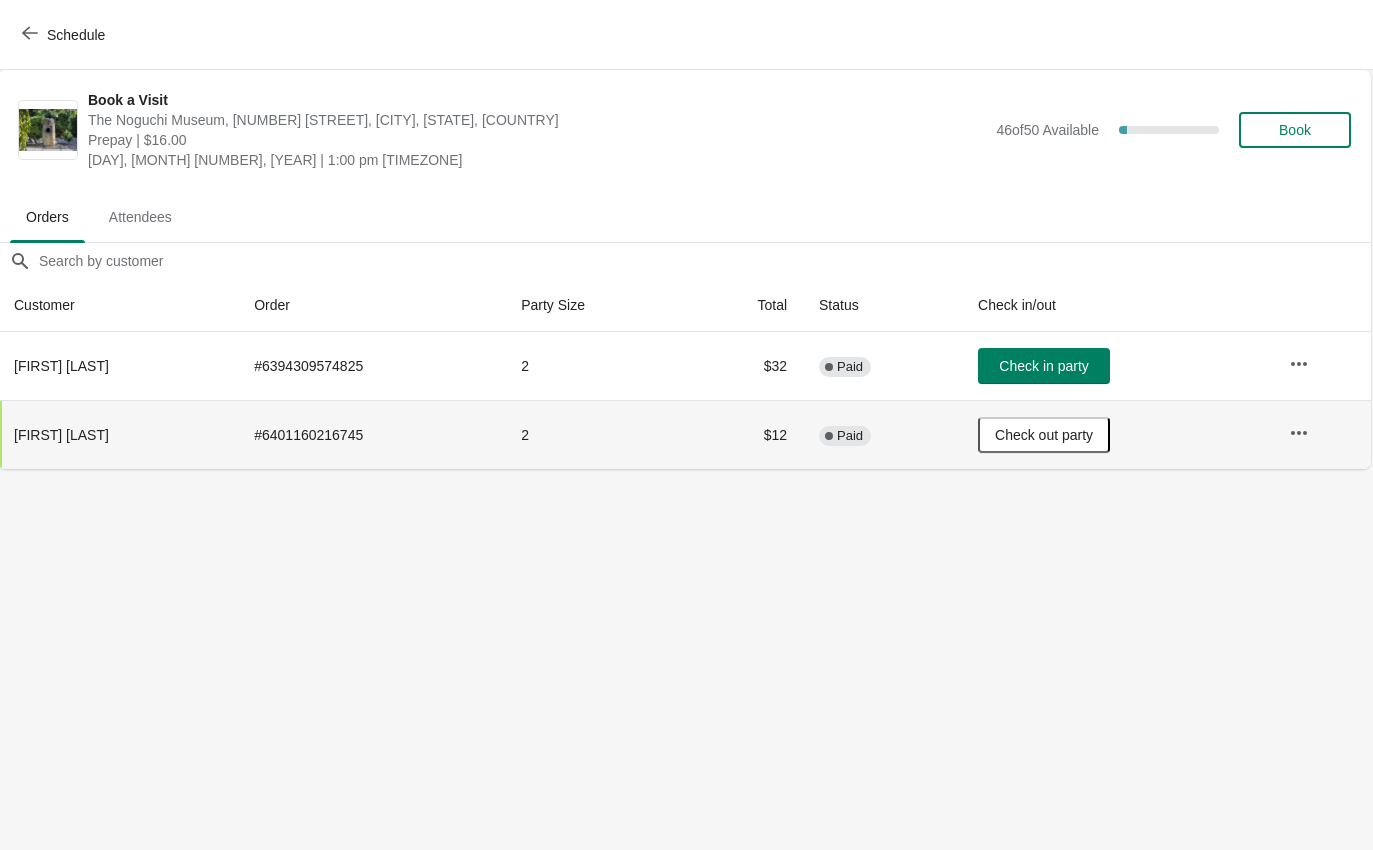 scroll, scrollTop: 0, scrollLeft: 1, axis: horizontal 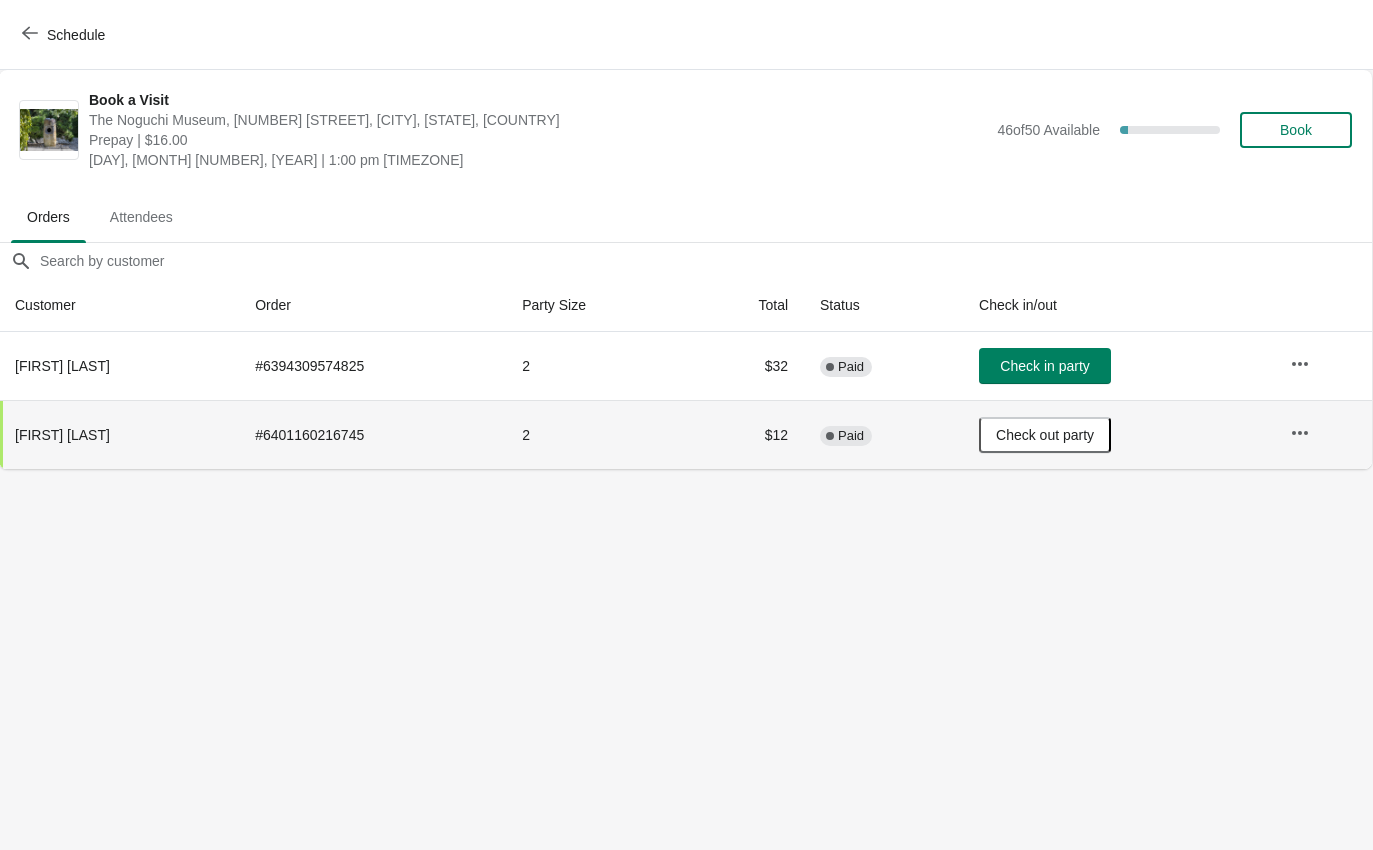 click 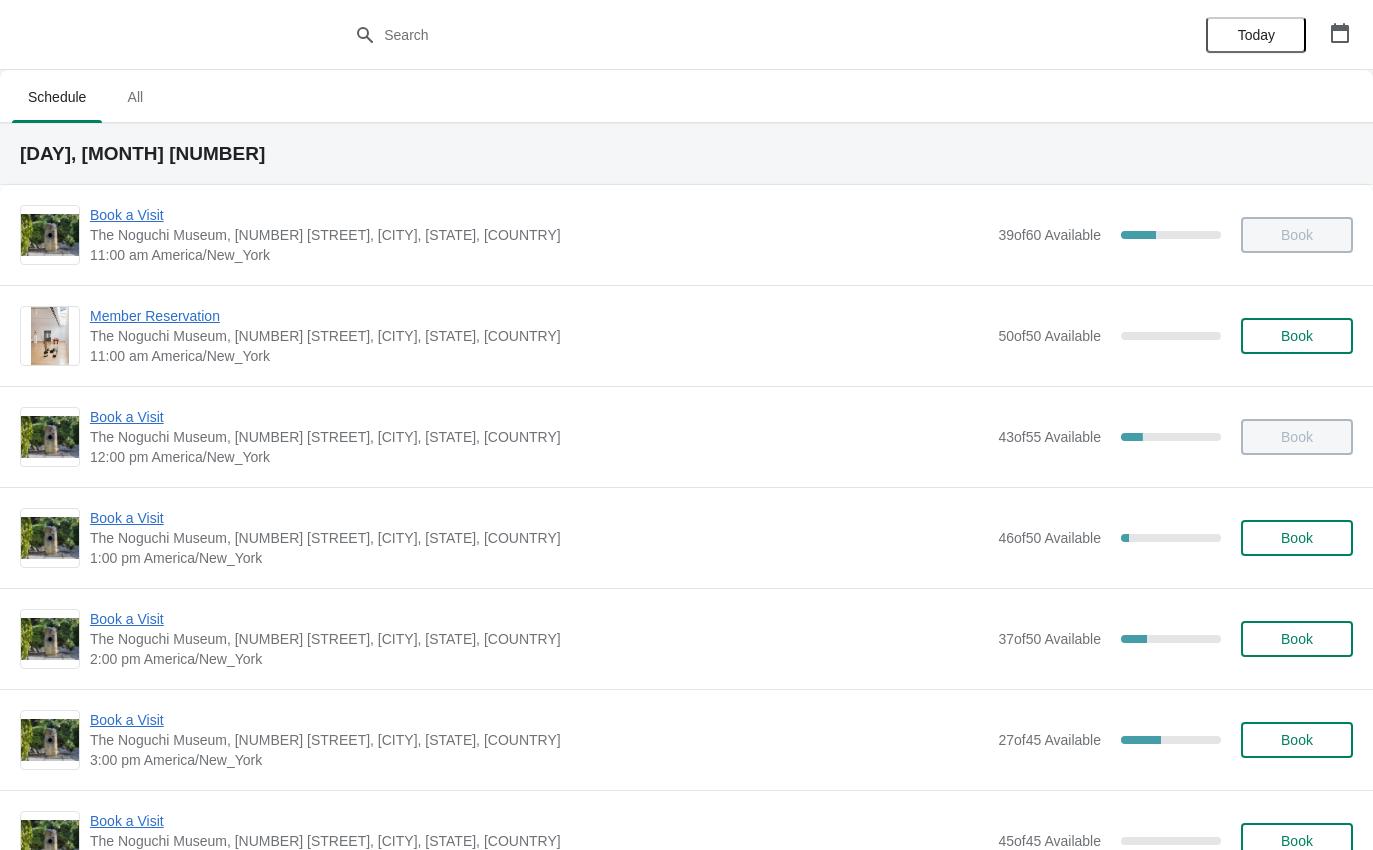 click on "Book a Visit" at bounding box center [539, 619] 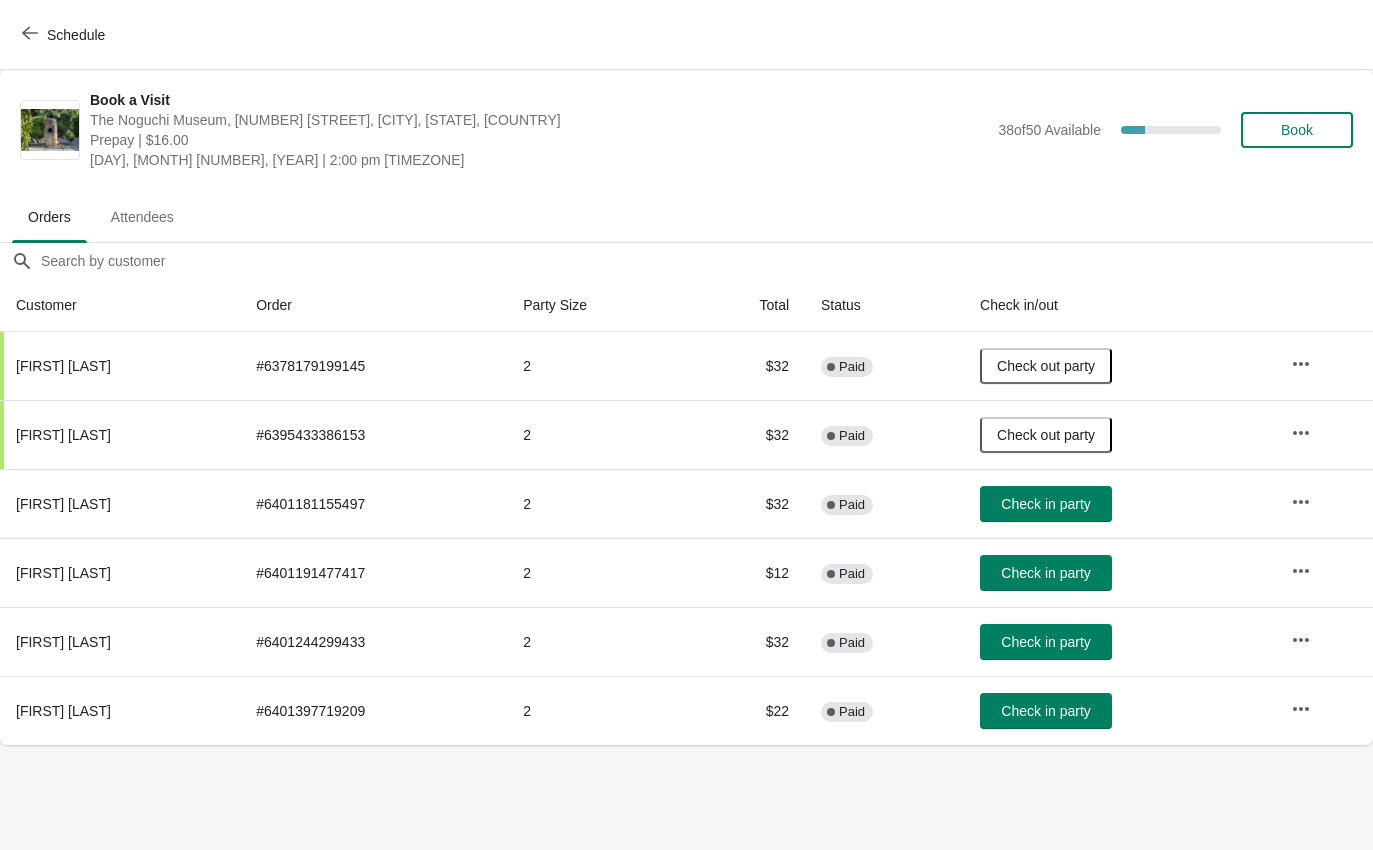 click on "Check in party" at bounding box center [1046, 504] 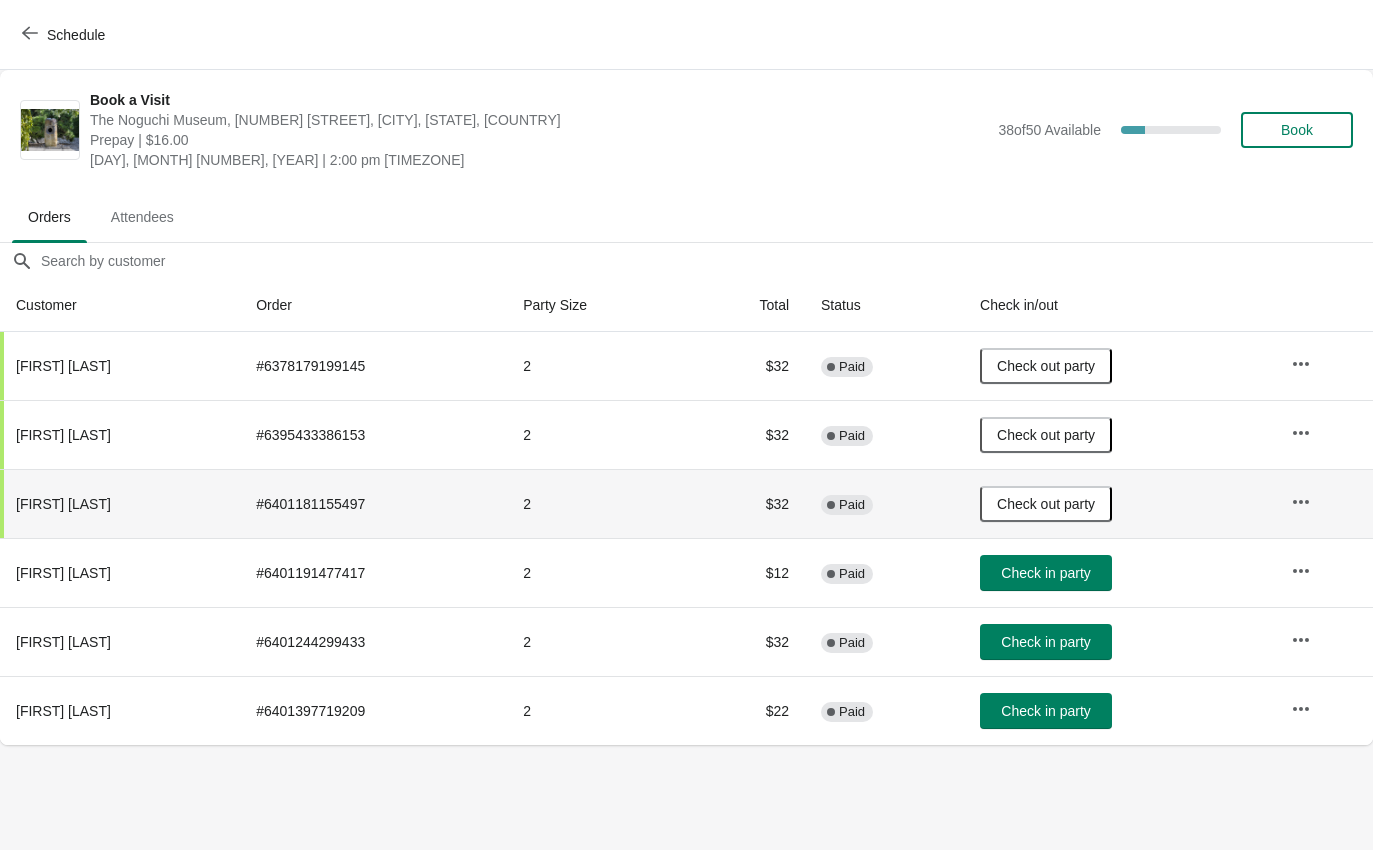 click on "Schedule" at bounding box center [65, 35] 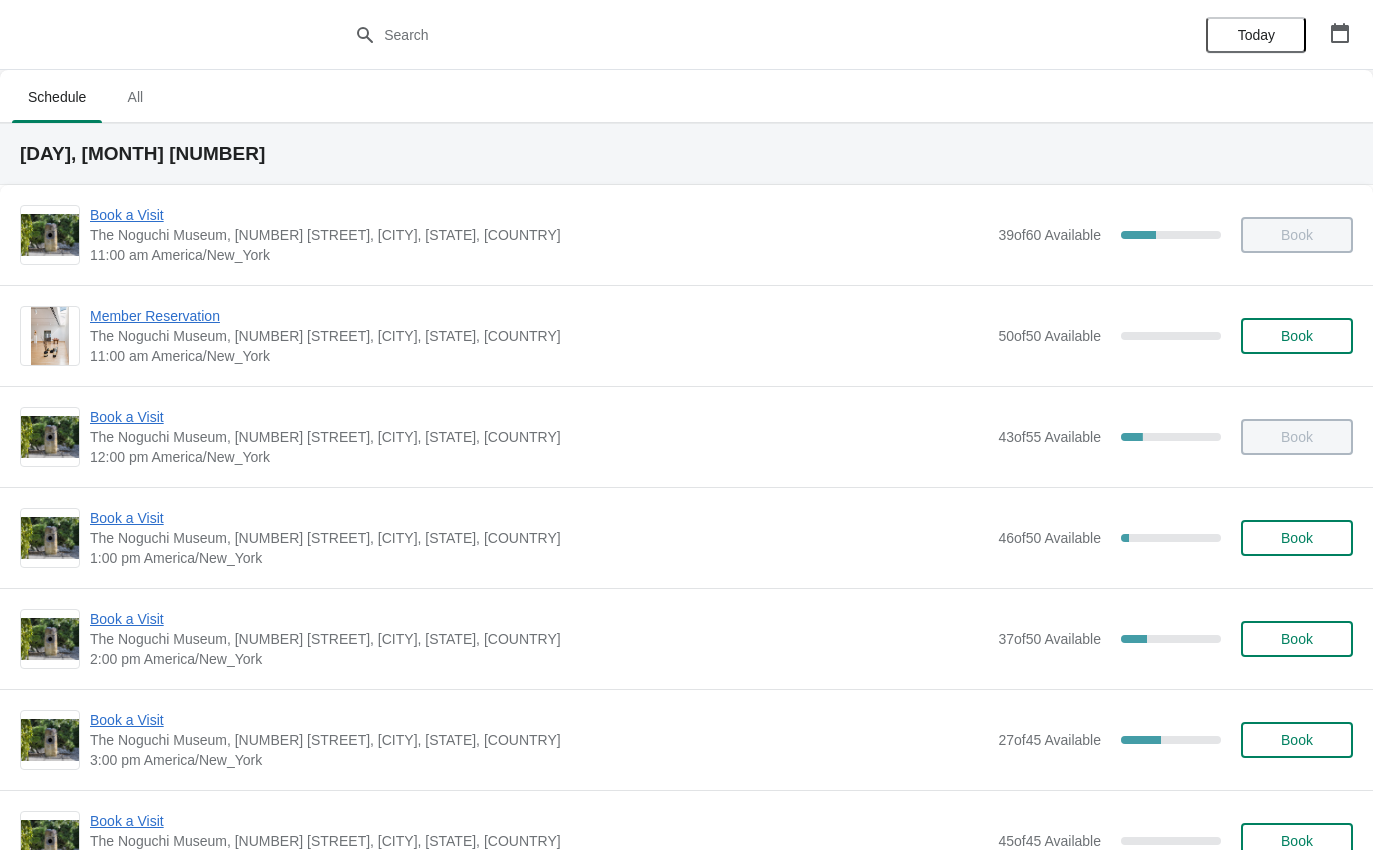 click on "Book a Visit The Noguchi Museum, 33rd Road, Queens, NY, USA 2:00 pm America/New_York 37  of  50   Available 26 % Book" at bounding box center (686, 638) 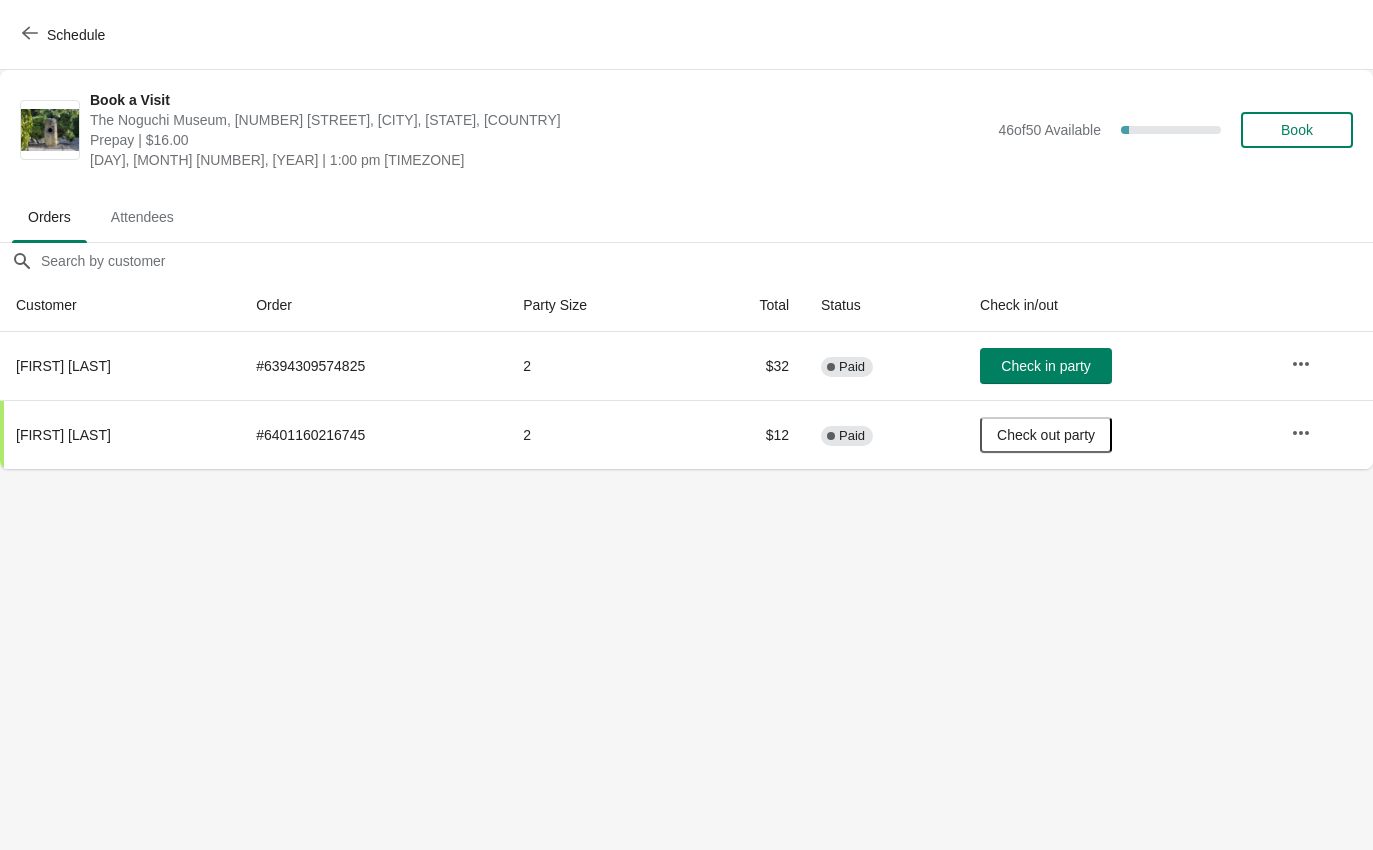 click on "Check in party" at bounding box center [1045, 366] 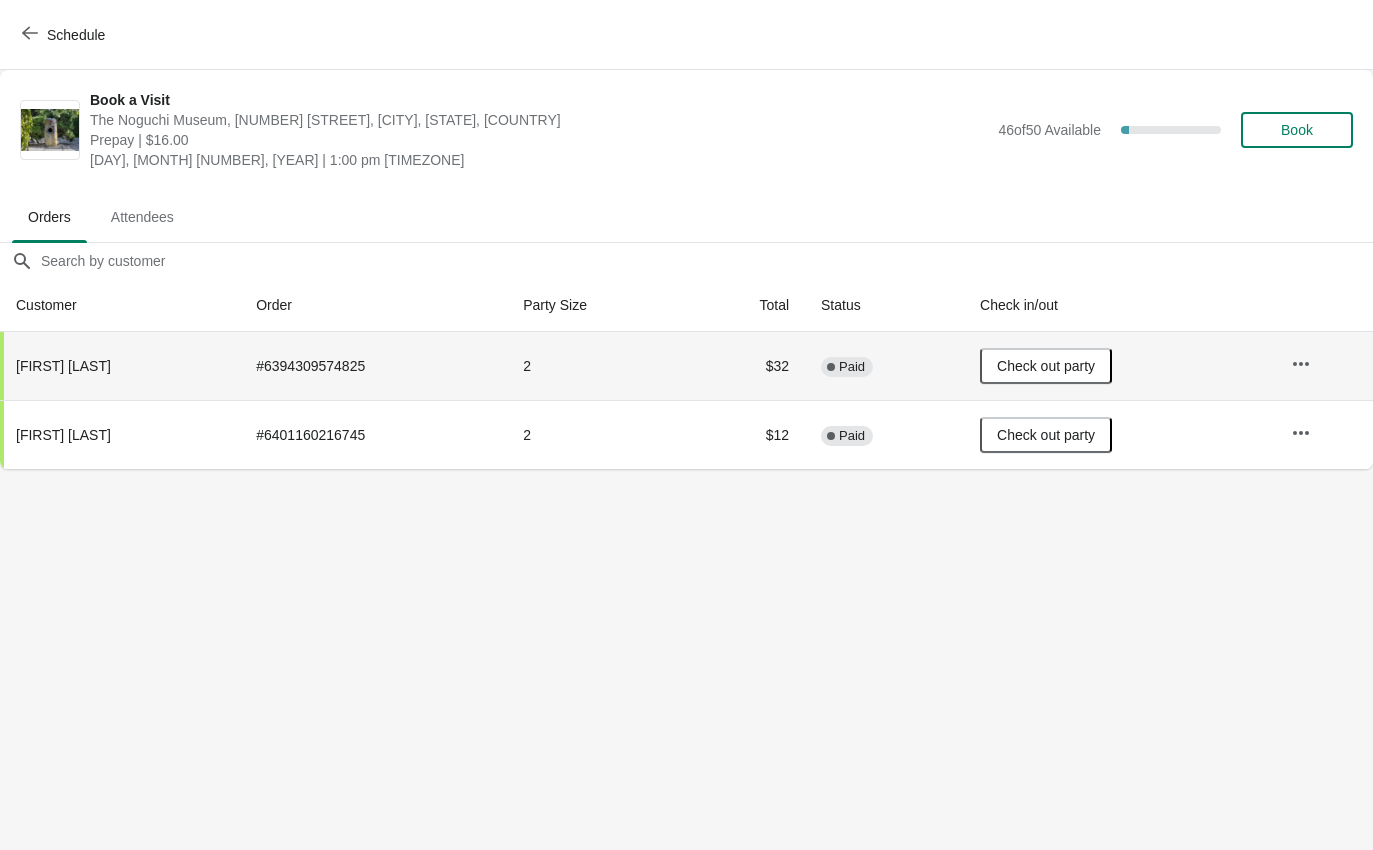 click on "Schedule" at bounding box center (65, 34) 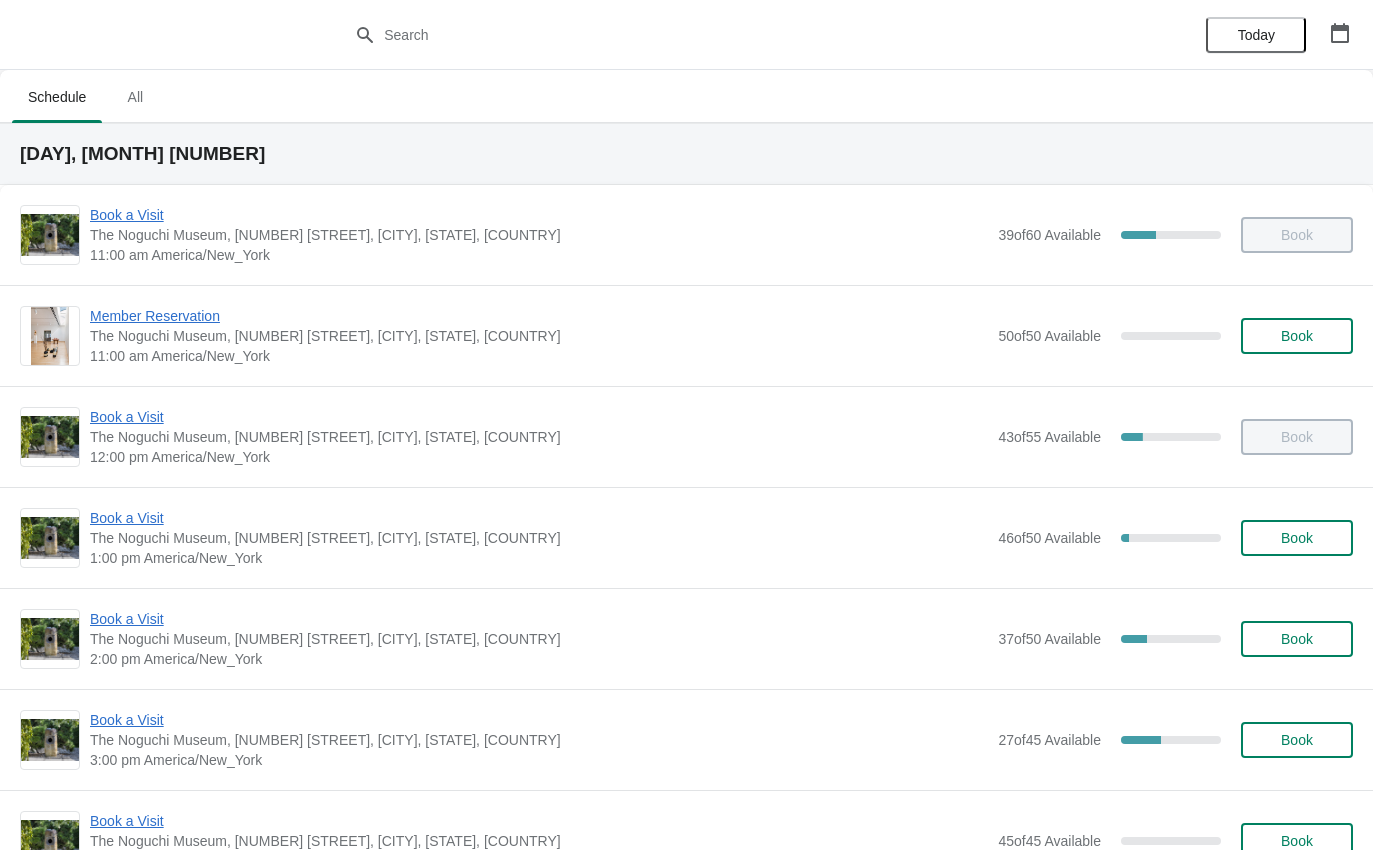 click on "The Noguchi Museum, [NUMBER] [STREET], [CITY], [STATE], [COUNTRY]" at bounding box center (539, 639) 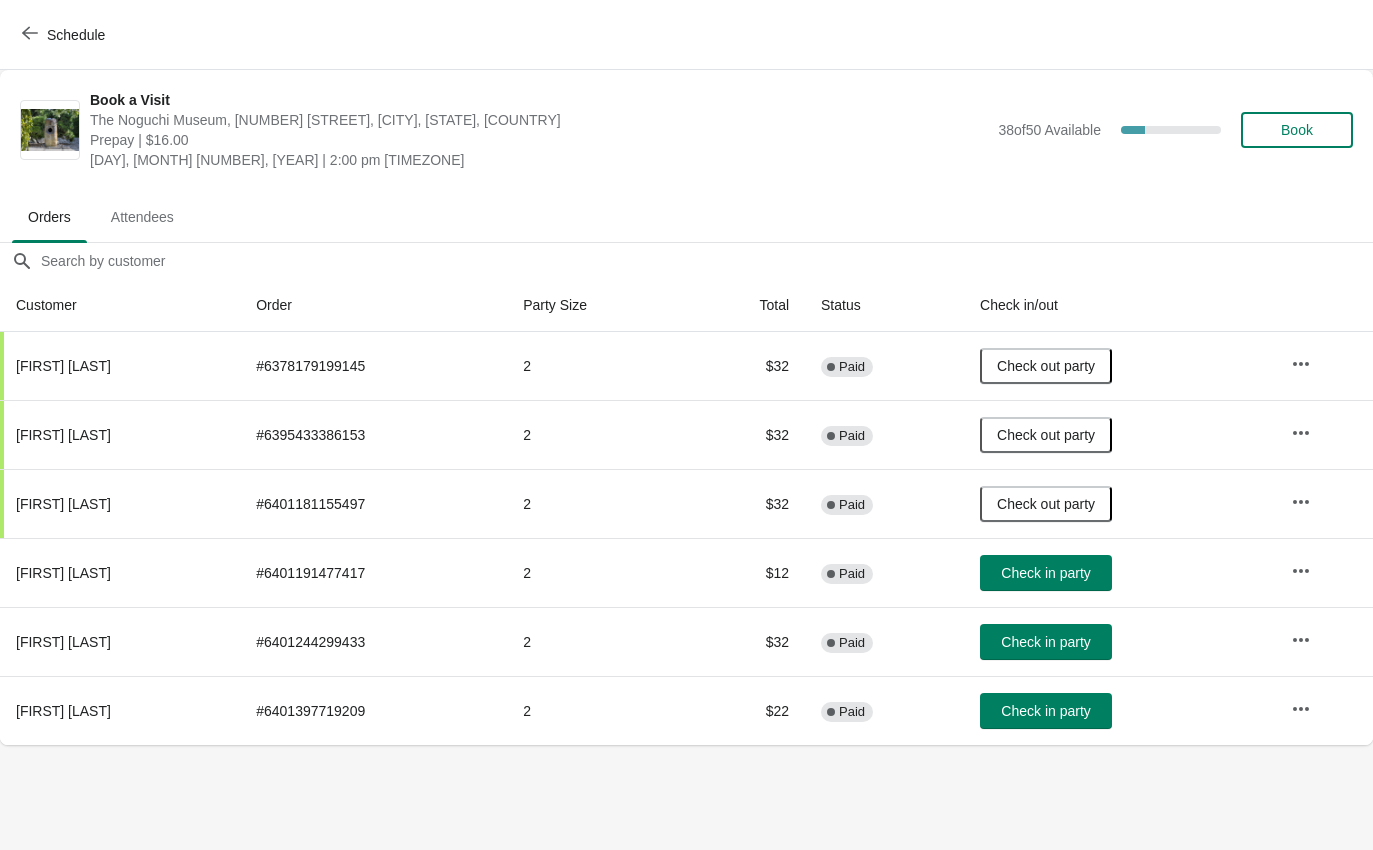 click on "Schedule" at bounding box center [65, 35] 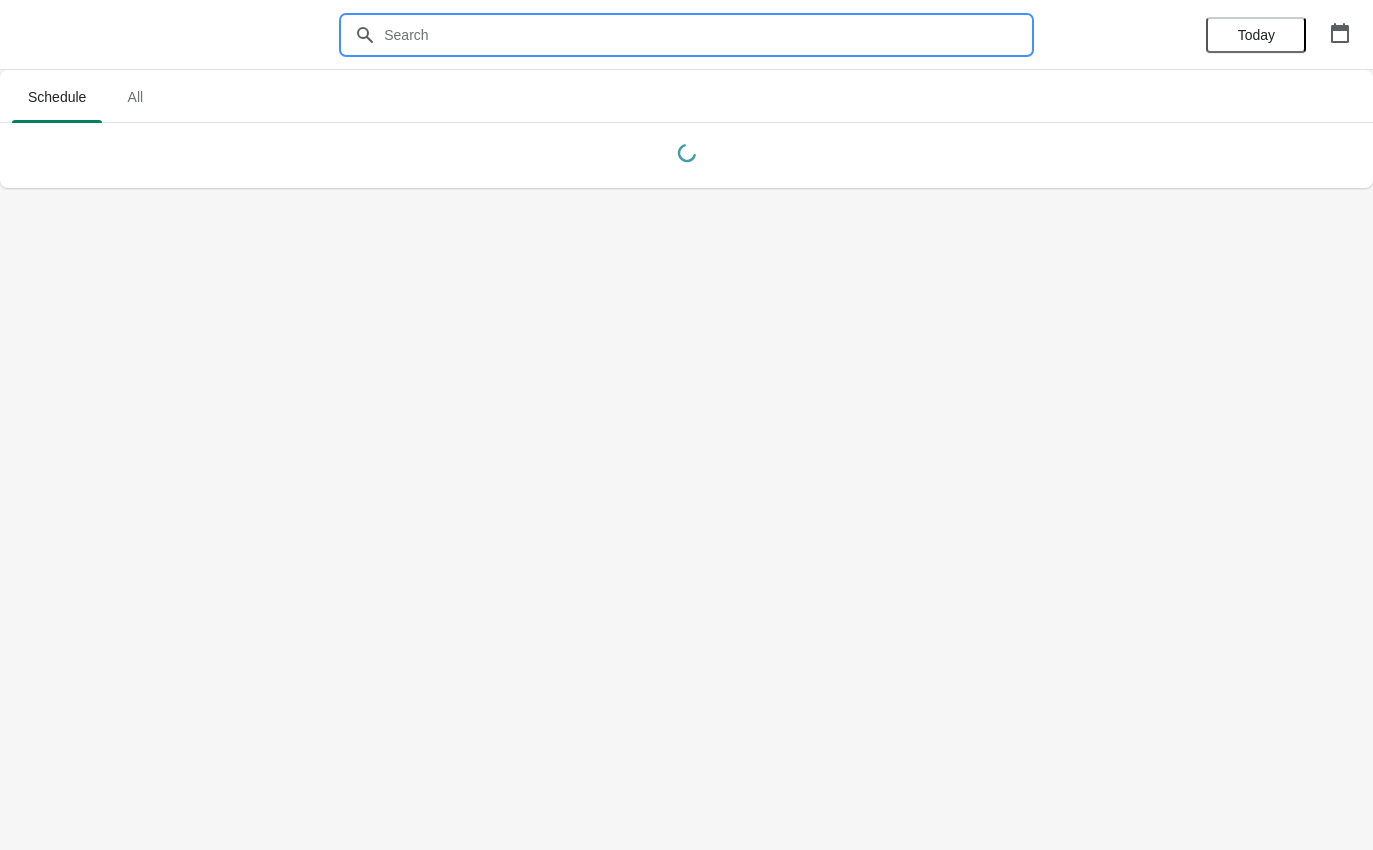 click at bounding box center [706, 35] 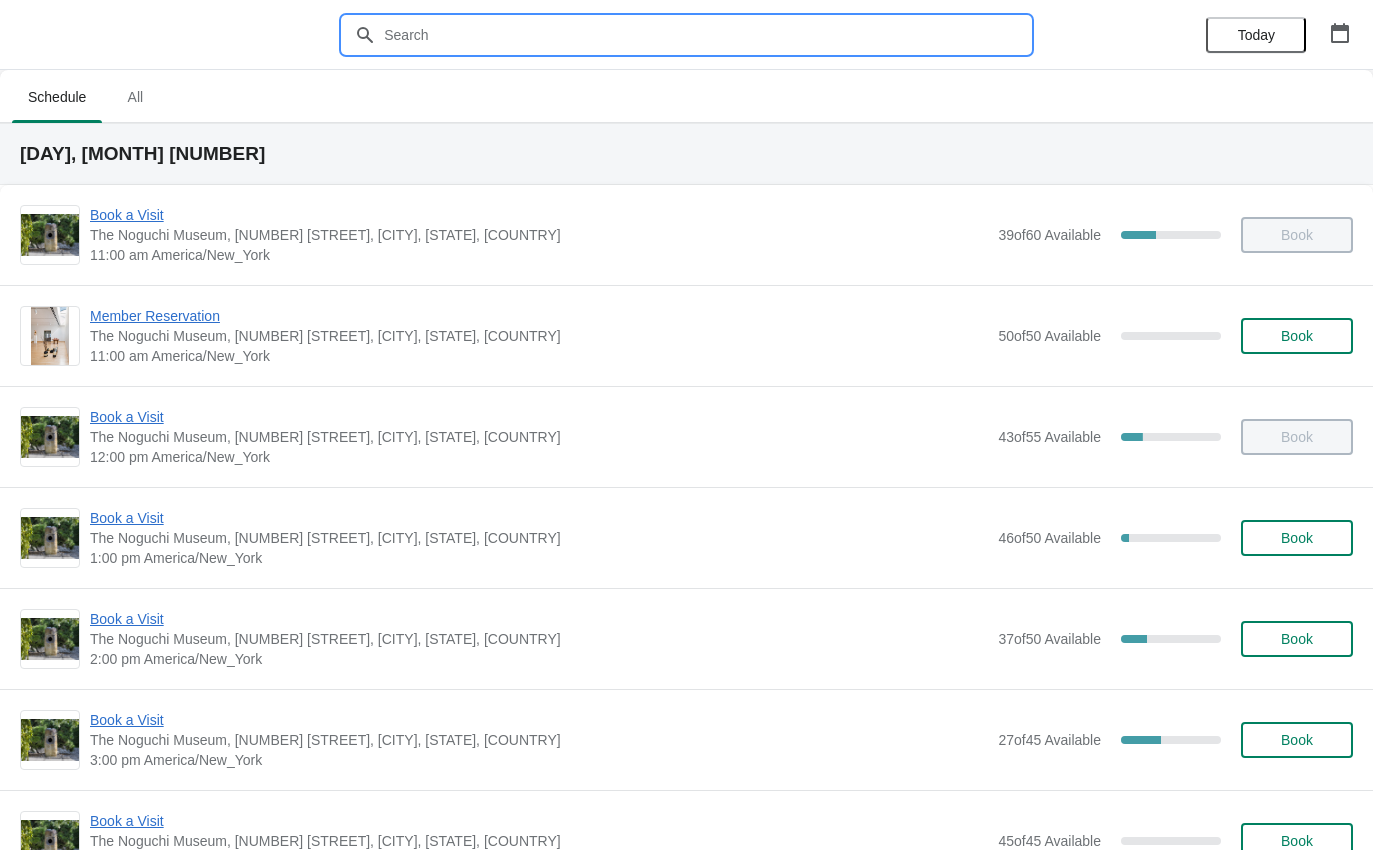 click at bounding box center (706, 35) 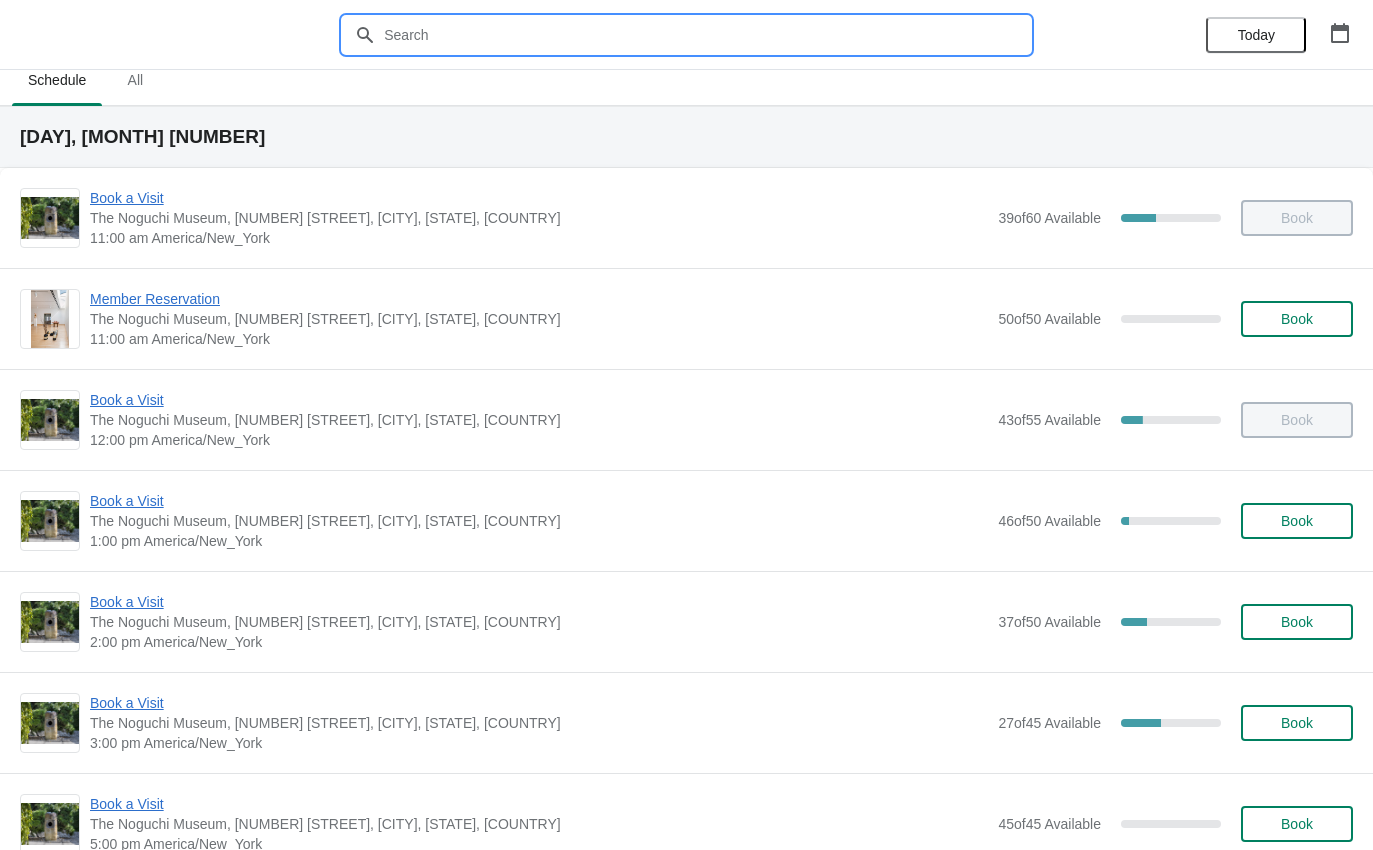 scroll, scrollTop: 19, scrollLeft: 0, axis: vertical 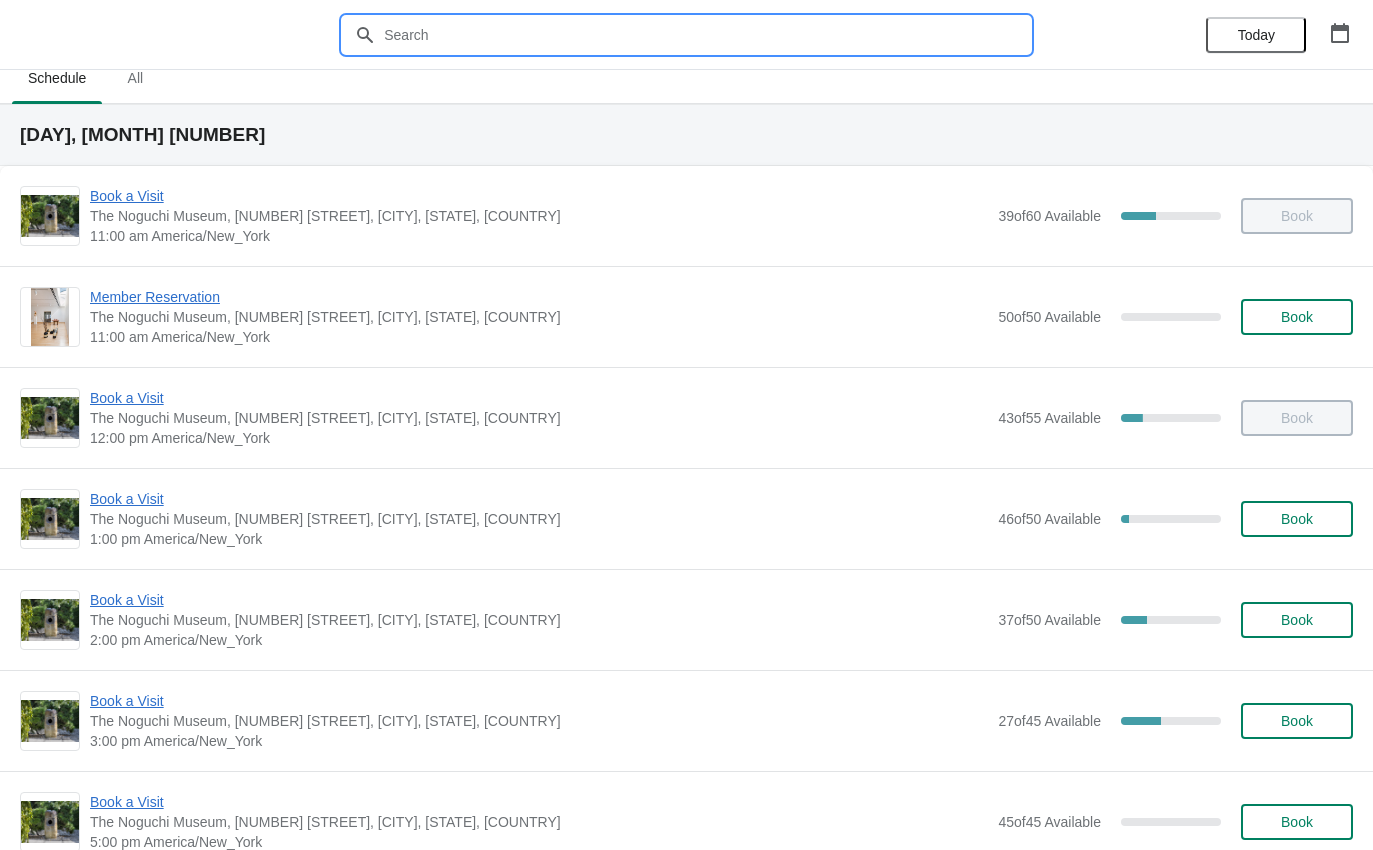 click on "Book a Visit" at bounding box center (539, 701) 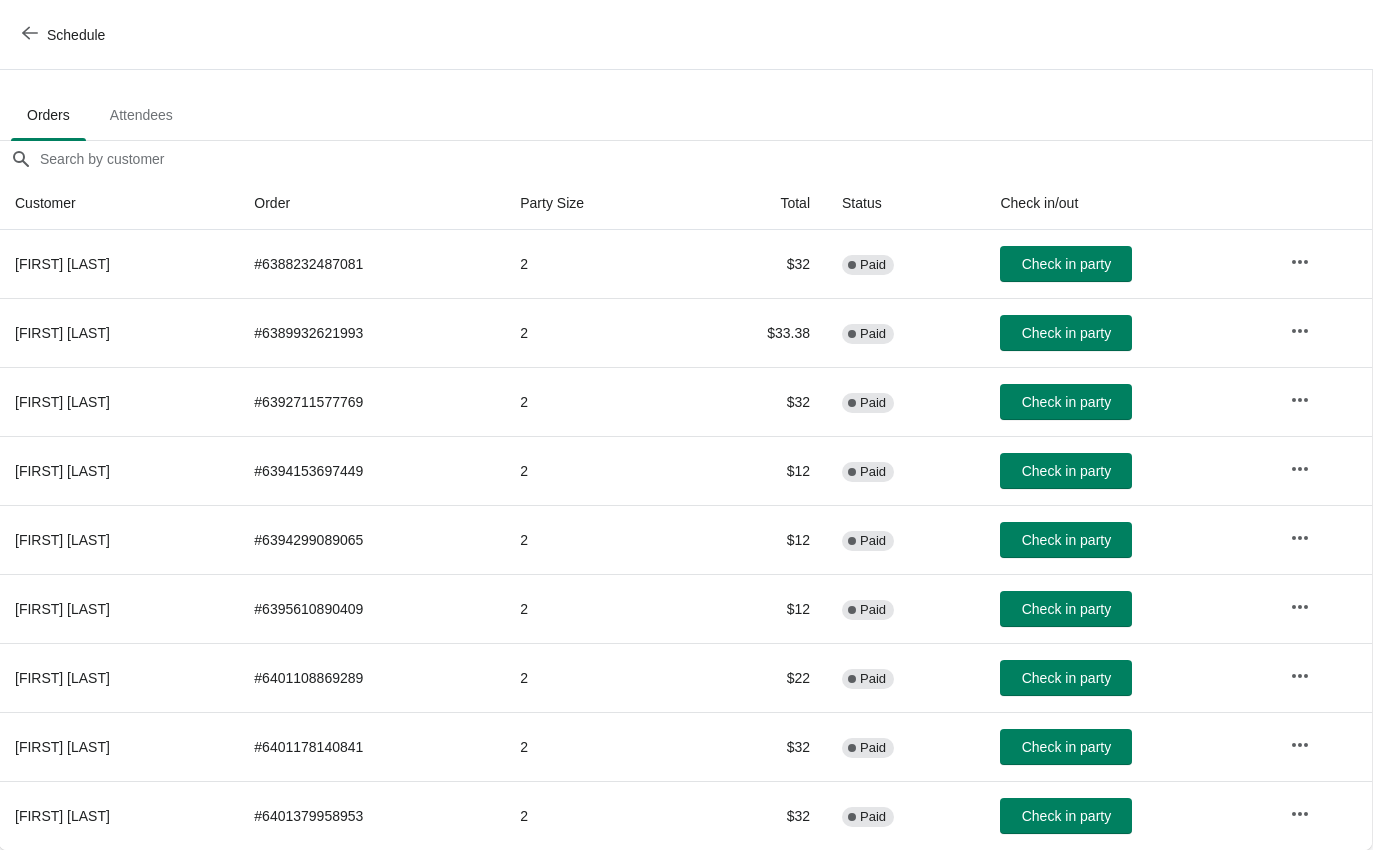 scroll, scrollTop: 102, scrollLeft: 1, axis: both 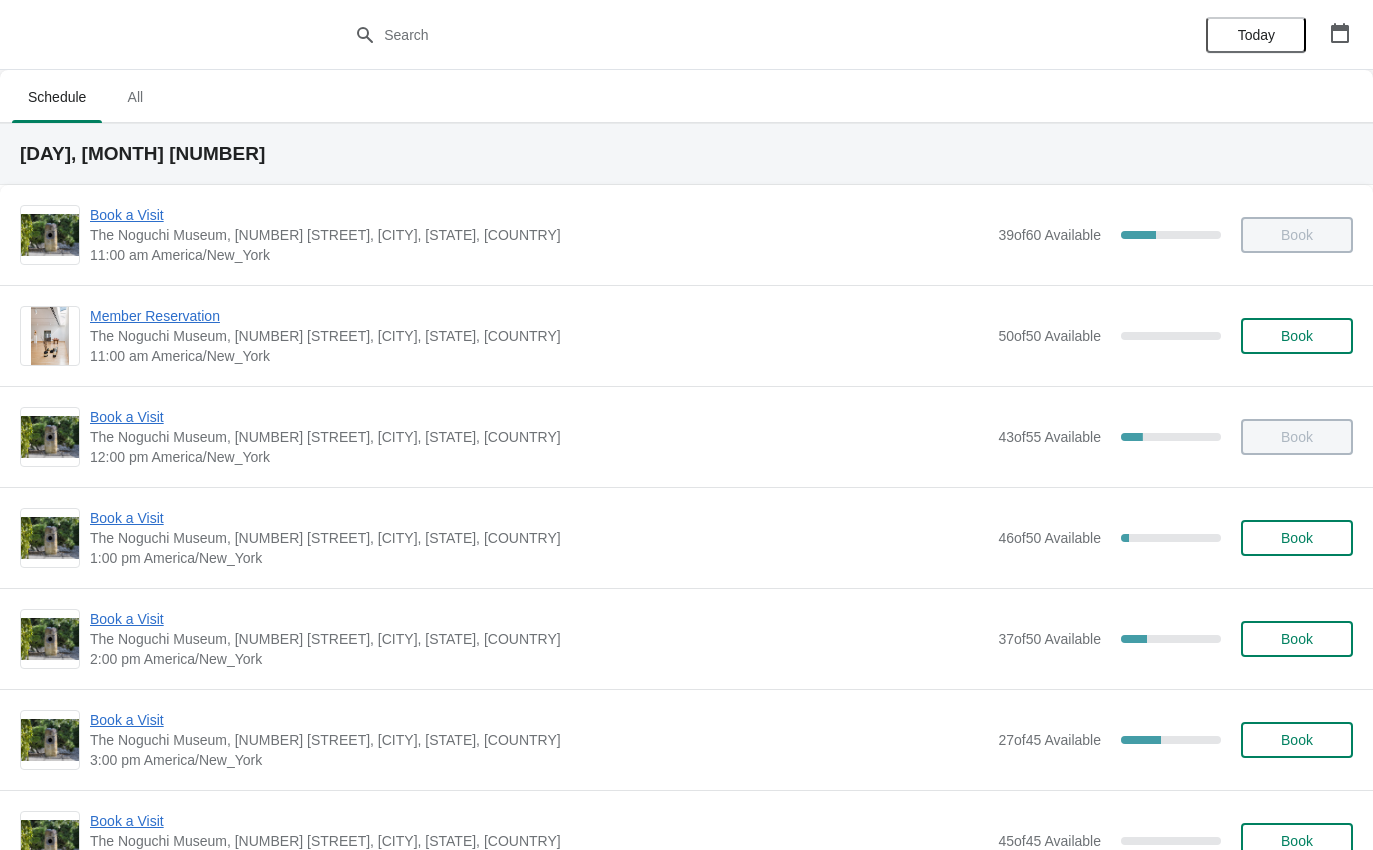 click on "Book a Visit The Noguchi Museum, 33rd Road, Queens, NY, USA 1:00 pm America/New_York 46  of  50   Available 8 % Book" at bounding box center (686, 537) 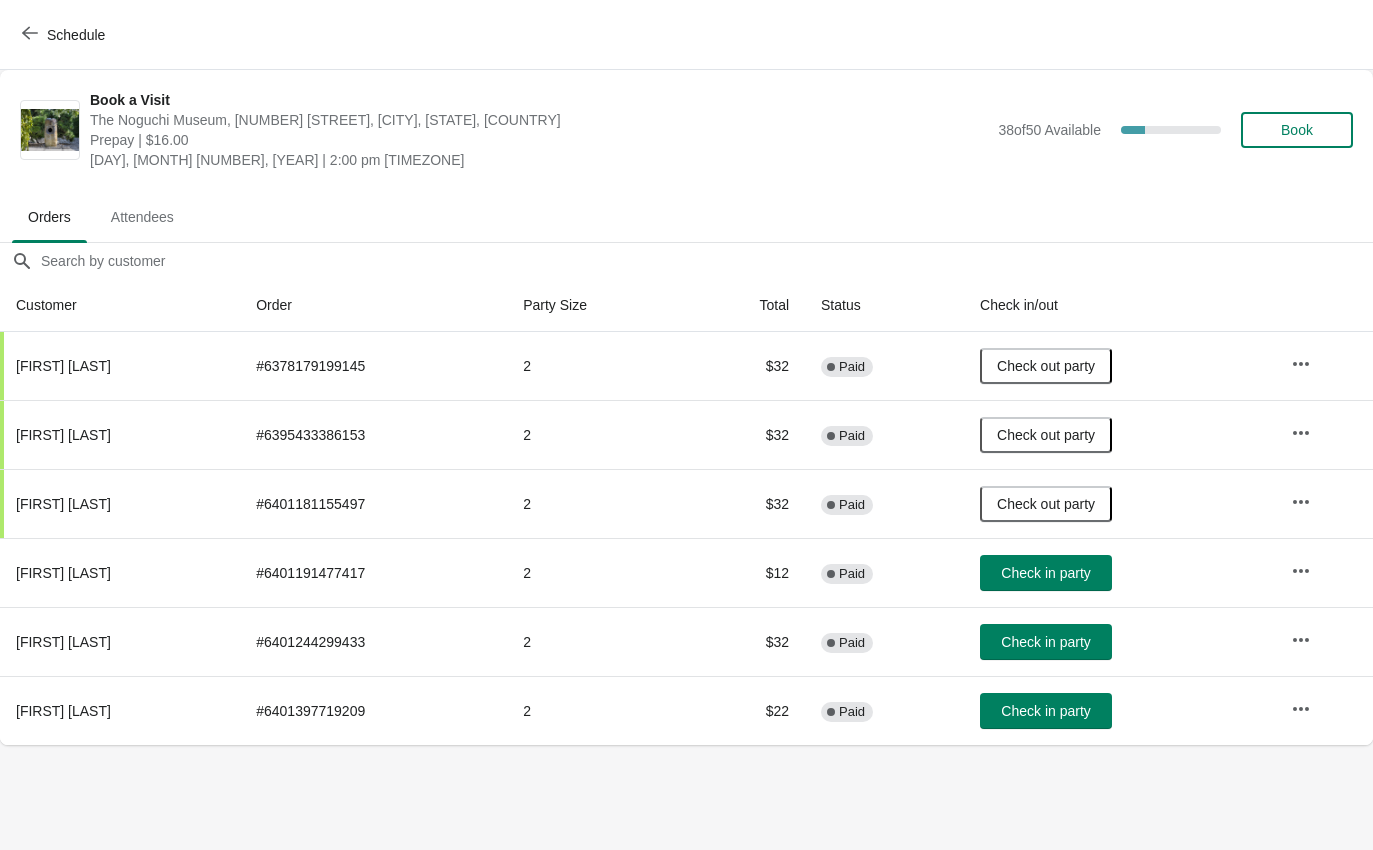 click on "Schedule" at bounding box center (65, 35) 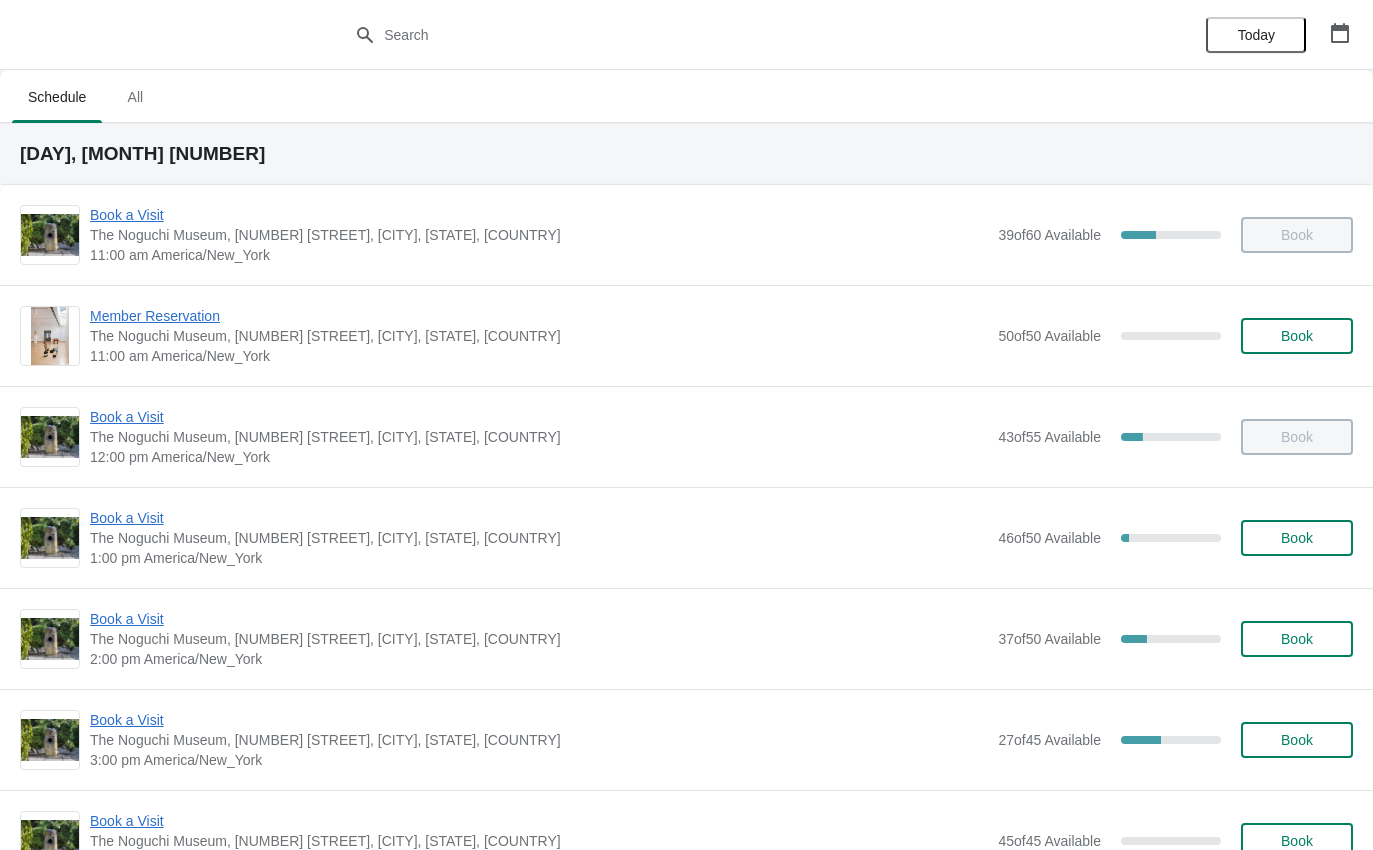 click on "Book a Visit" at bounding box center (539, 518) 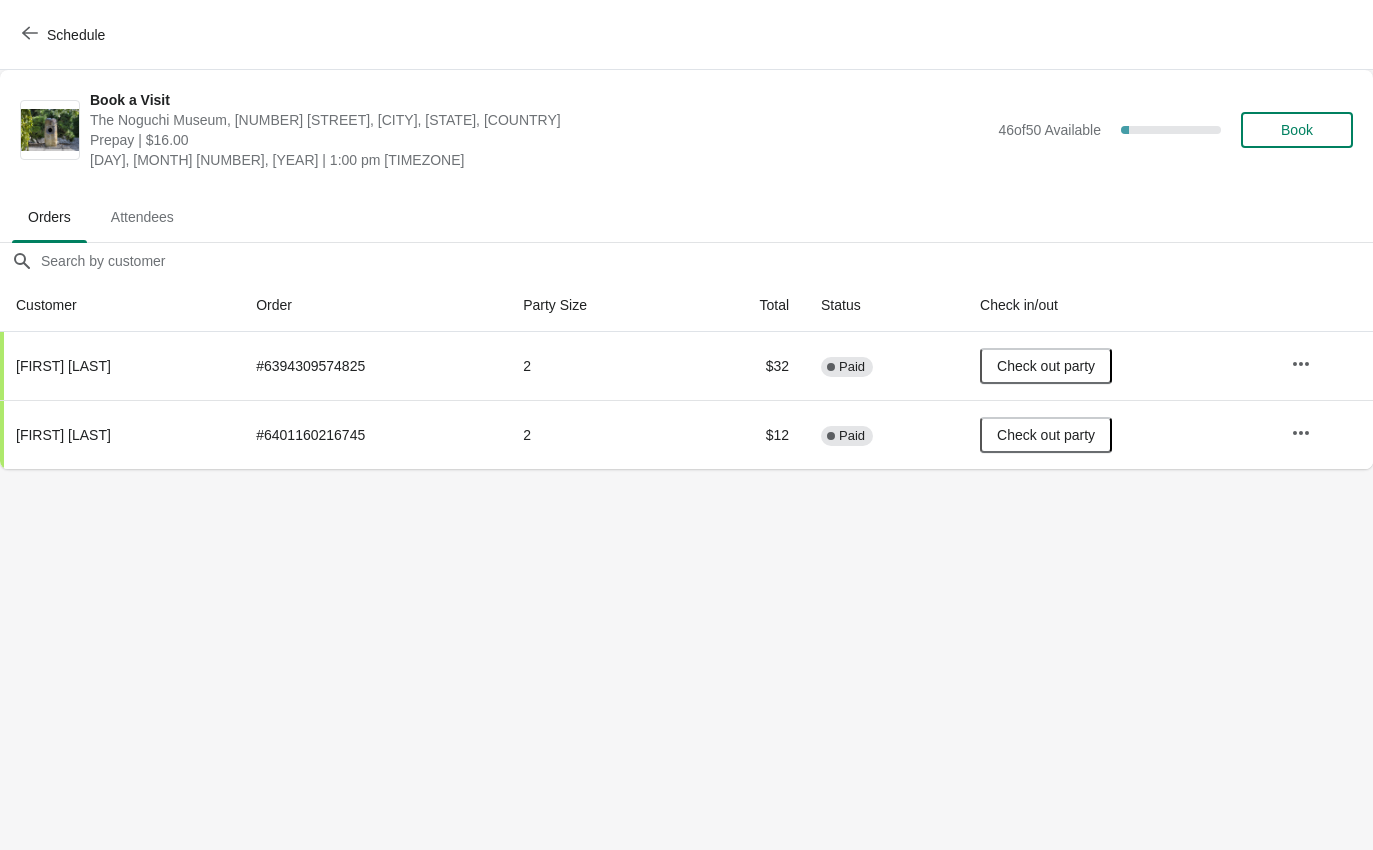 click 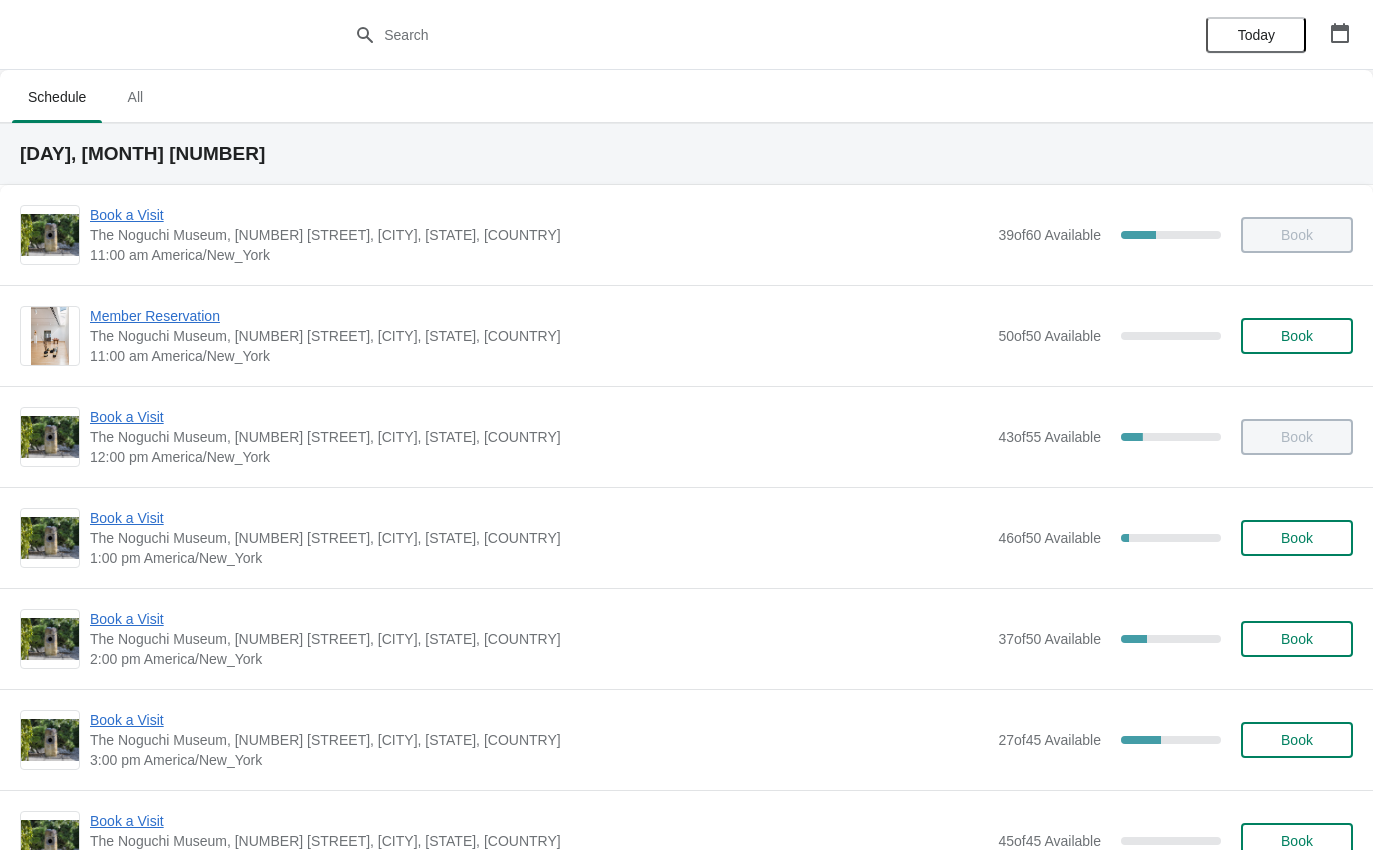 click on "Book a Visit" at bounding box center (539, 619) 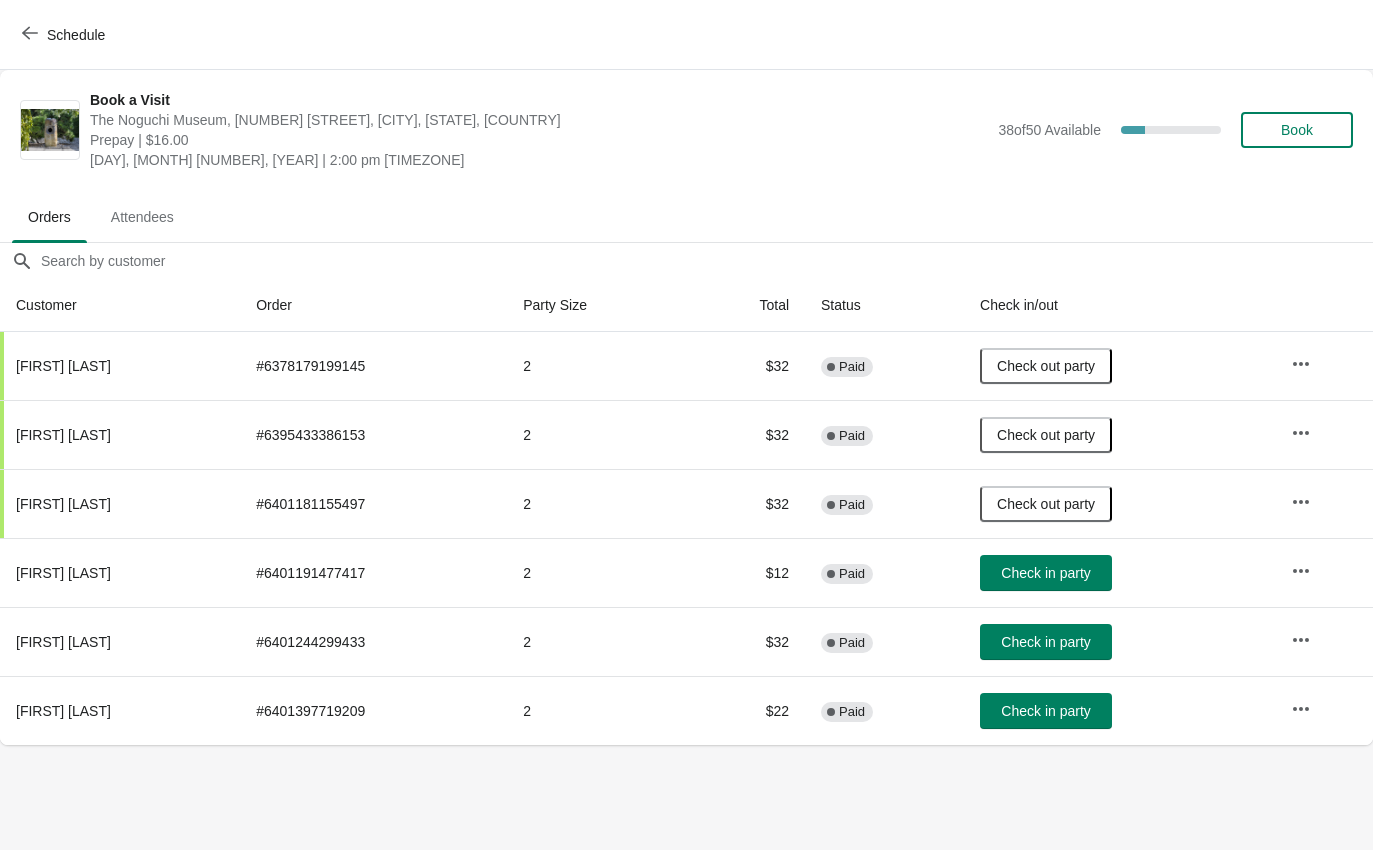 click on "Schedule" at bounding box center (65, 35) 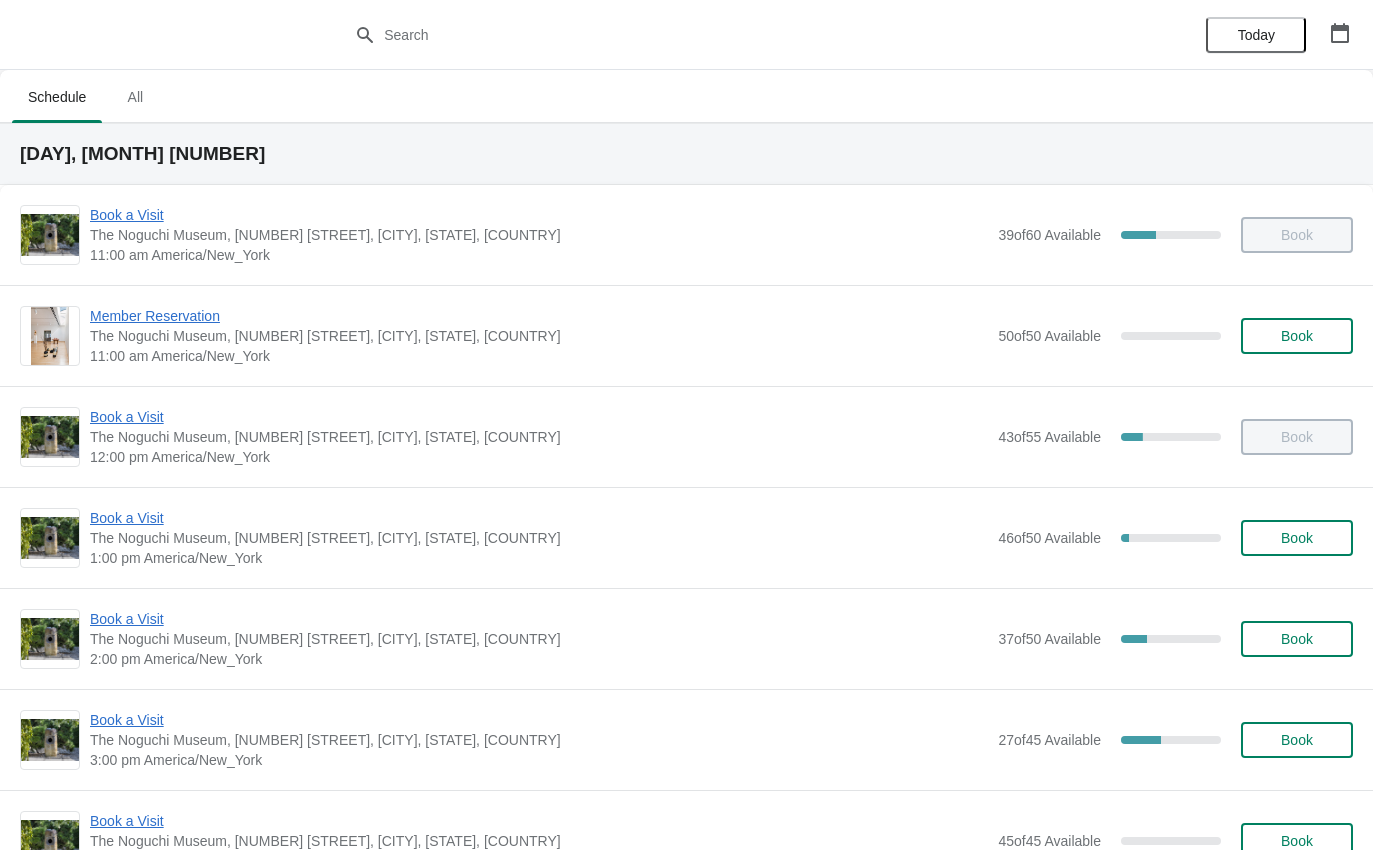 click on "Book a Visit" at bounding box center [539, 215] 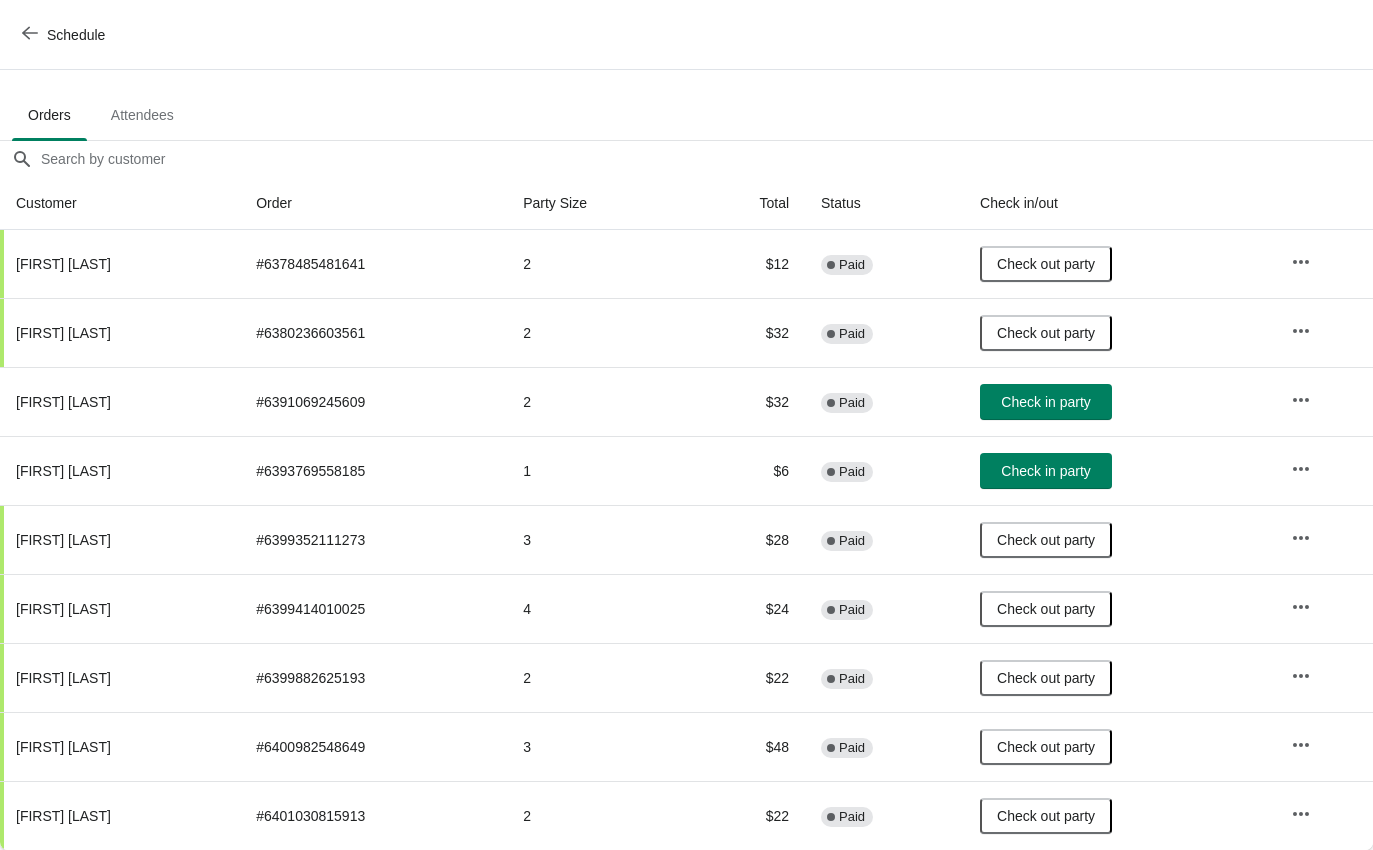 scroll, scrollTop: 102, scrollLeft: 0, axis: vertical 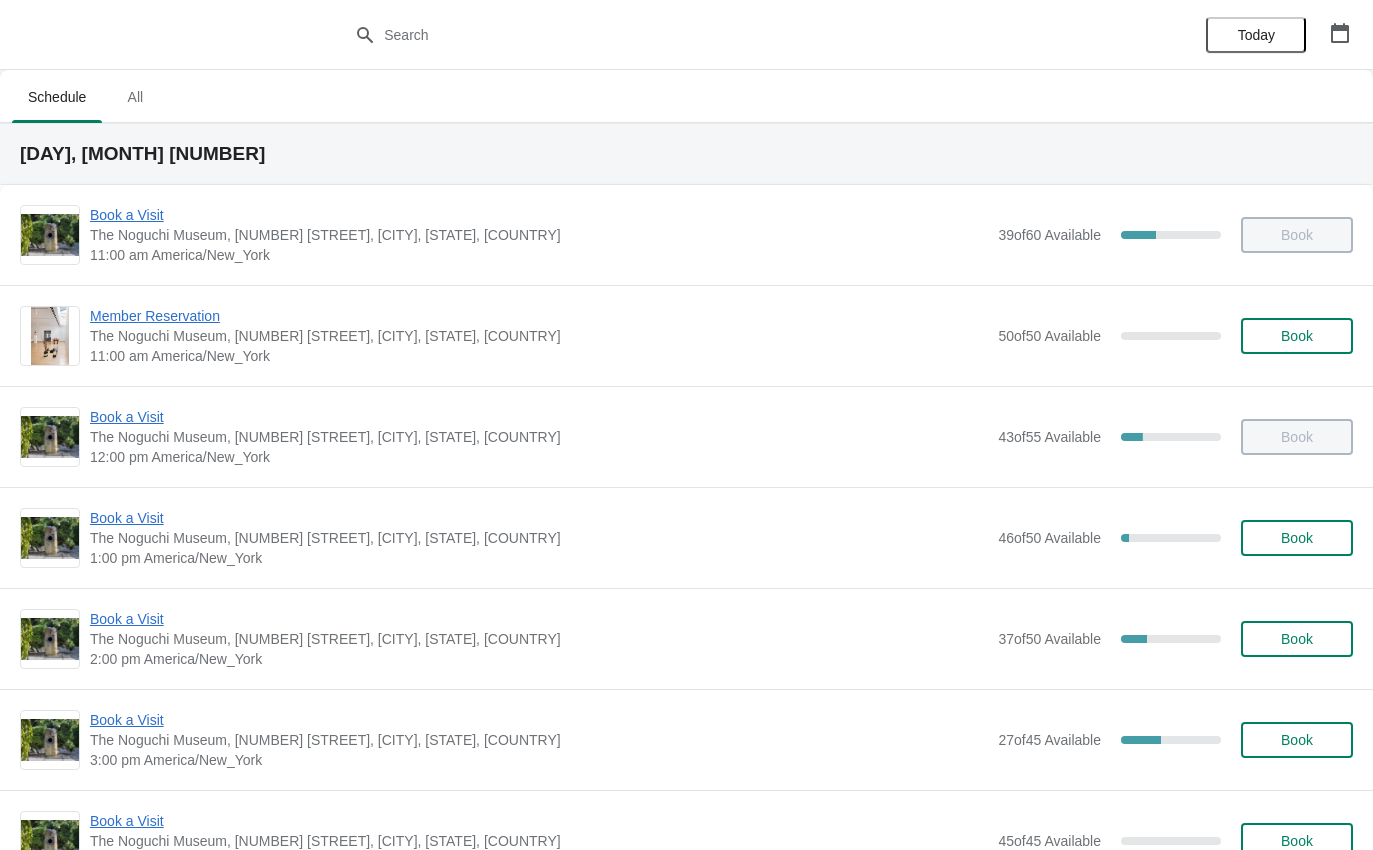 click on "Book a Visit" at bounding box center [539, 720] 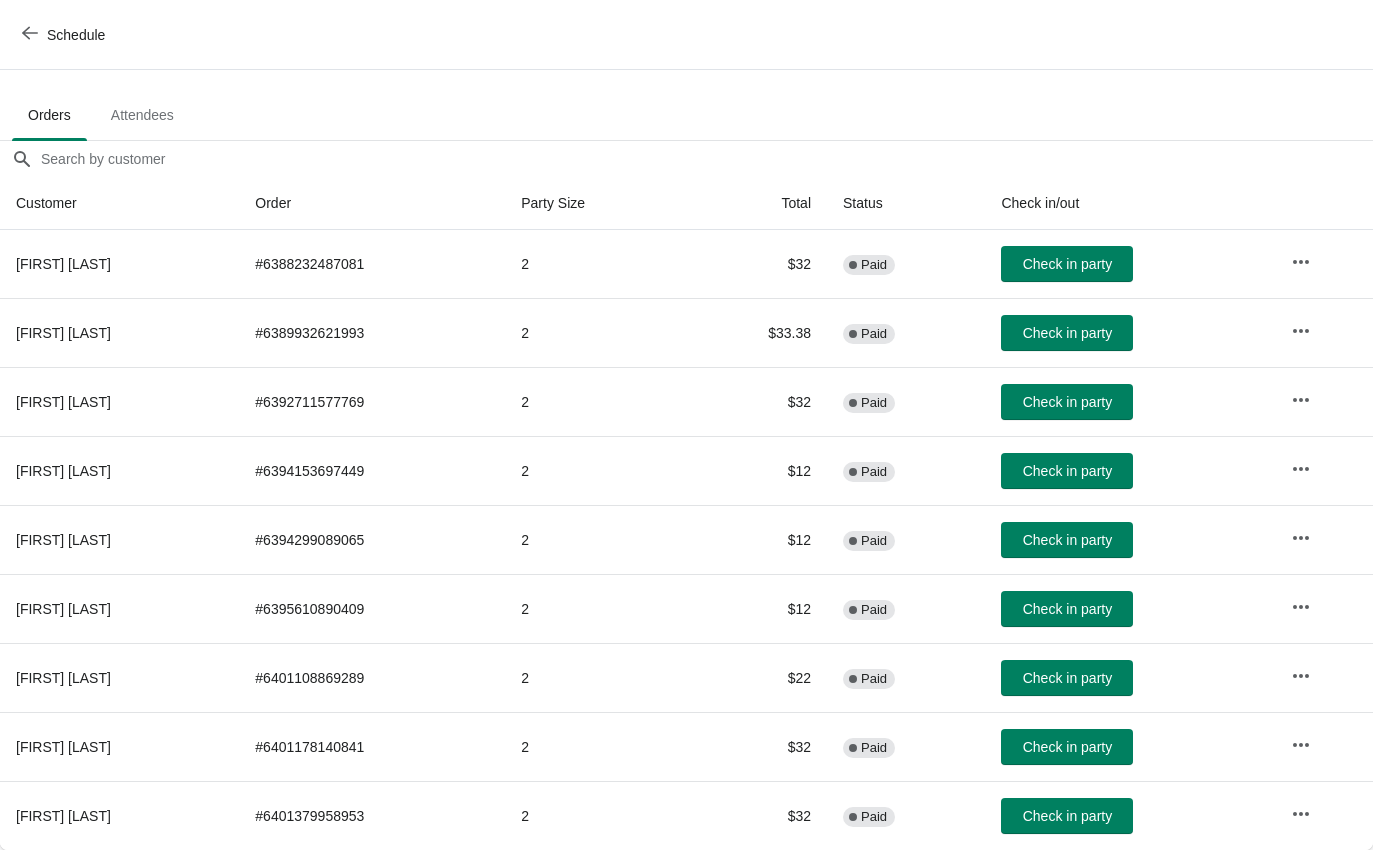 scroll, scrollTop: 102, scrollLeft: 0, axis: vertical 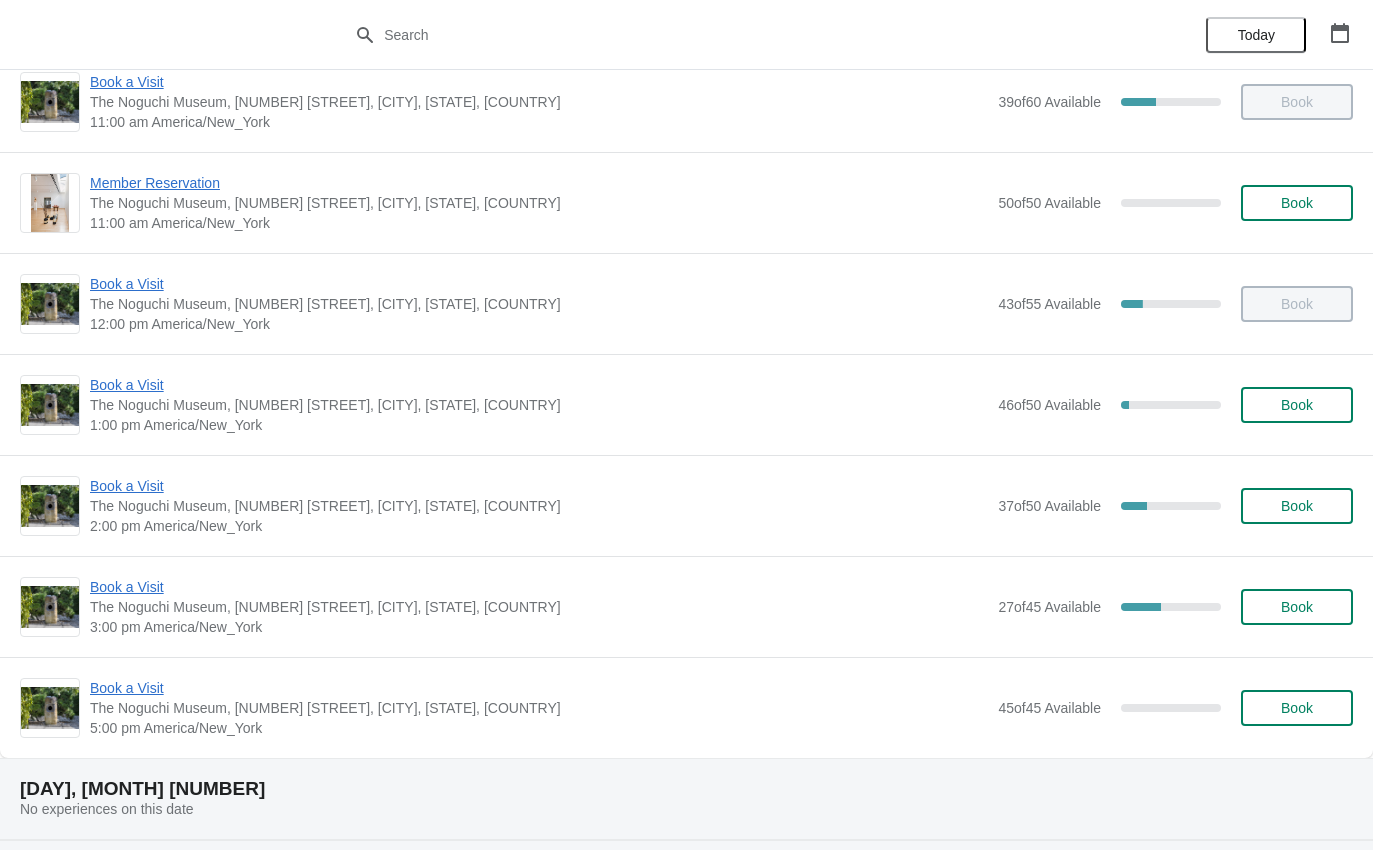 click on "Book a Visit" at bounding box center [539, 688] 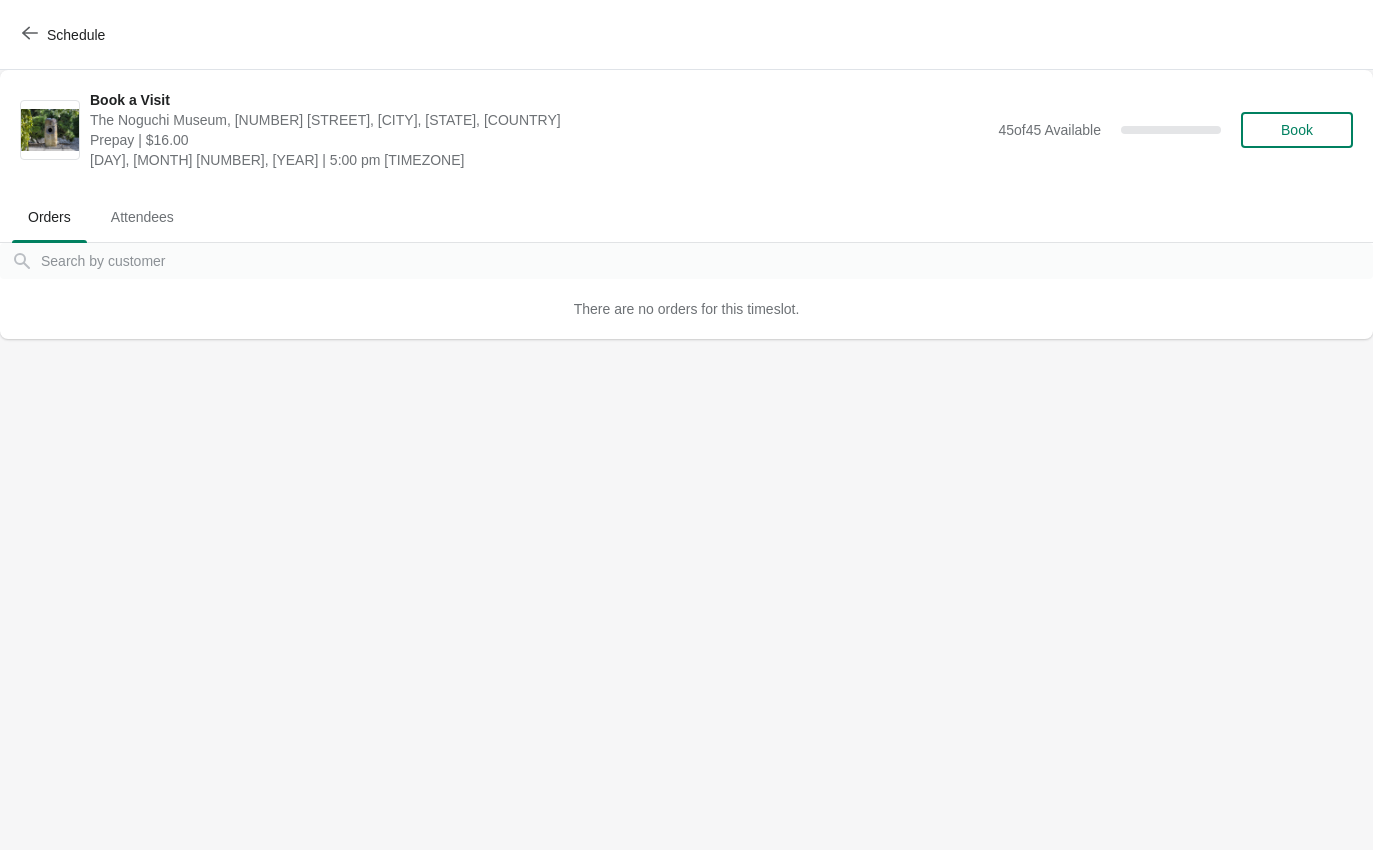 click on "Schedule" at bounding box center [76, 35] 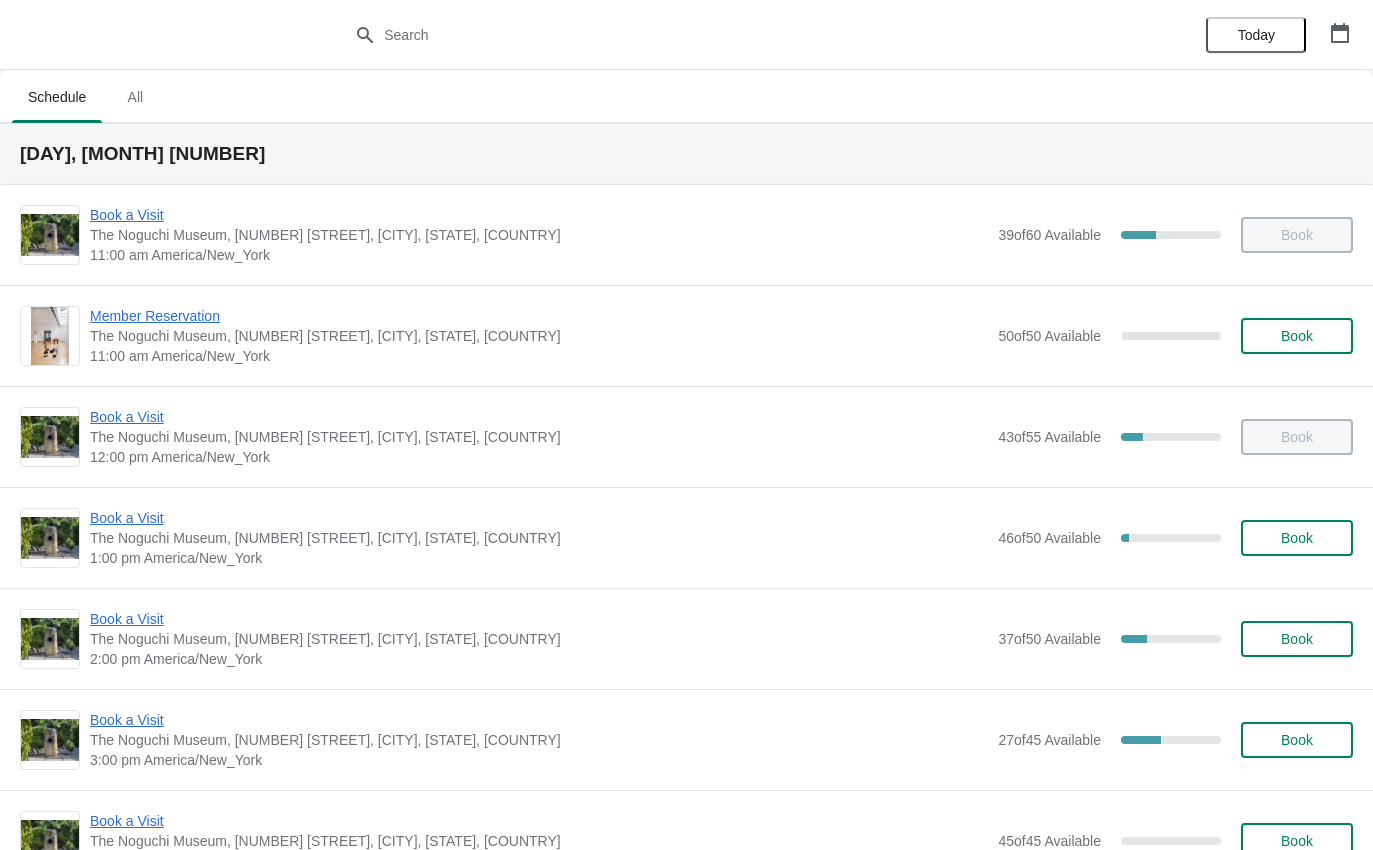 click at bounding box center (50, 639) 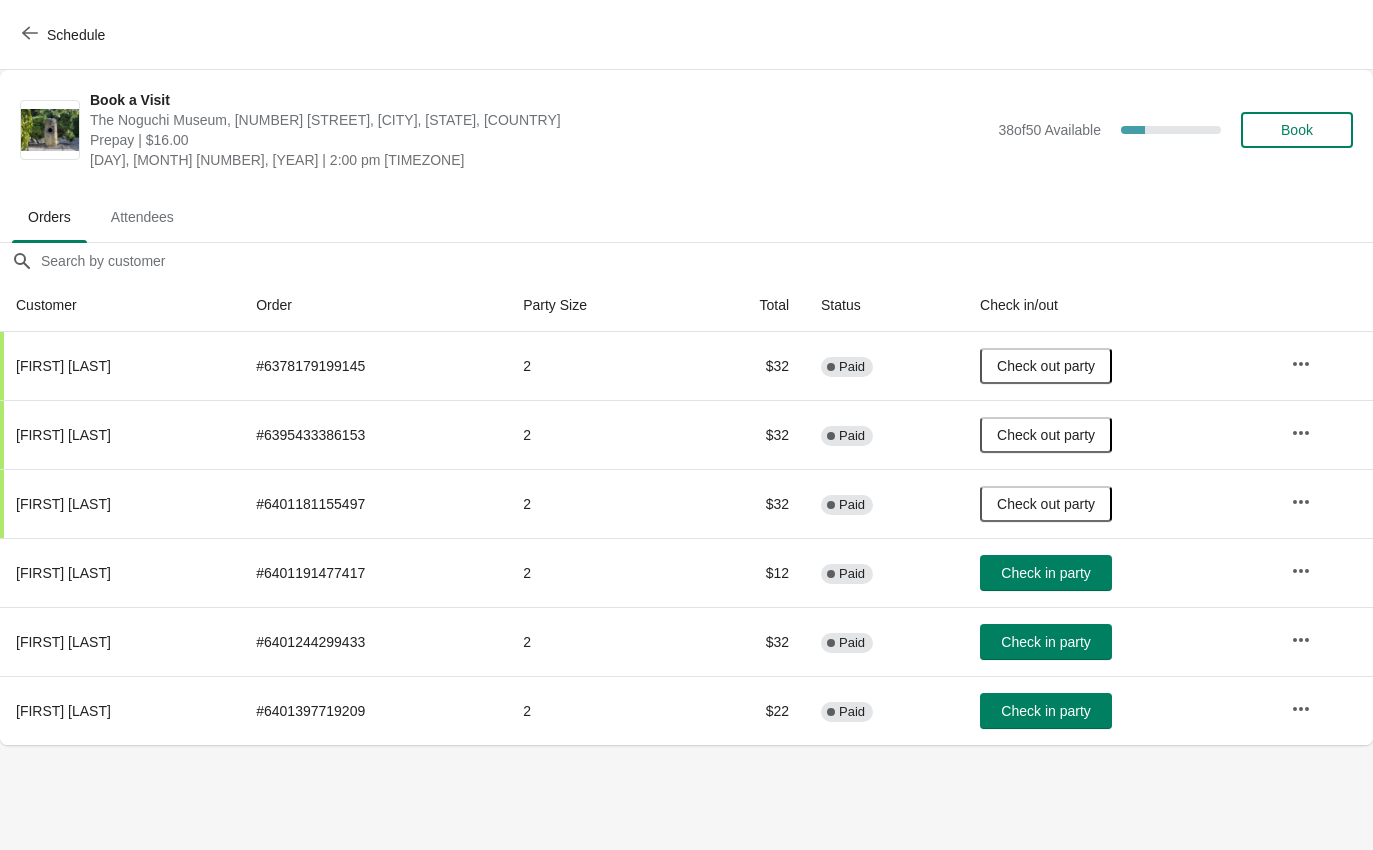 click on "Check in party" at bounding box center [1045, 573] 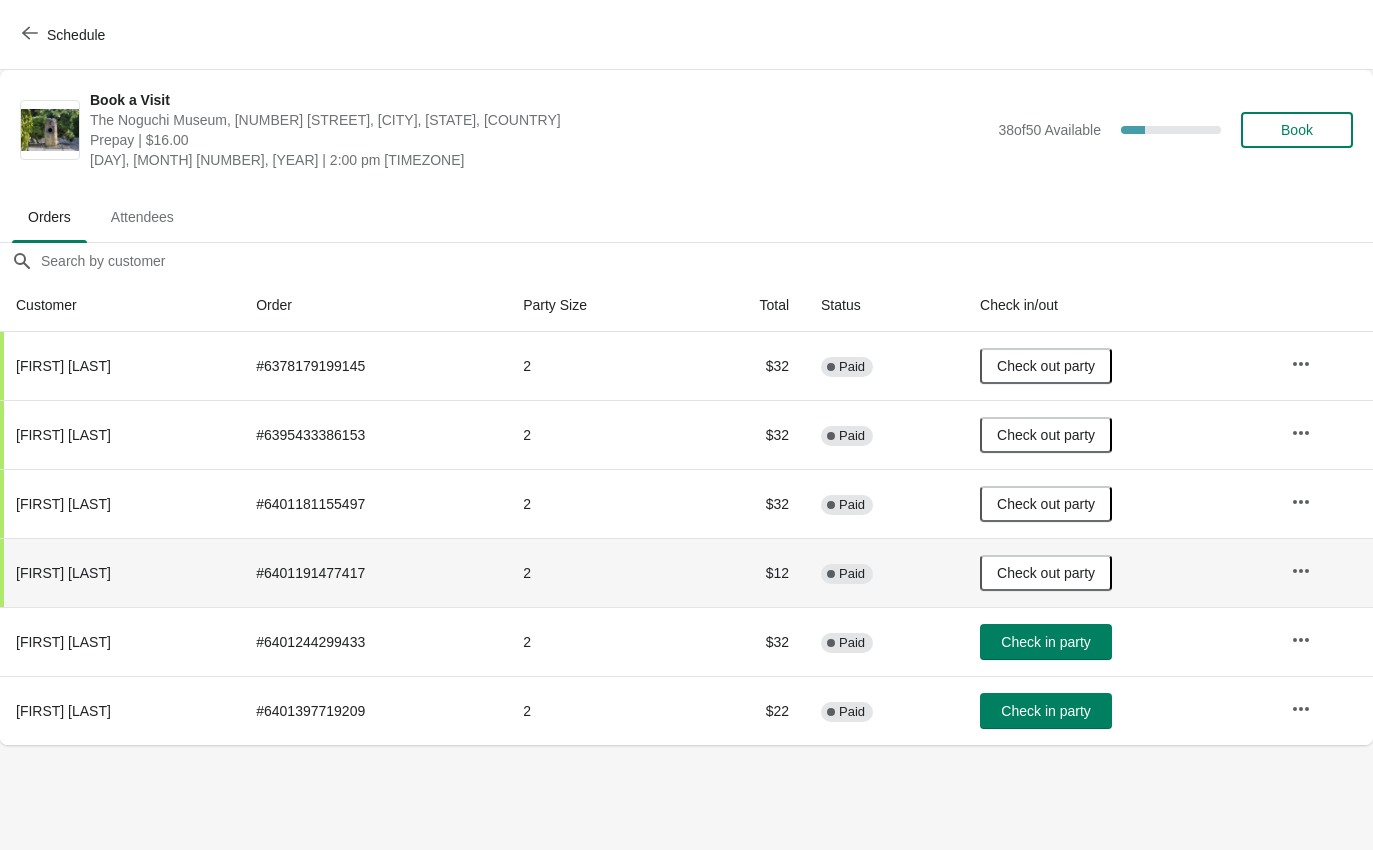 click at bounding box center [30, 34] 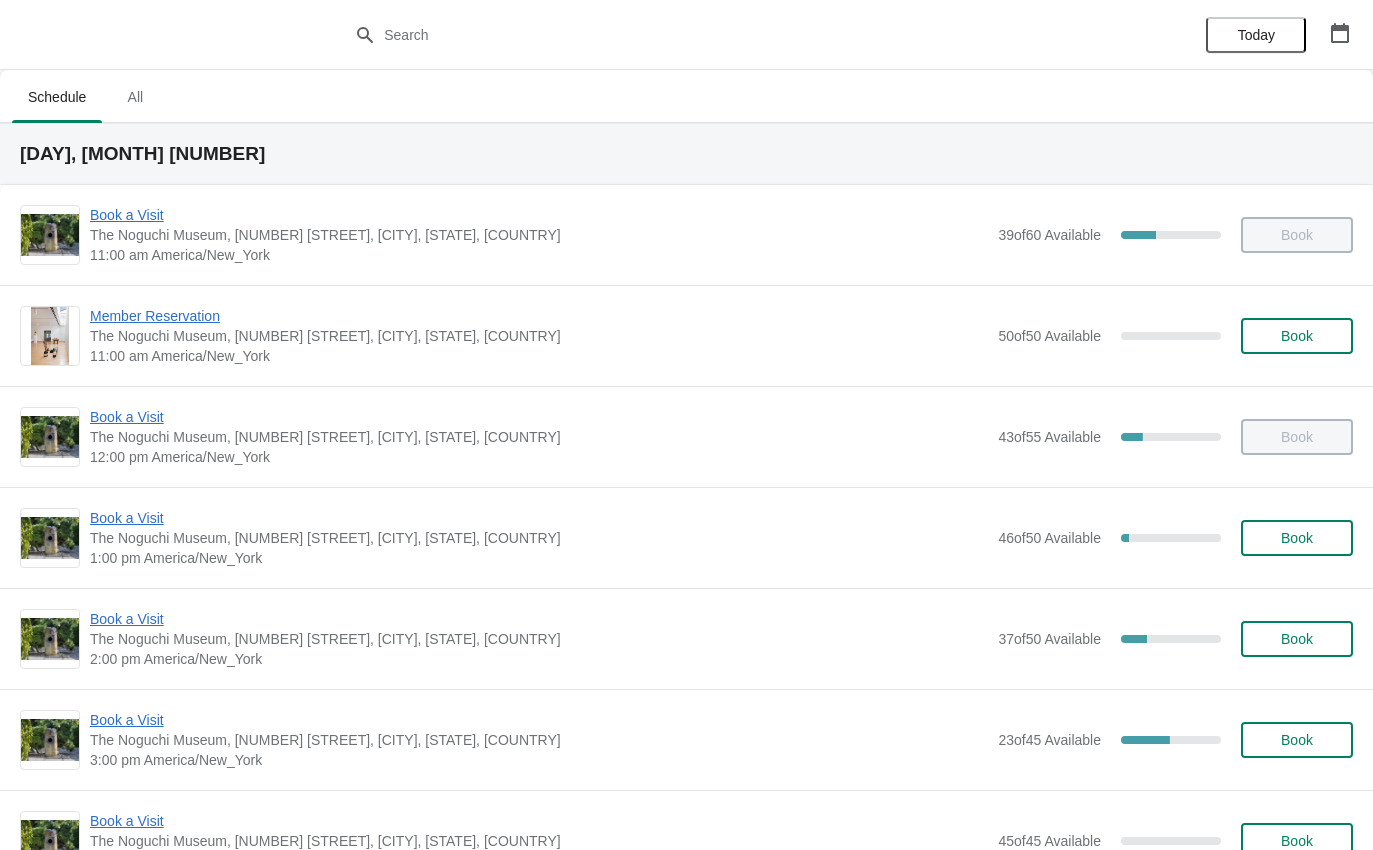 click on "Book a Visit" at bounding box center (539, 720) 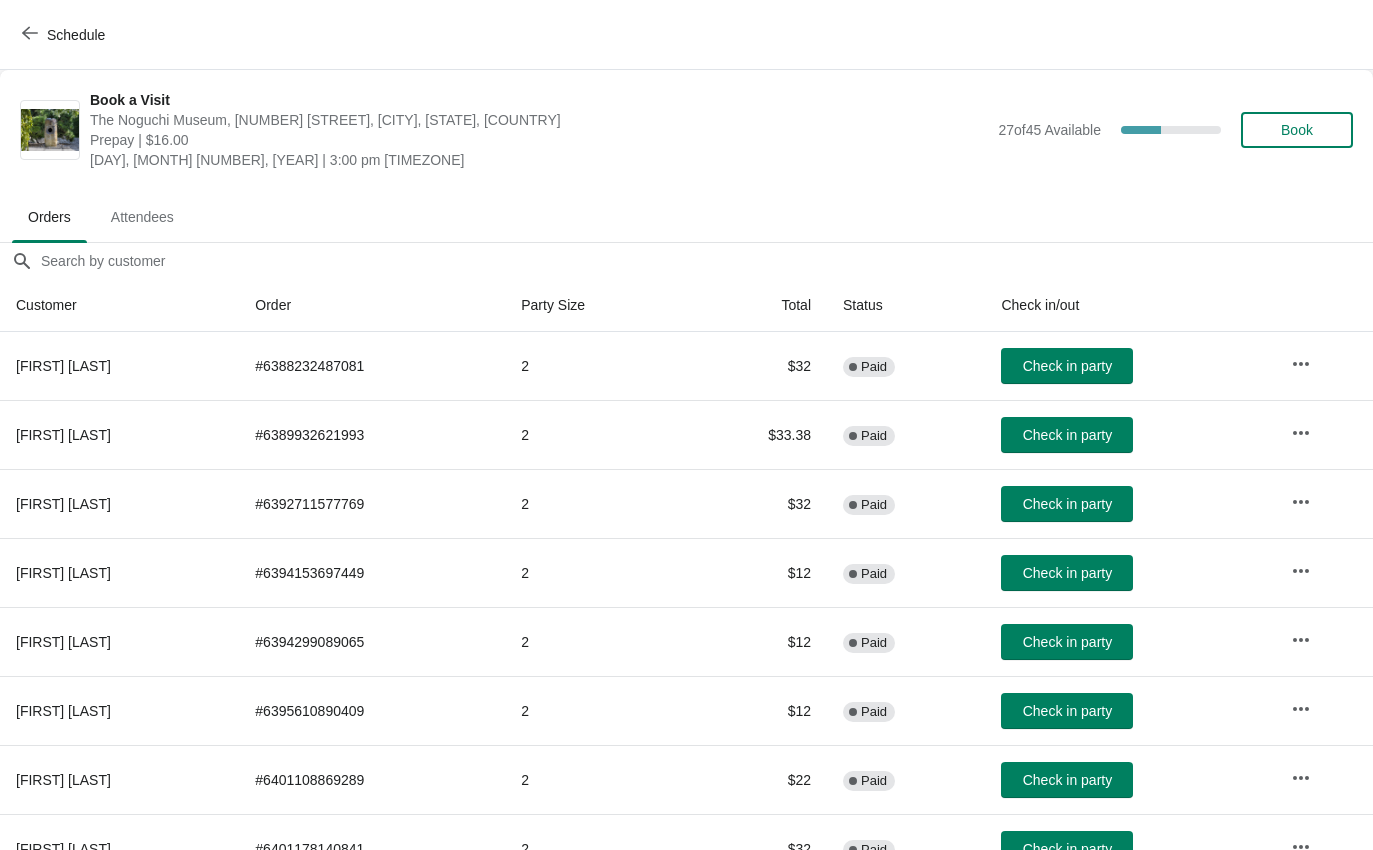 click on "Check in party" at bounding box center (1067, 573) 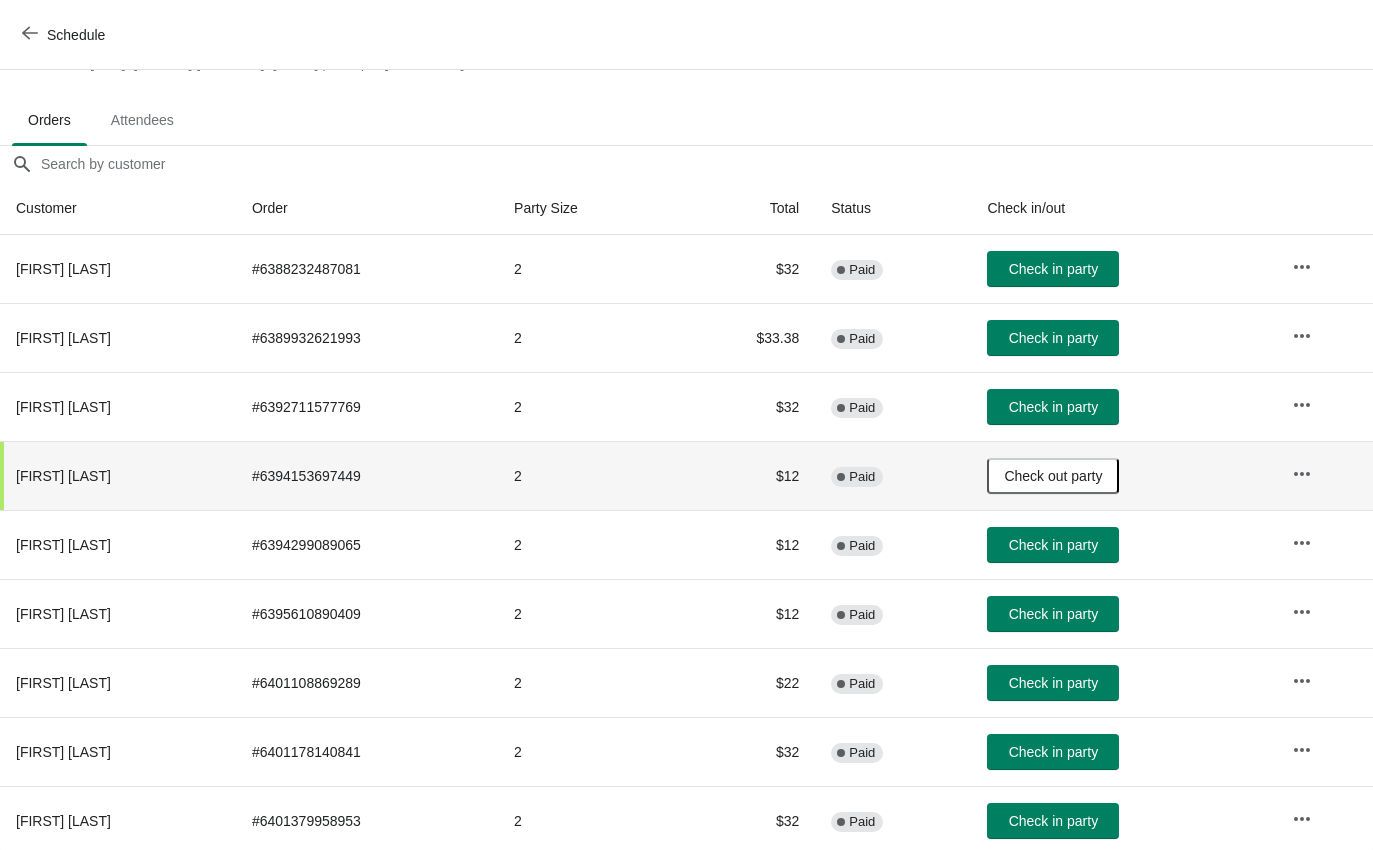 scroll, scrollTop: 98, scrollLeft: 0, axis: vertical 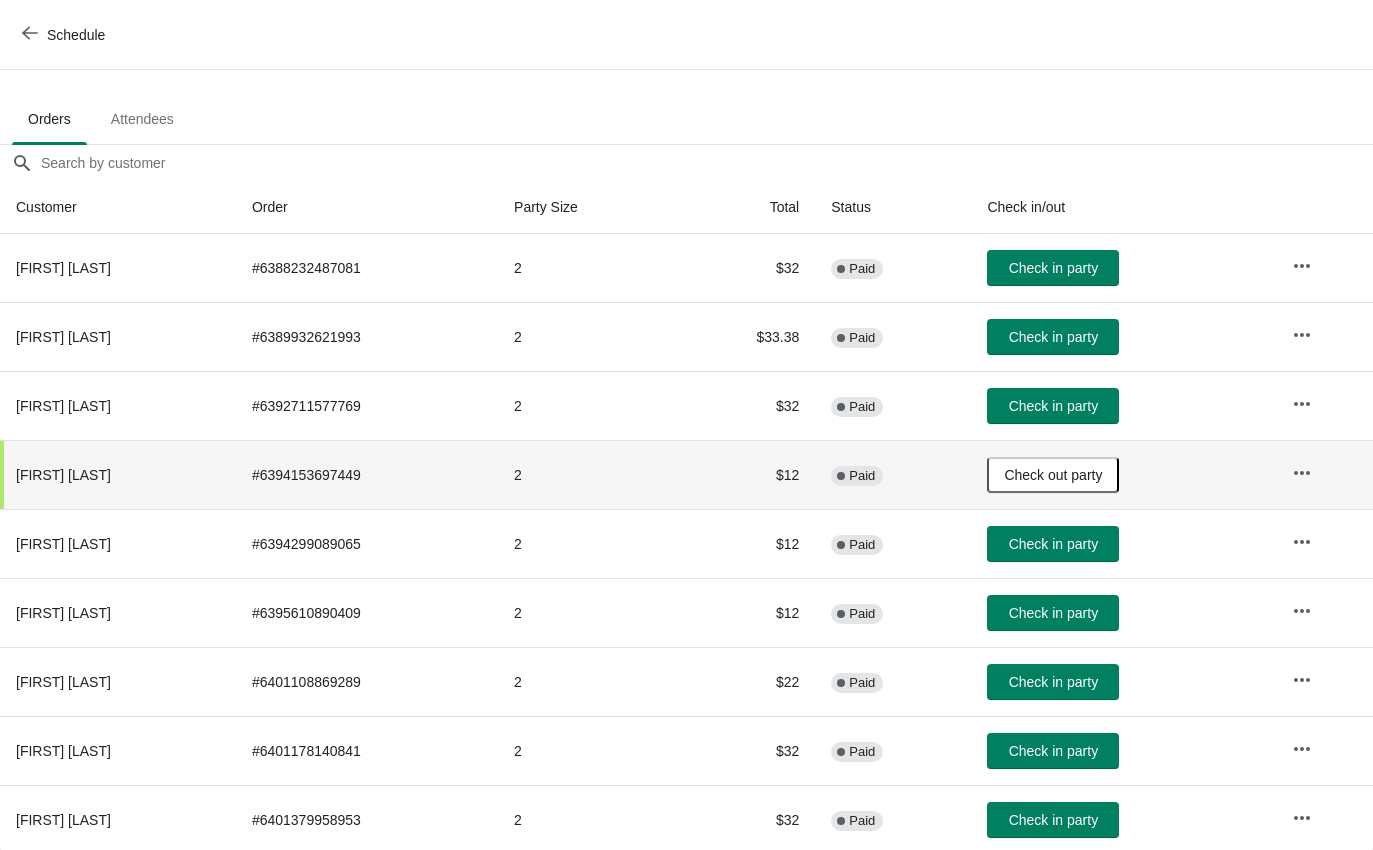 click on "Check in party" at bounding box center (1053, 544) 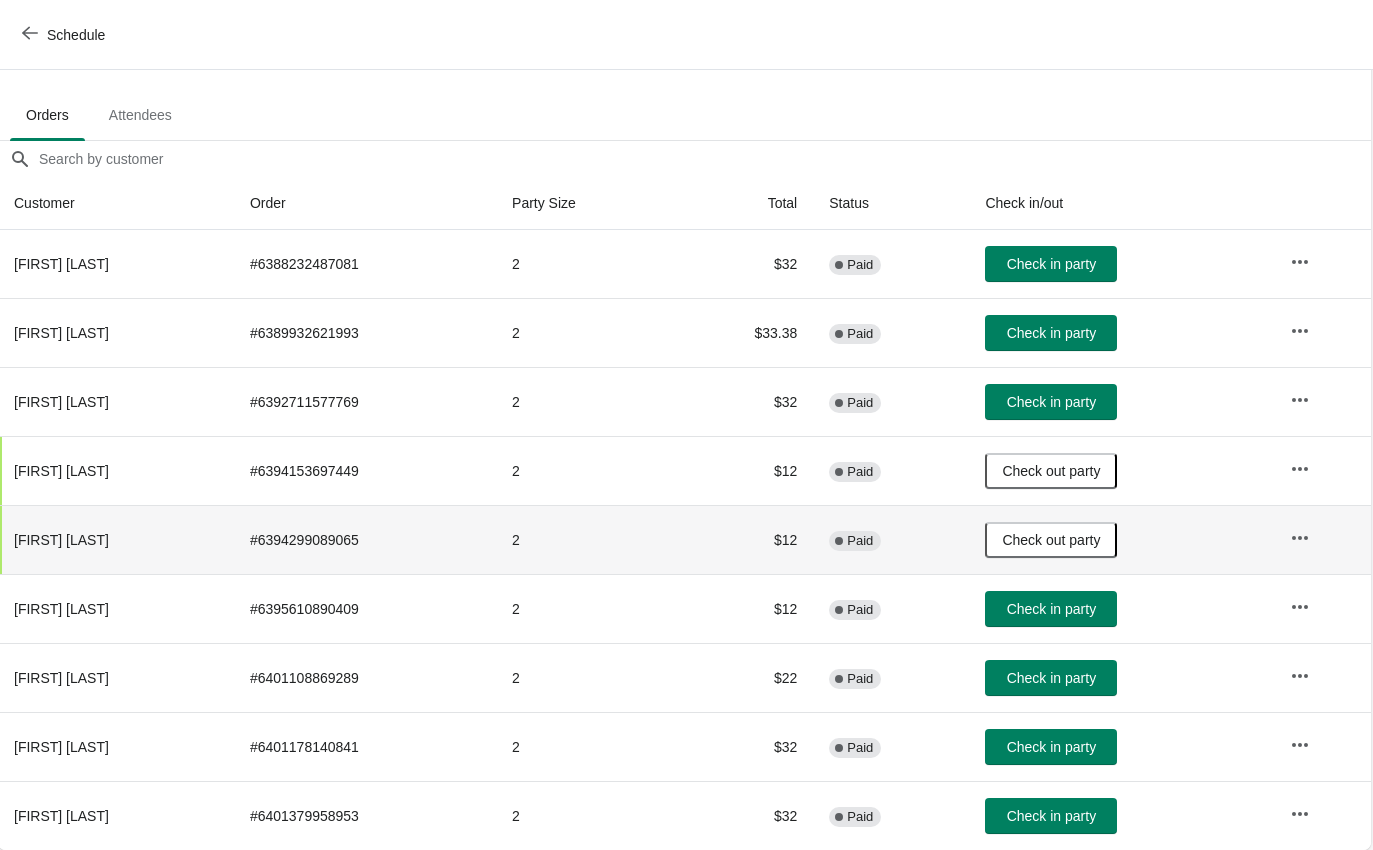 scroll, scrollTop: 102, scrollLeft: 1, axis: both 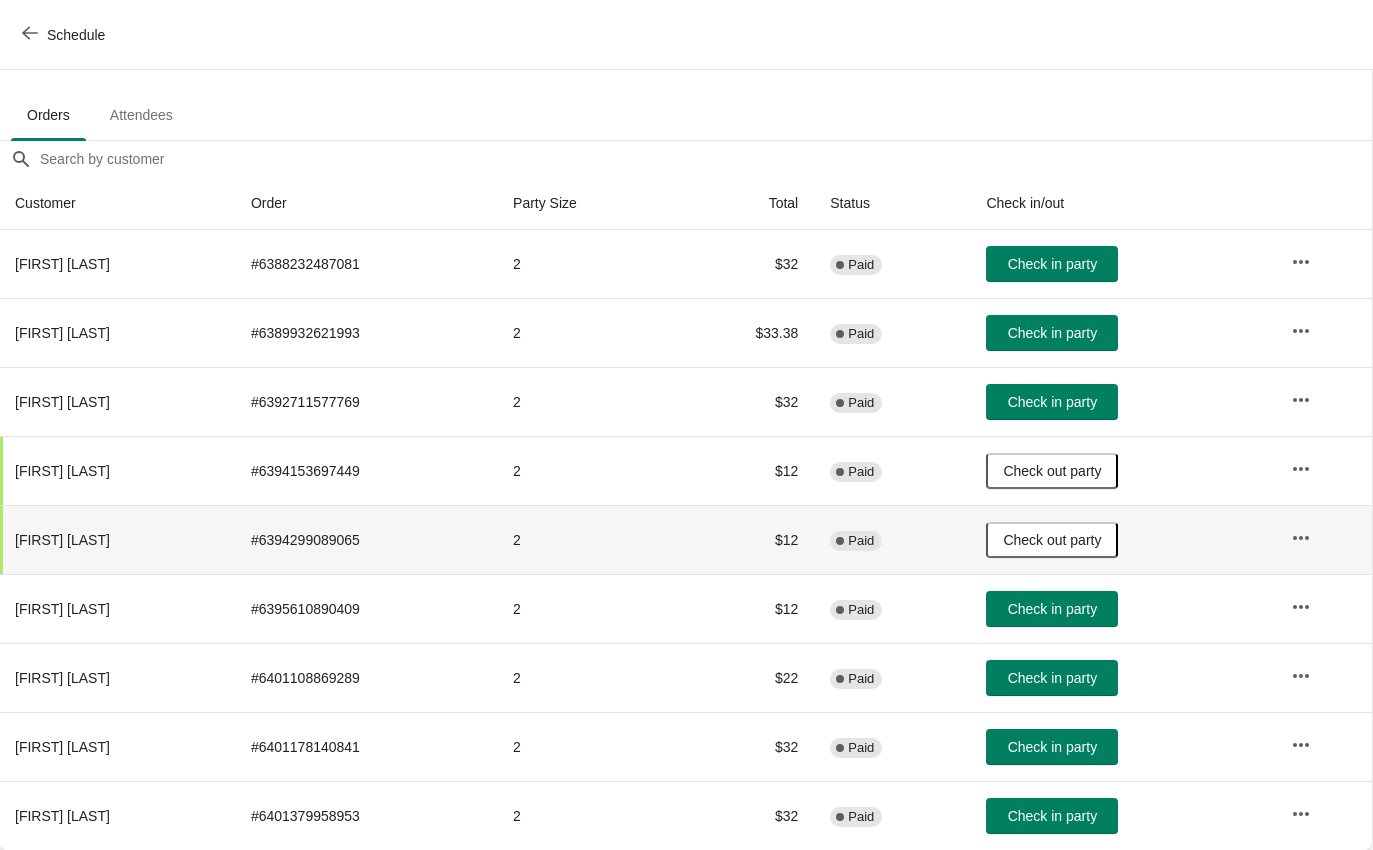 click on "Check in party" at bounding box center [1052, 816] 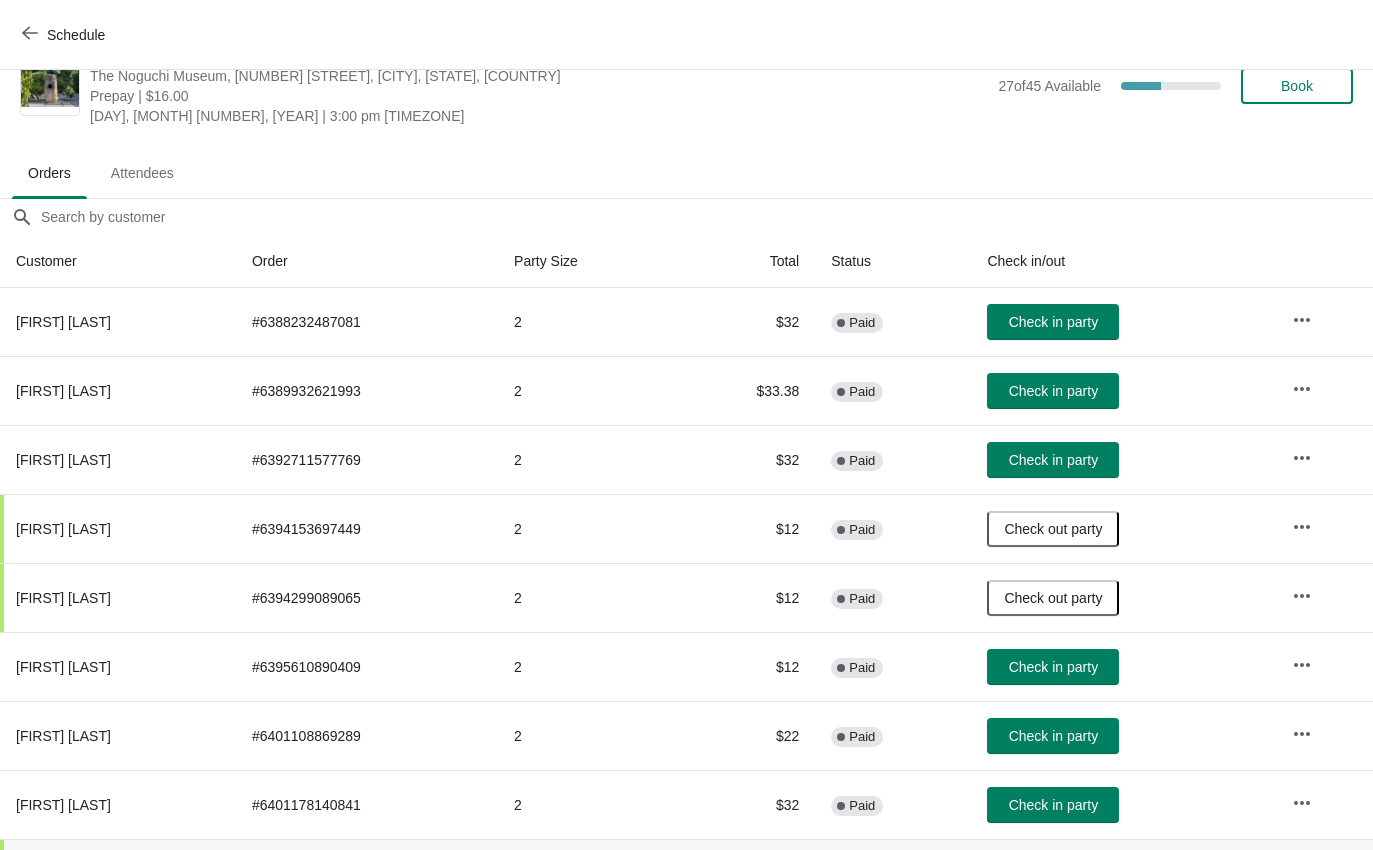 scroll, scrollTop: 45, scrollLeft: 0, axis: vertical 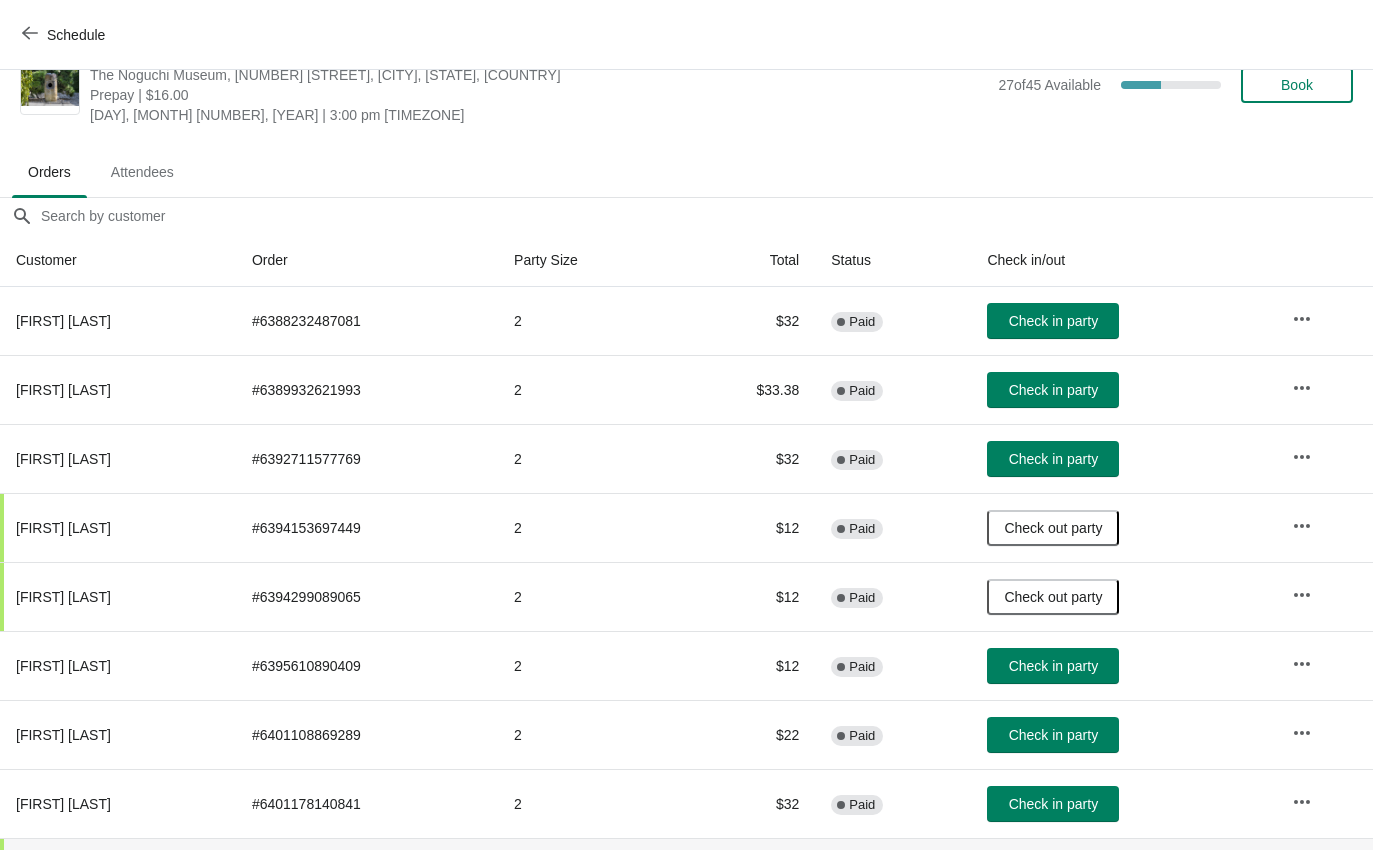 click on "Schedule" at bounding box center [65, 34] 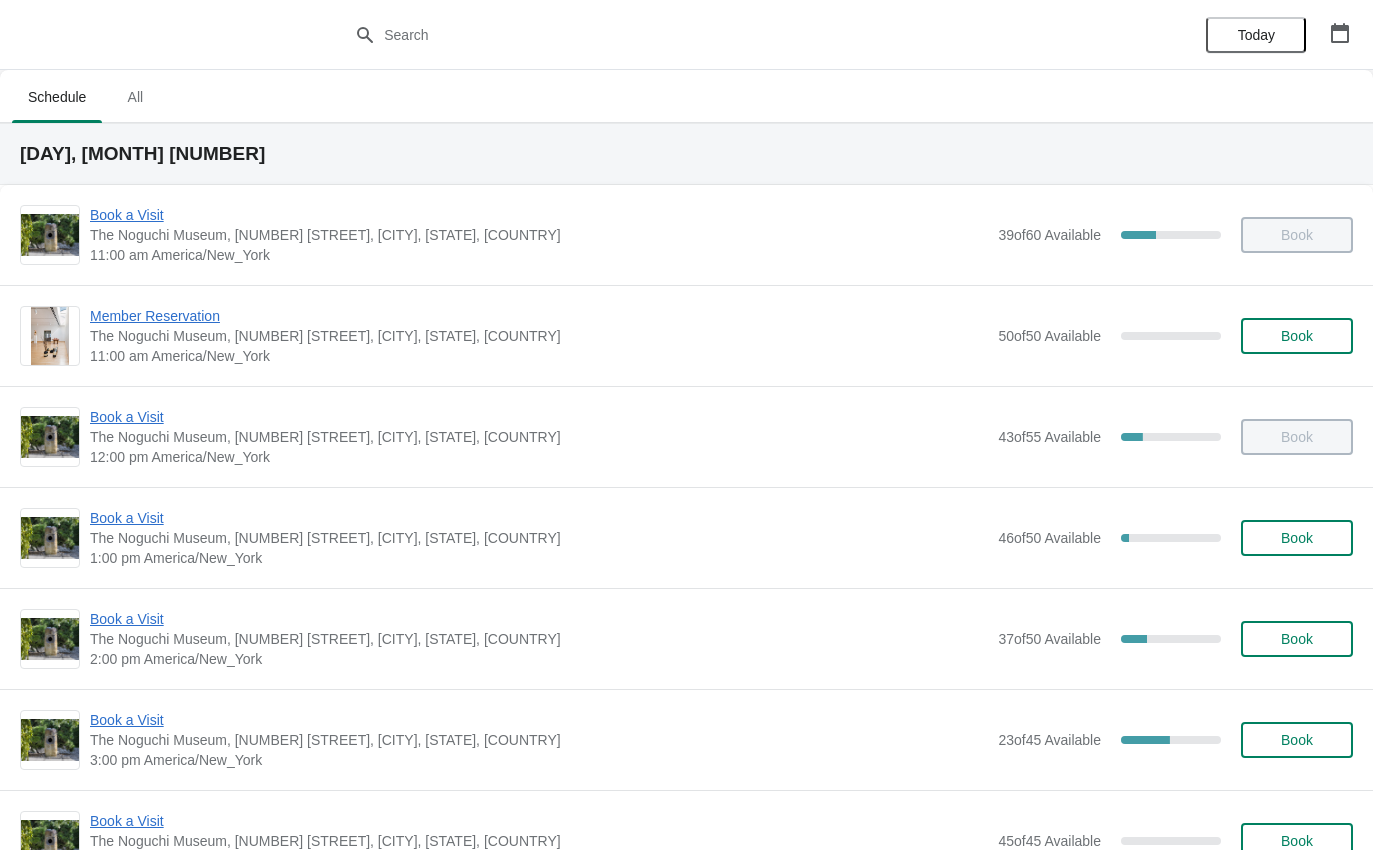 click on "Book a Visit" at bounding box center [539, 720] 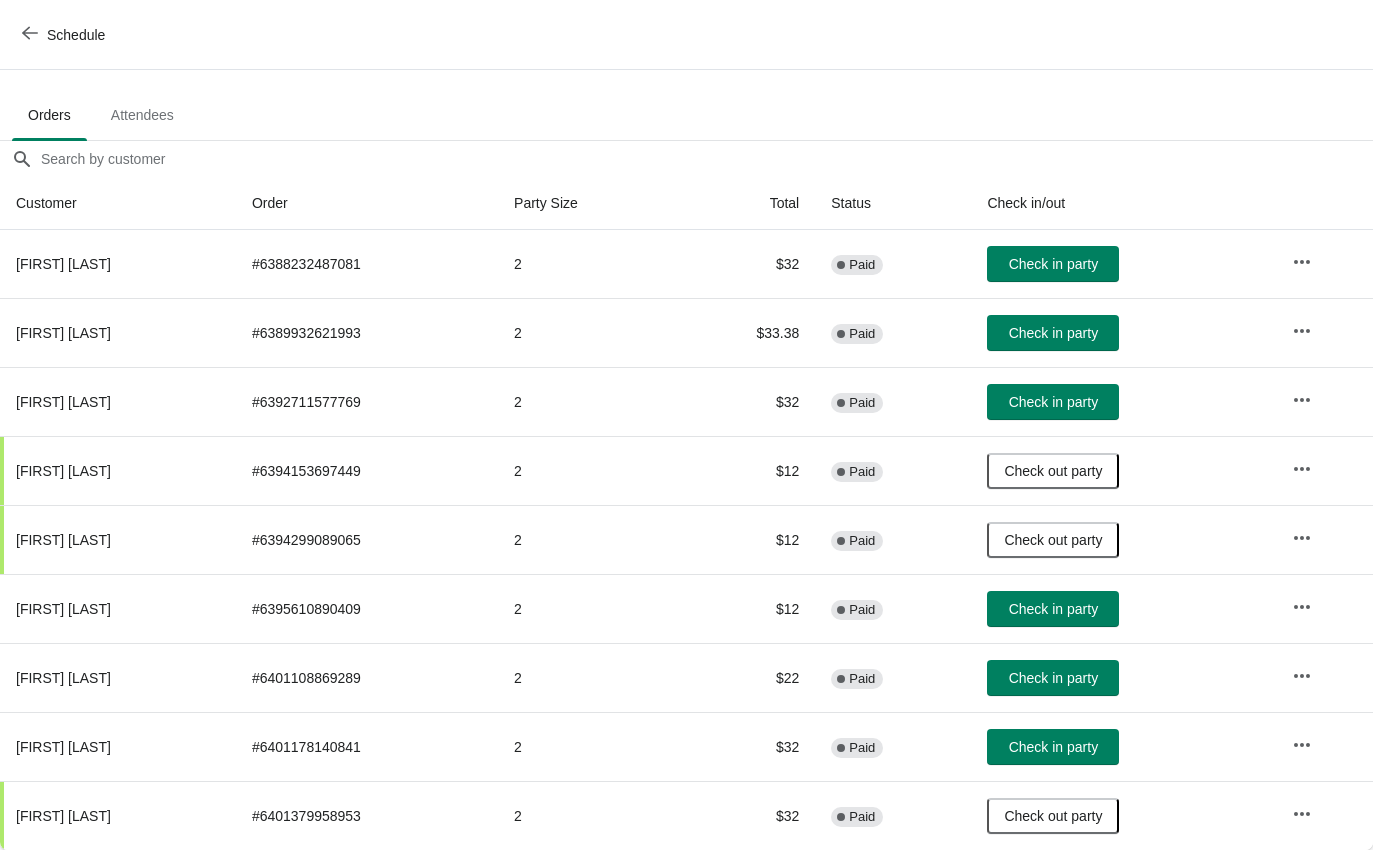 scroll, scrollTop: 102, scrollLeft: 0, axis: vertical 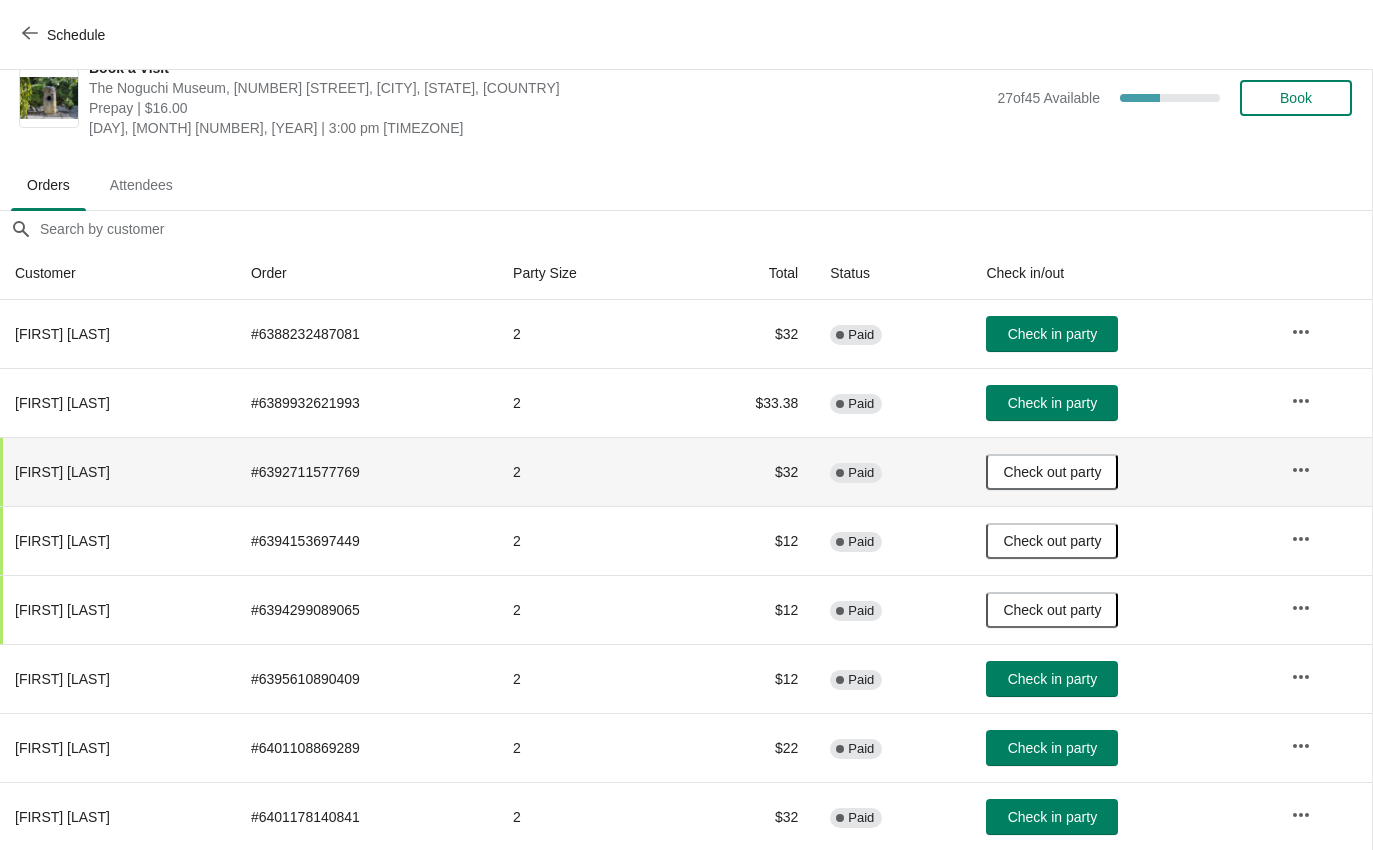 click on "Schedule" at bounding box center [76, 35] 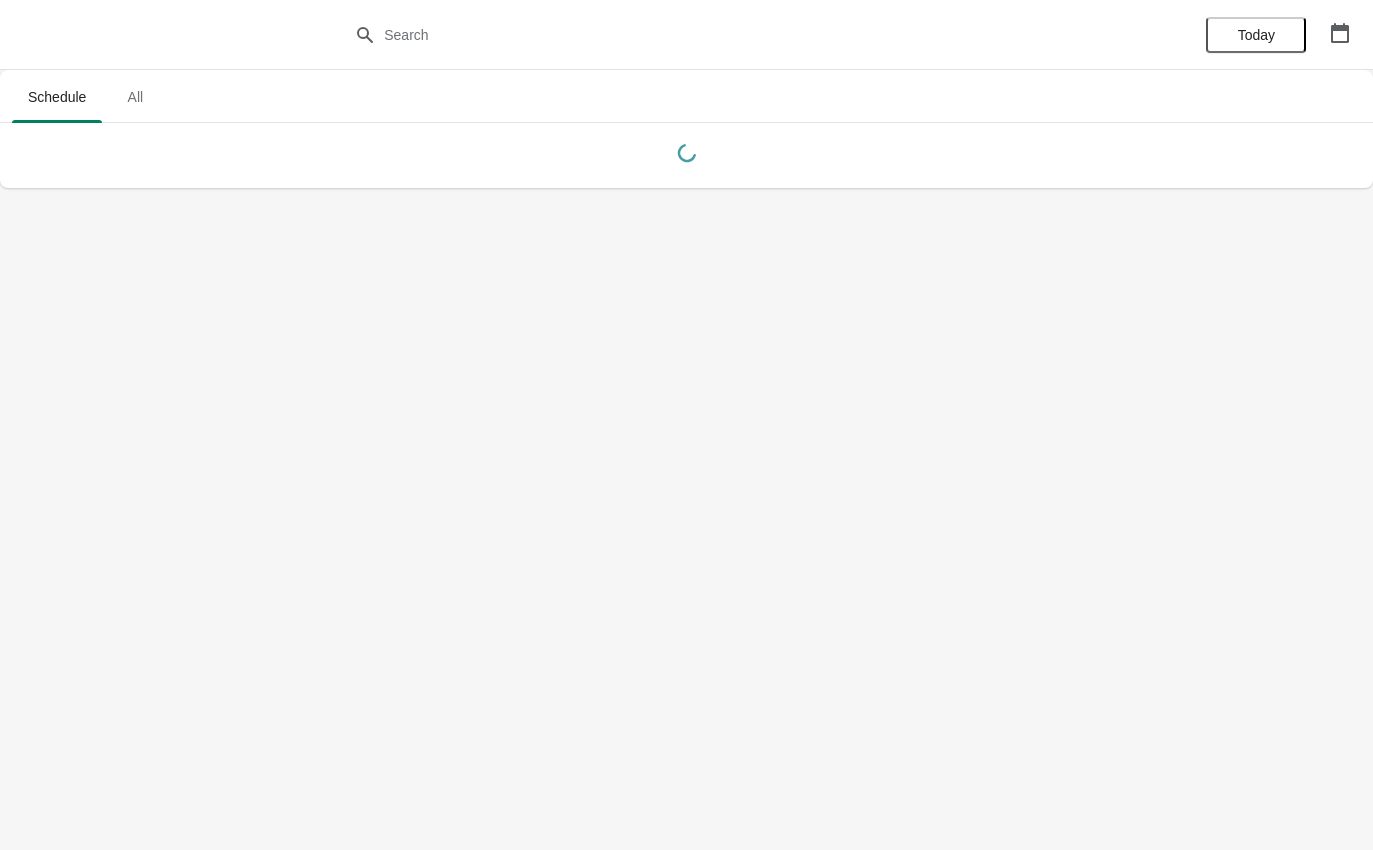 scroll, scrollTop: 0, scrollLeft: 0, axis: both 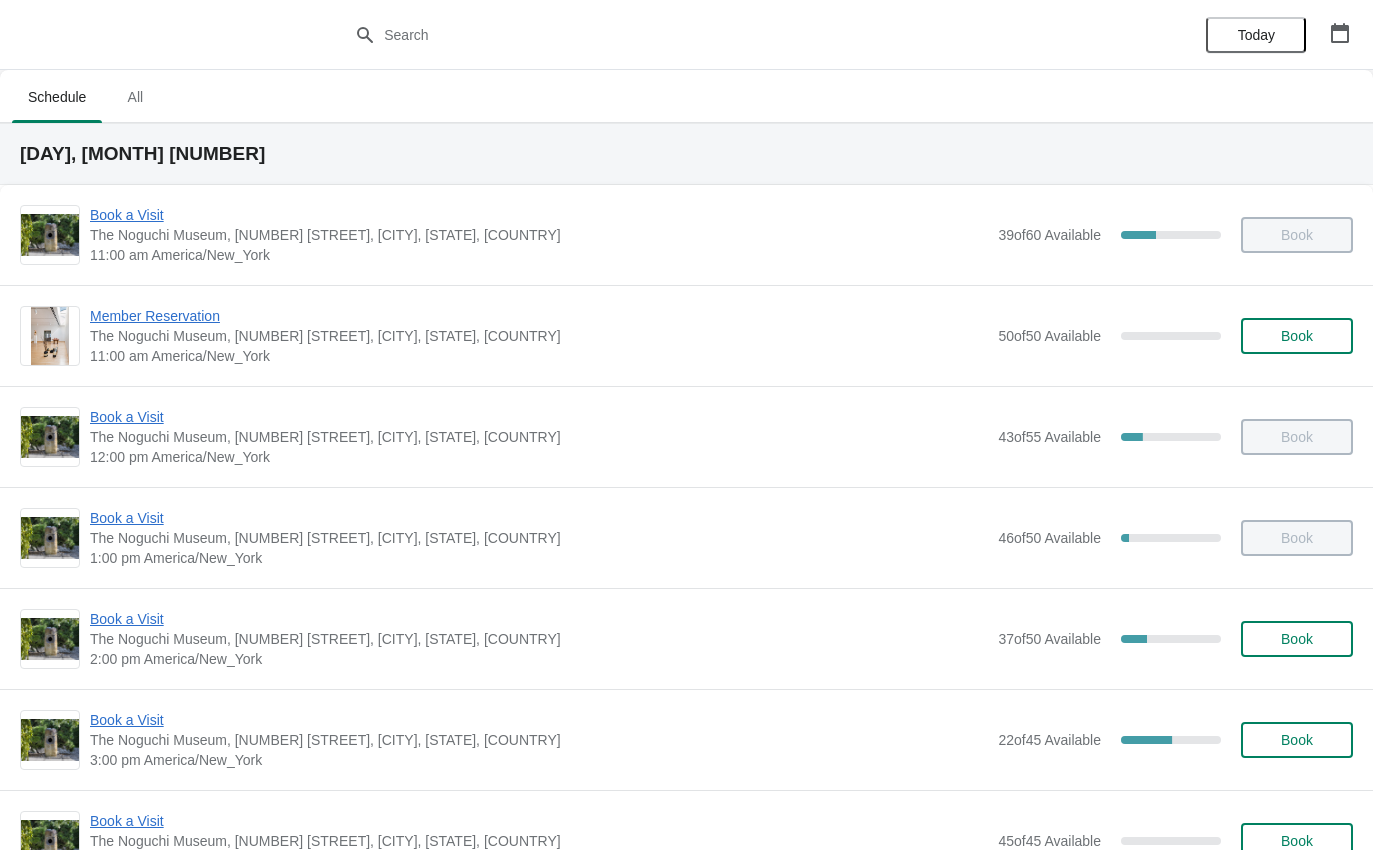 click on "Book a Visit" at bounding box center (539, 720) 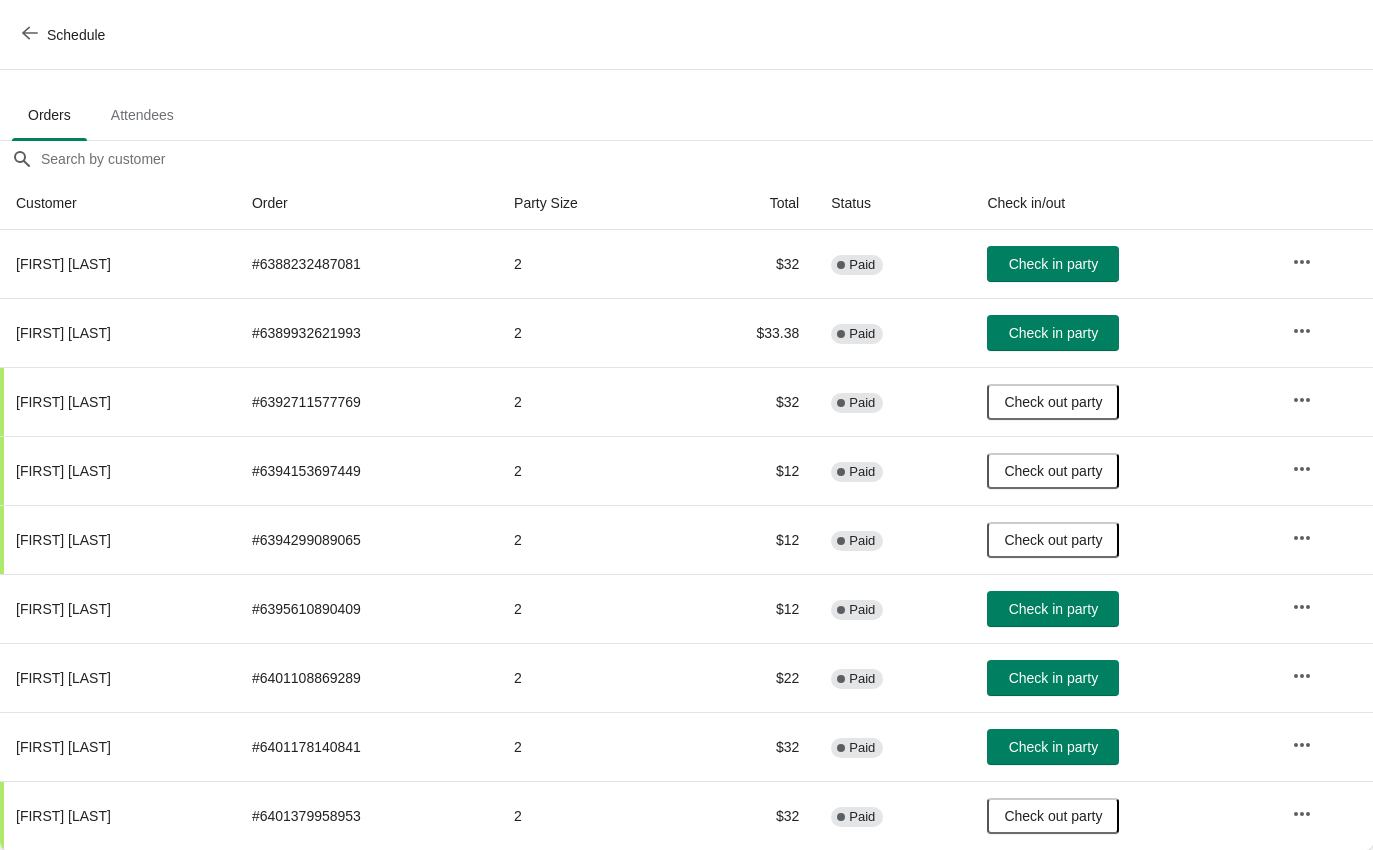 scroll, scrollTop: 102, scrollLeft: 0, axis: vertical 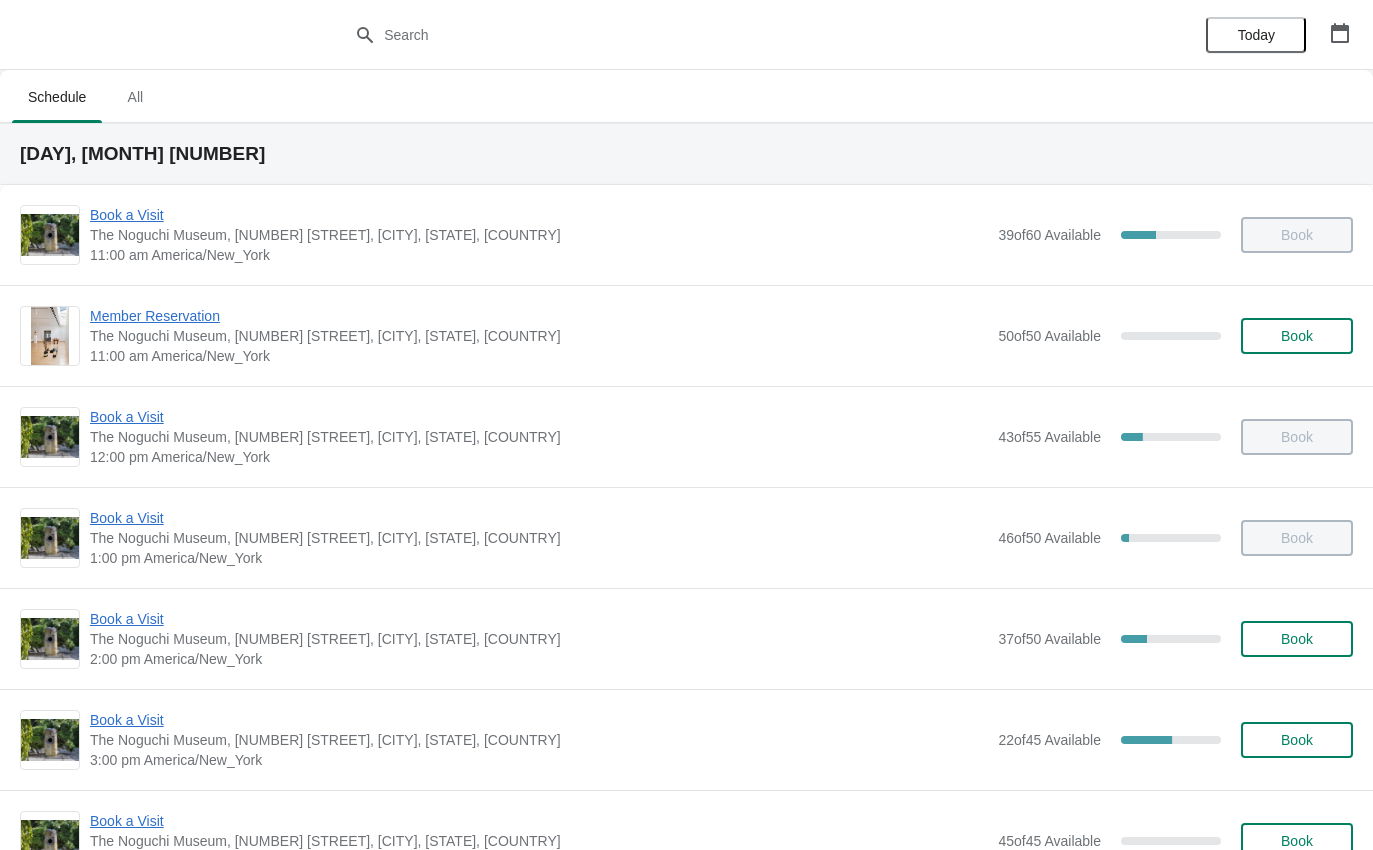 click on "Book a Visit" at bounding box center [539, 720] 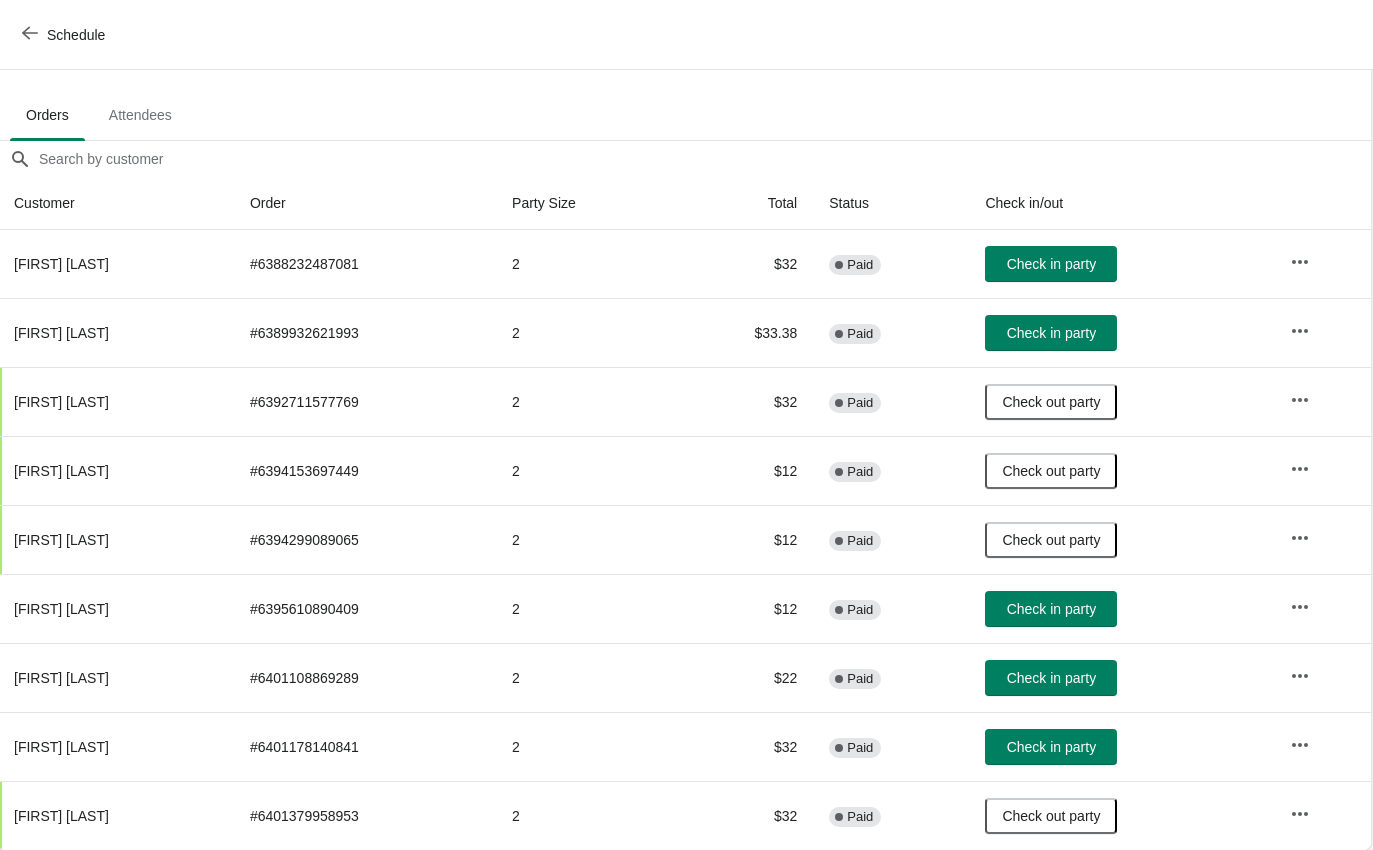 scroll, scrollTop: 102, scrollLeft: 1, axis: both 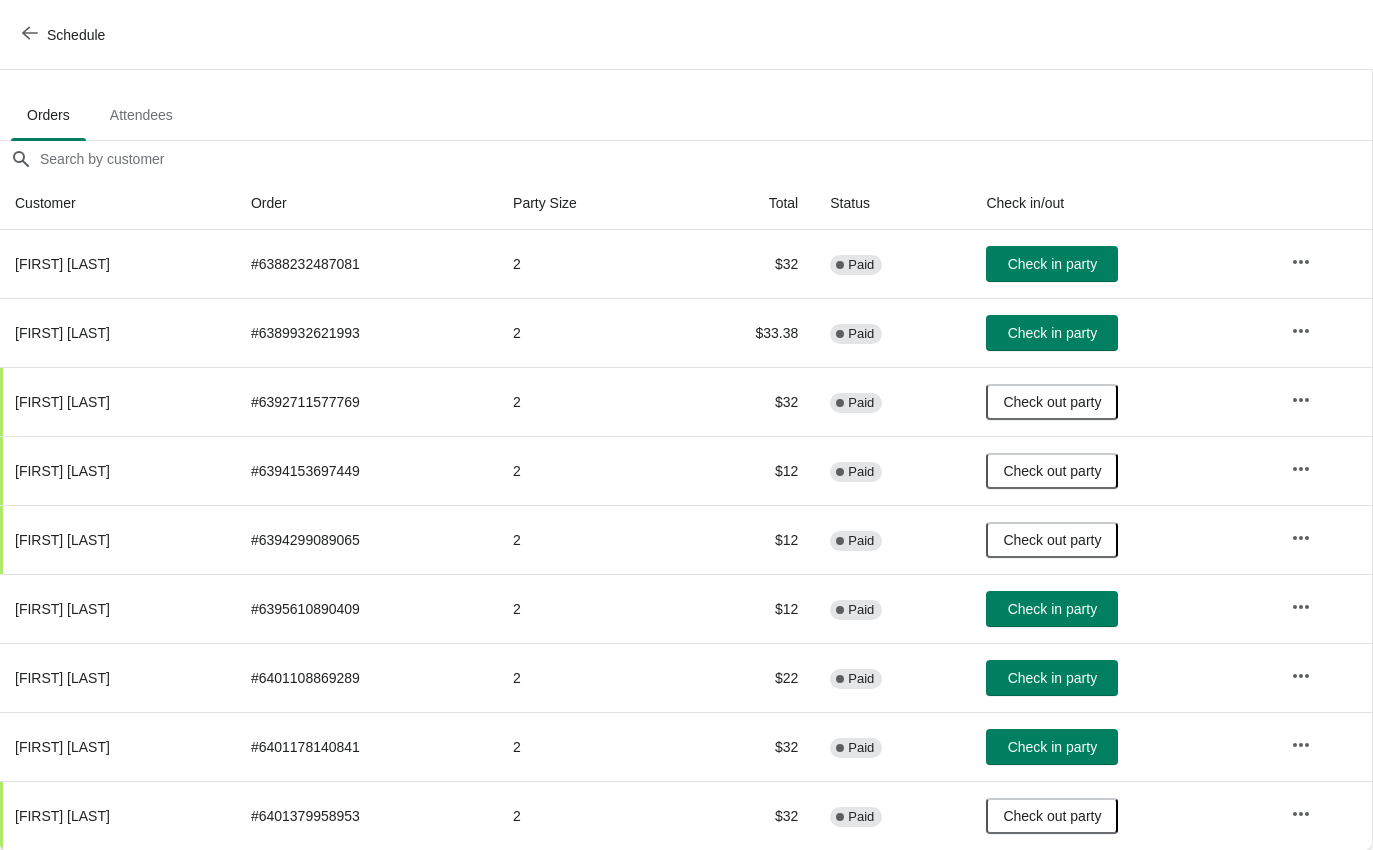 click on "Schedule" at bounding box center [76, 35] 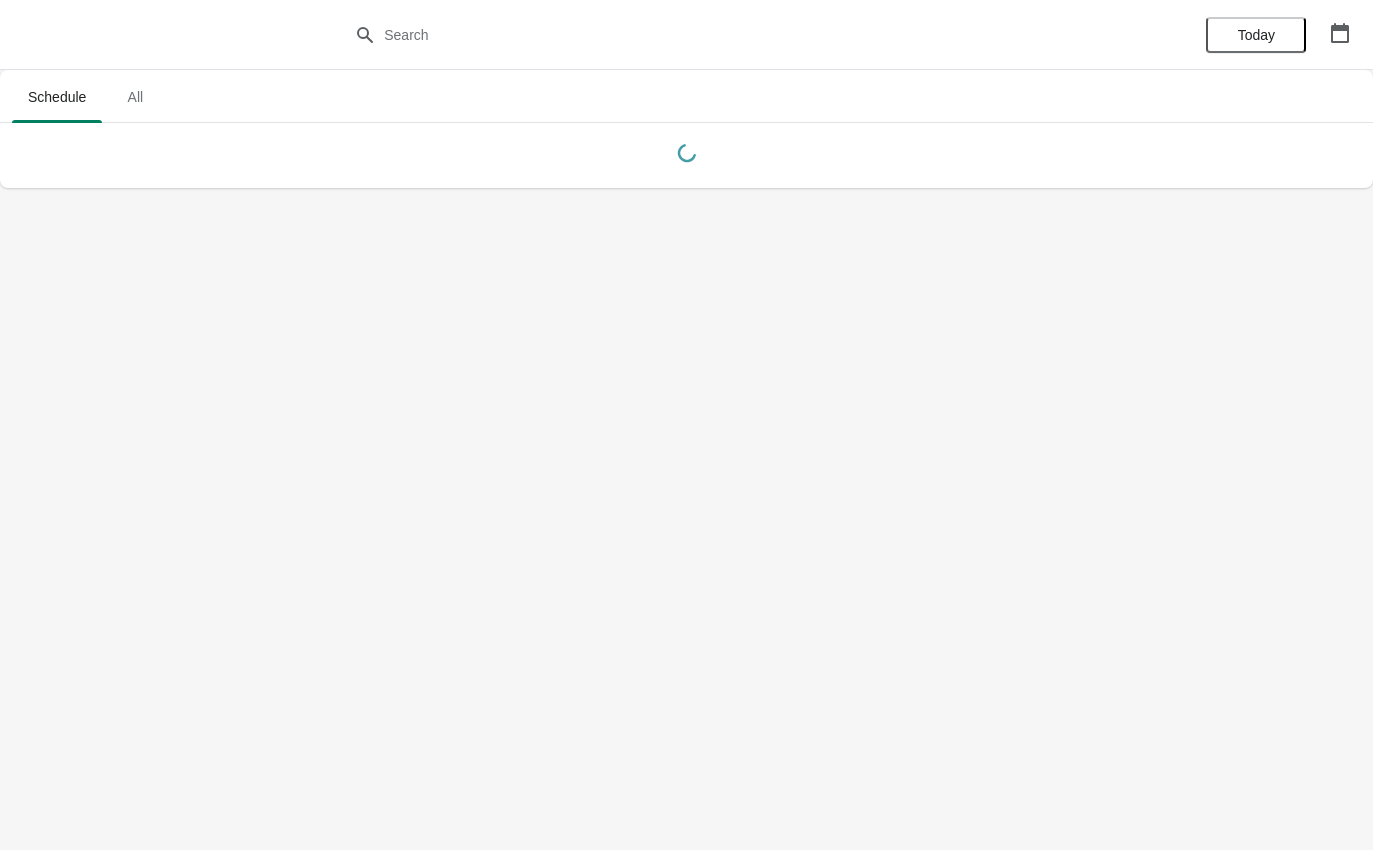 scroll, scrollTop: 0, scrollLeft: 0, axis: both 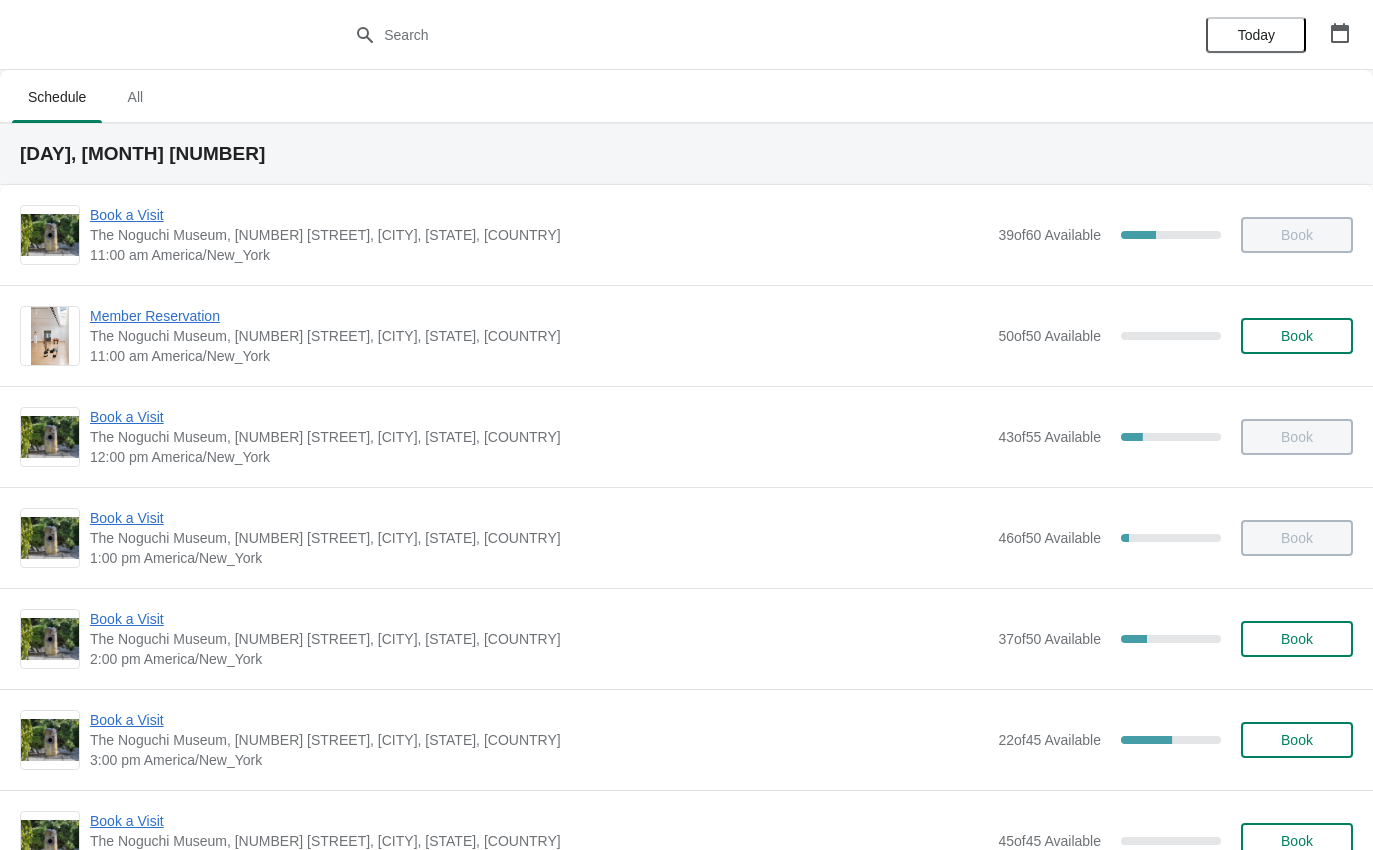 click on "Book a Visit" at bounding box center [539, 417] 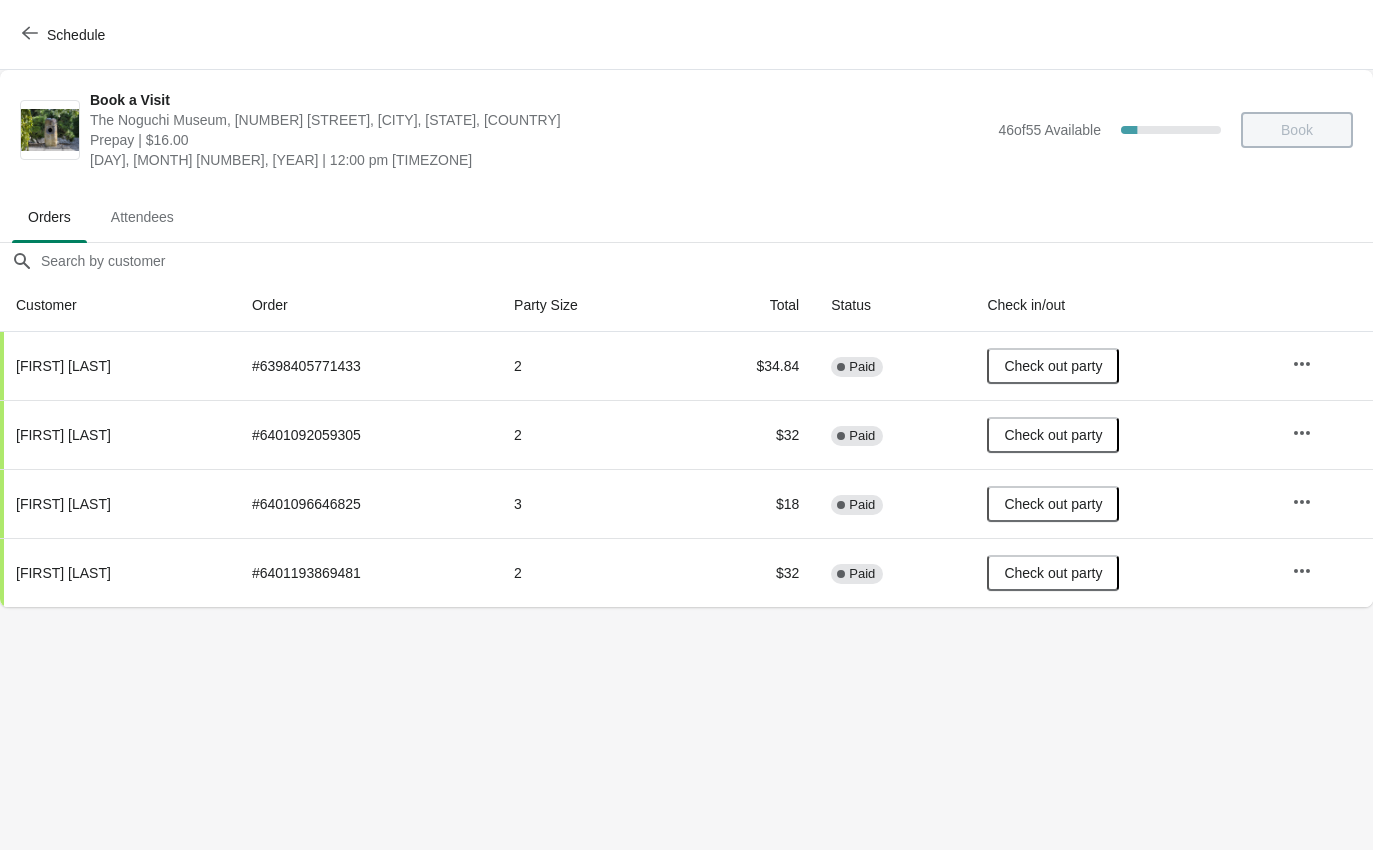 click on "Schedule" at bounding box center [76, 35] 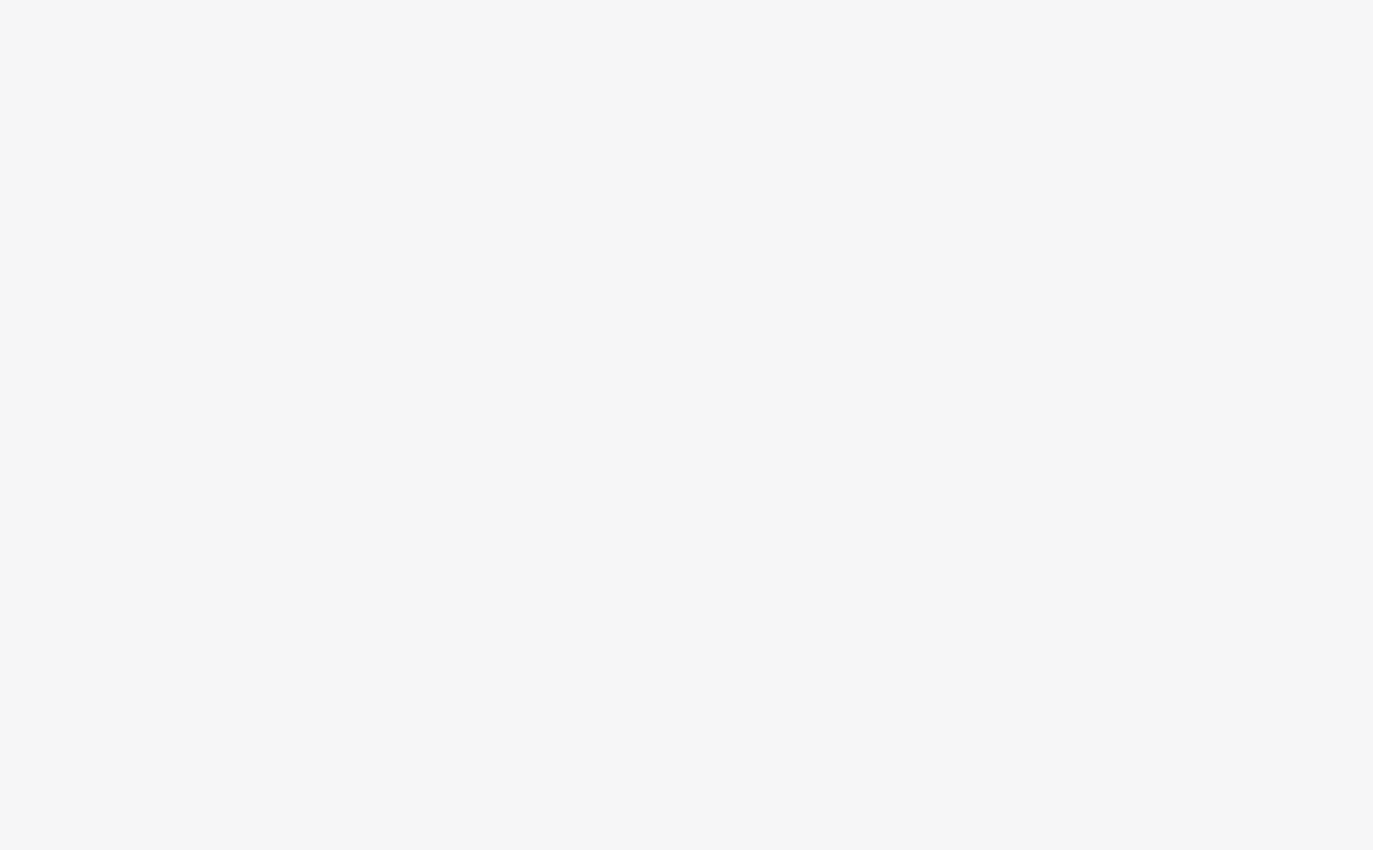 scroll, scrollTop: 0, scrollLeft: 0, axis: both 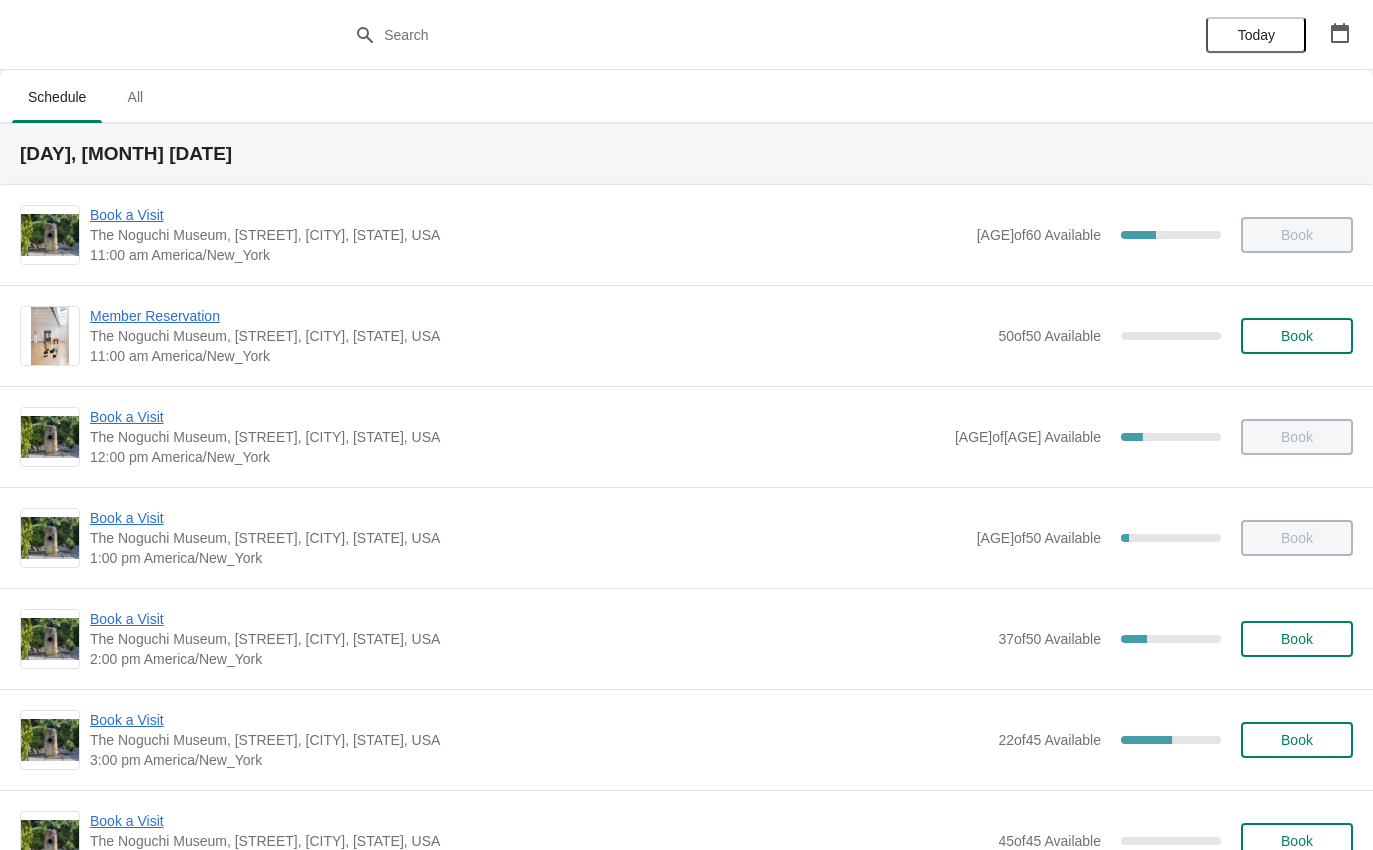 click on "Book a Visit" at bounding box center [517, 417] 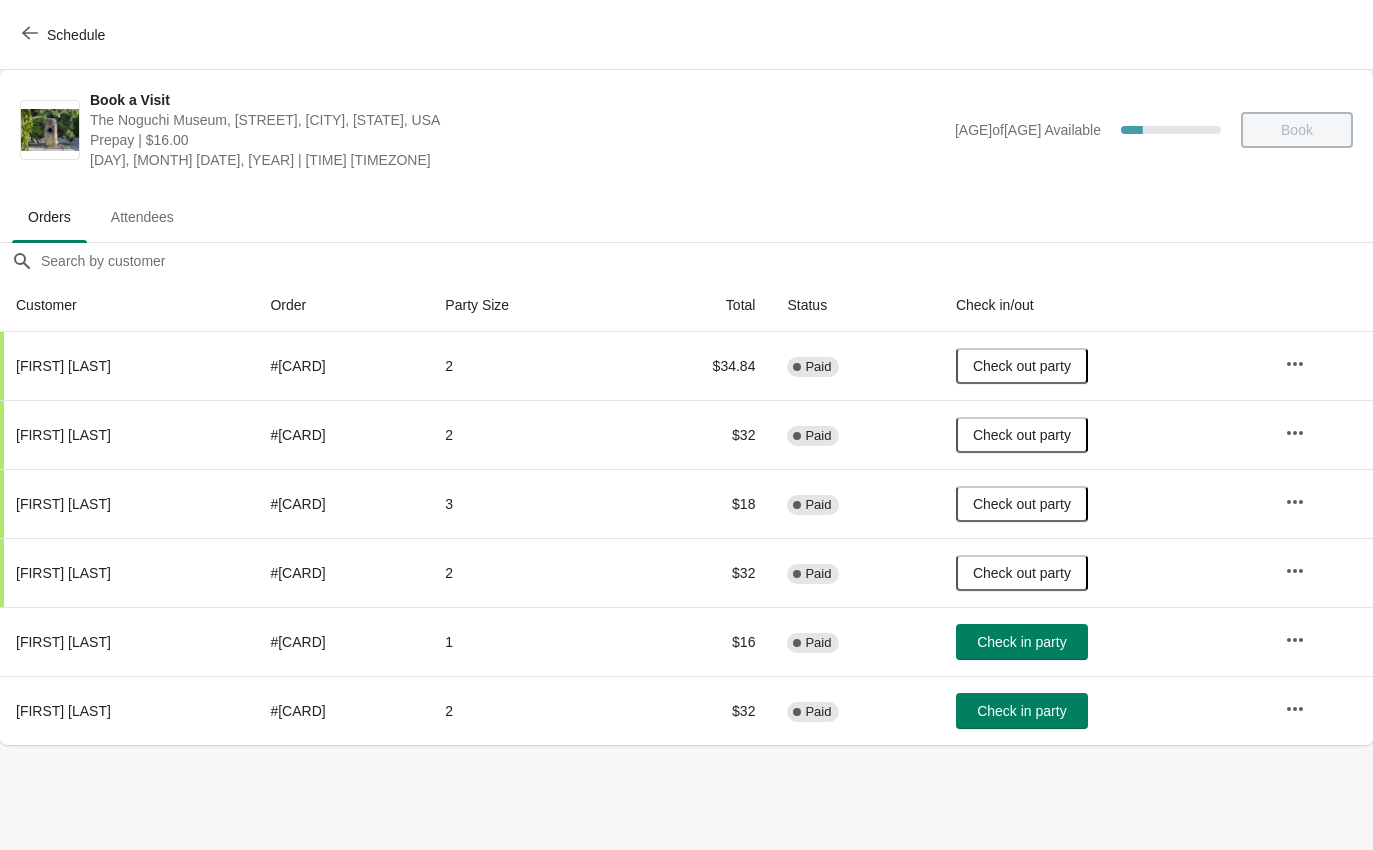 click on "Check in party" at bounding box center (1021, 711) 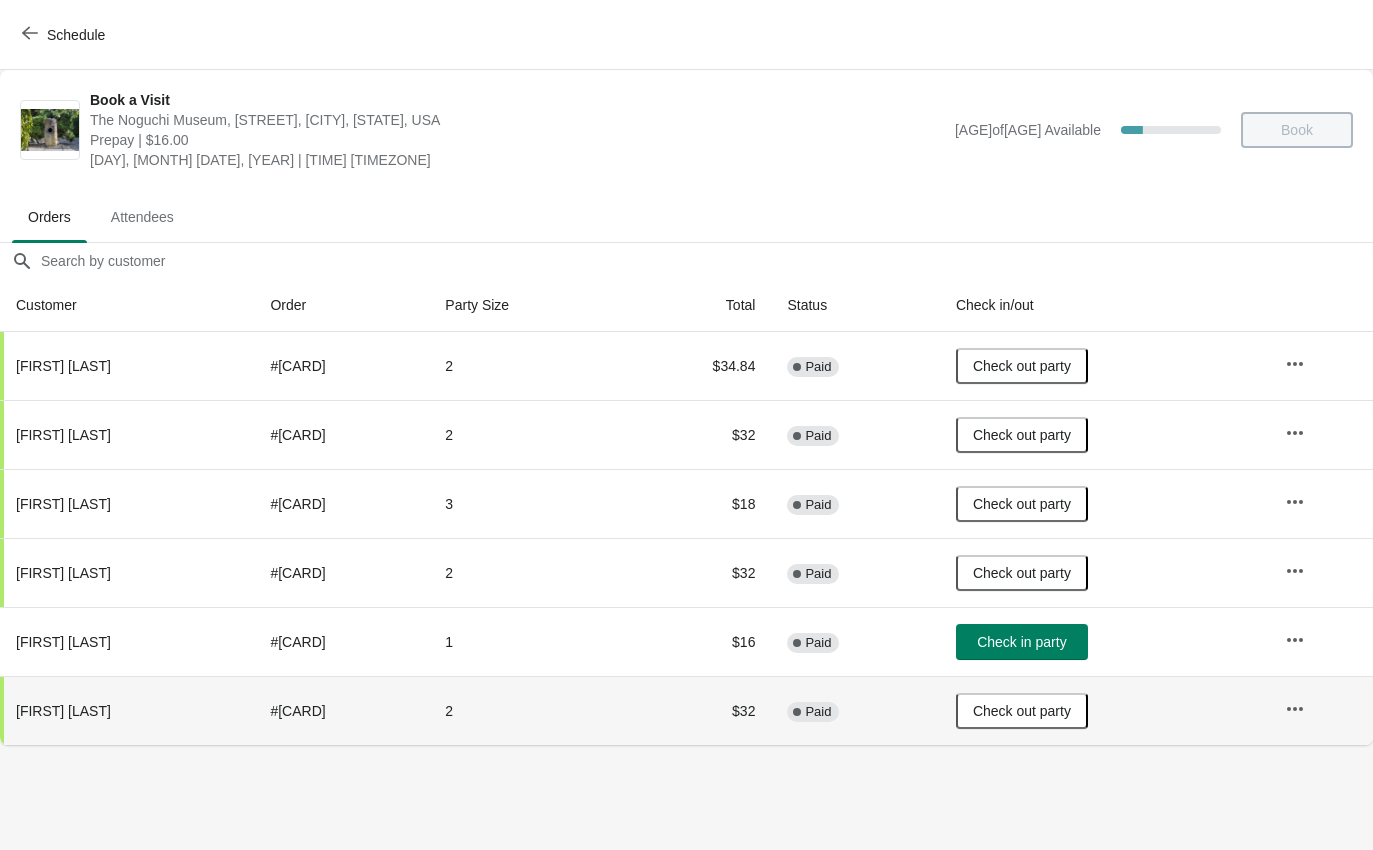 click on "Schedule" at bounding box center (76, 35) 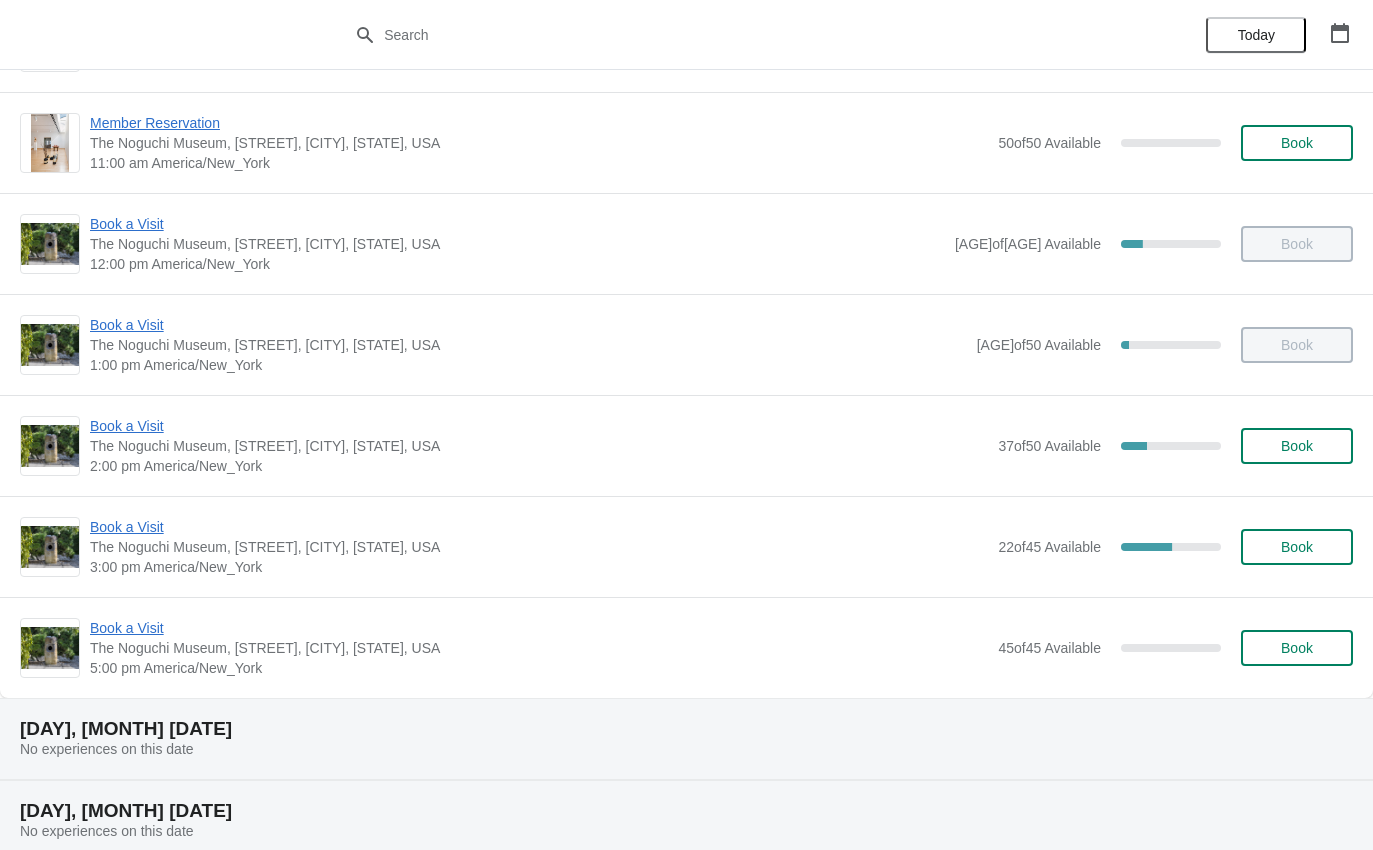 scroll, scrollTop: 204, scrollLeft: 0, axis: vertical 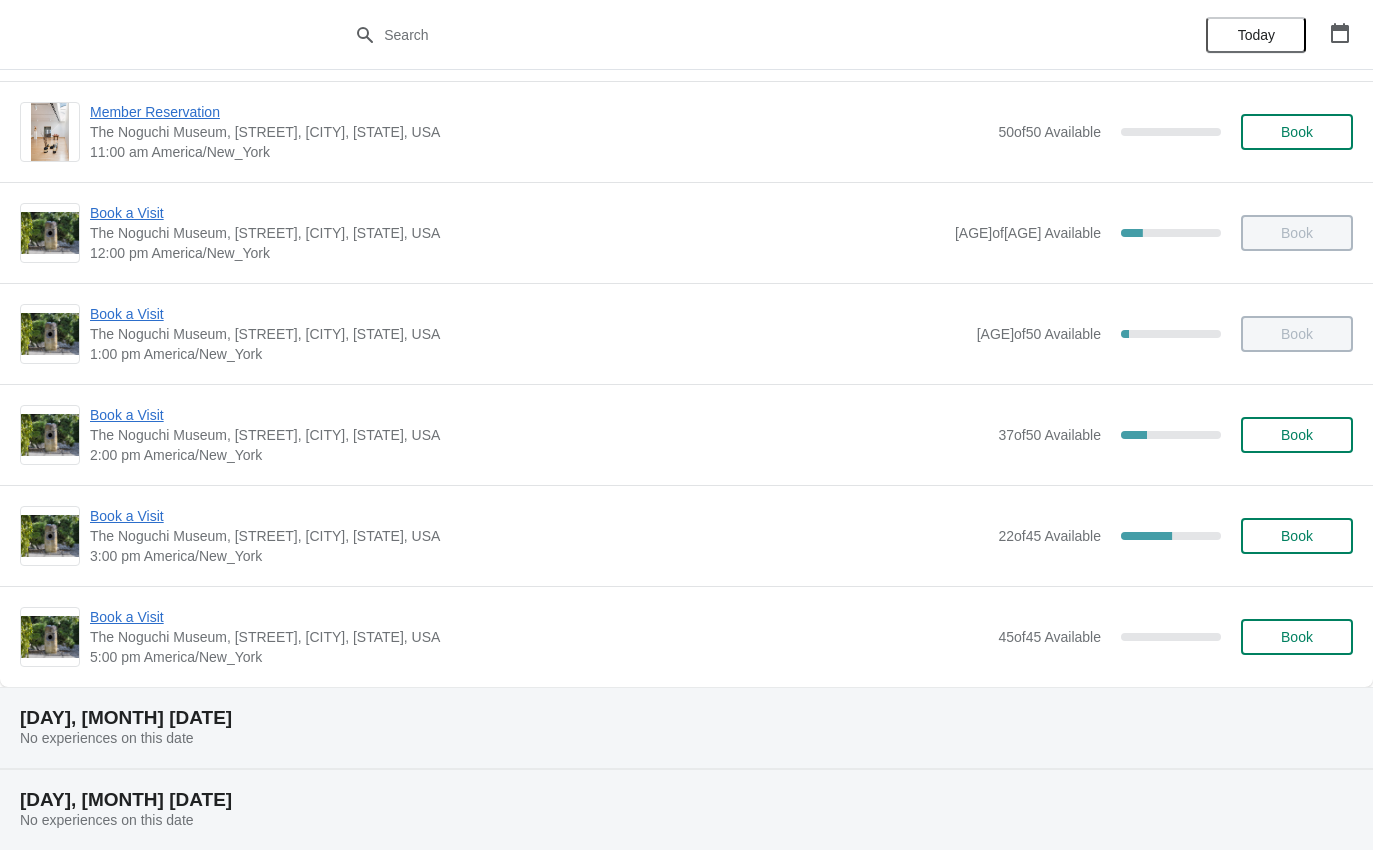 click on "Book a Visit" at bounding box center [539, 415] 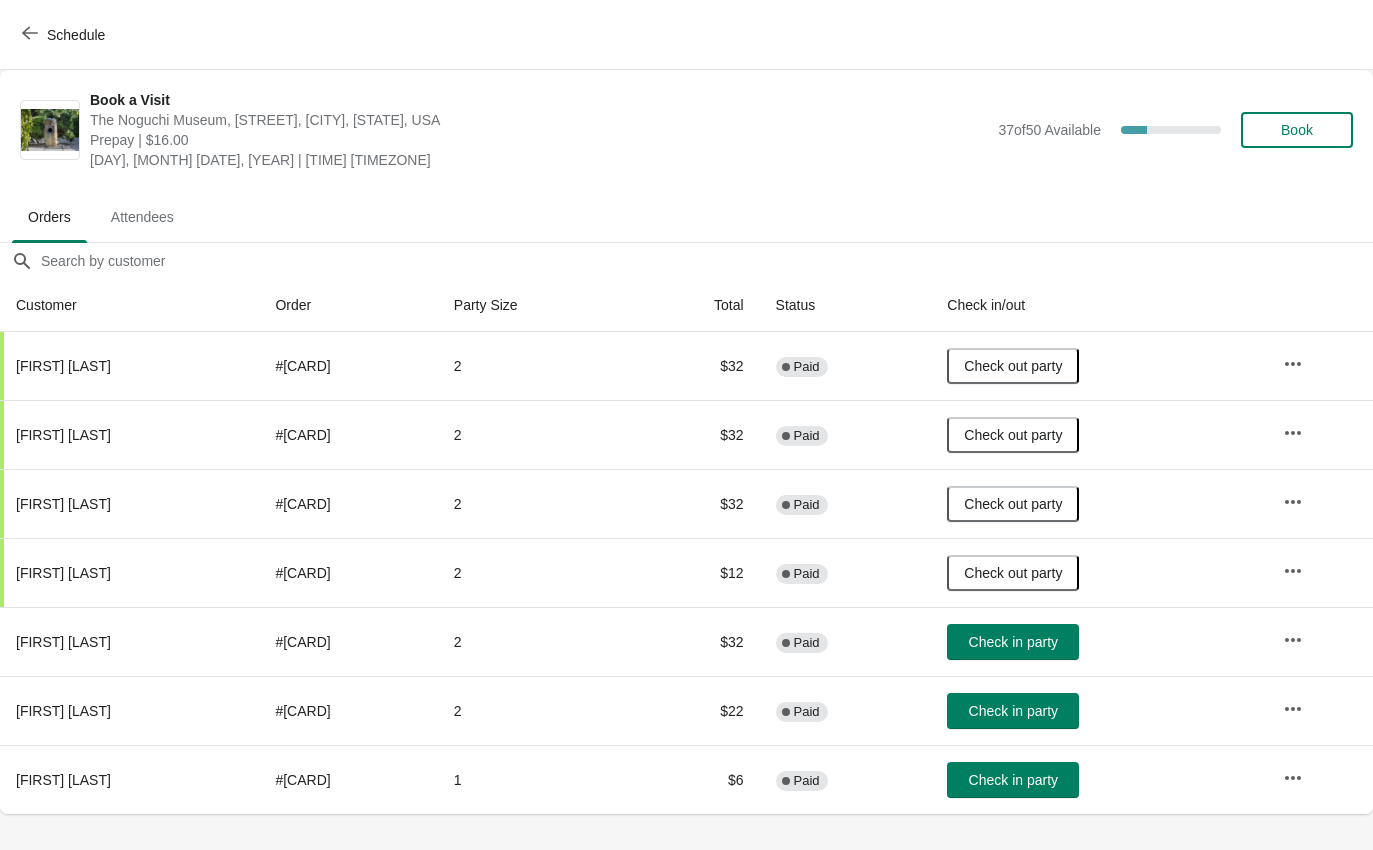 click on "Check in party" at bounding box center [1013, 780] 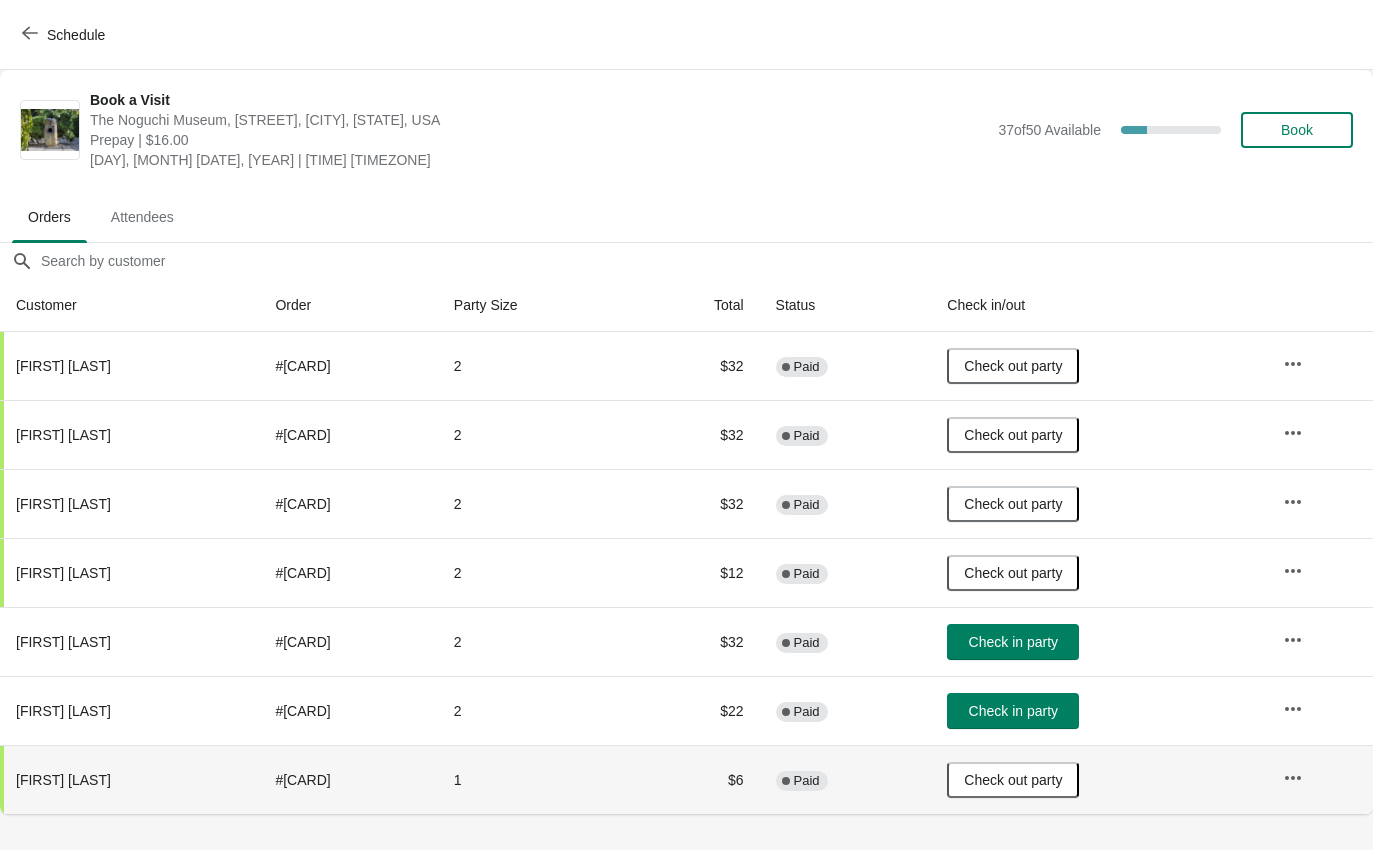 click on "Schedule" at bounding box center (65, 35) 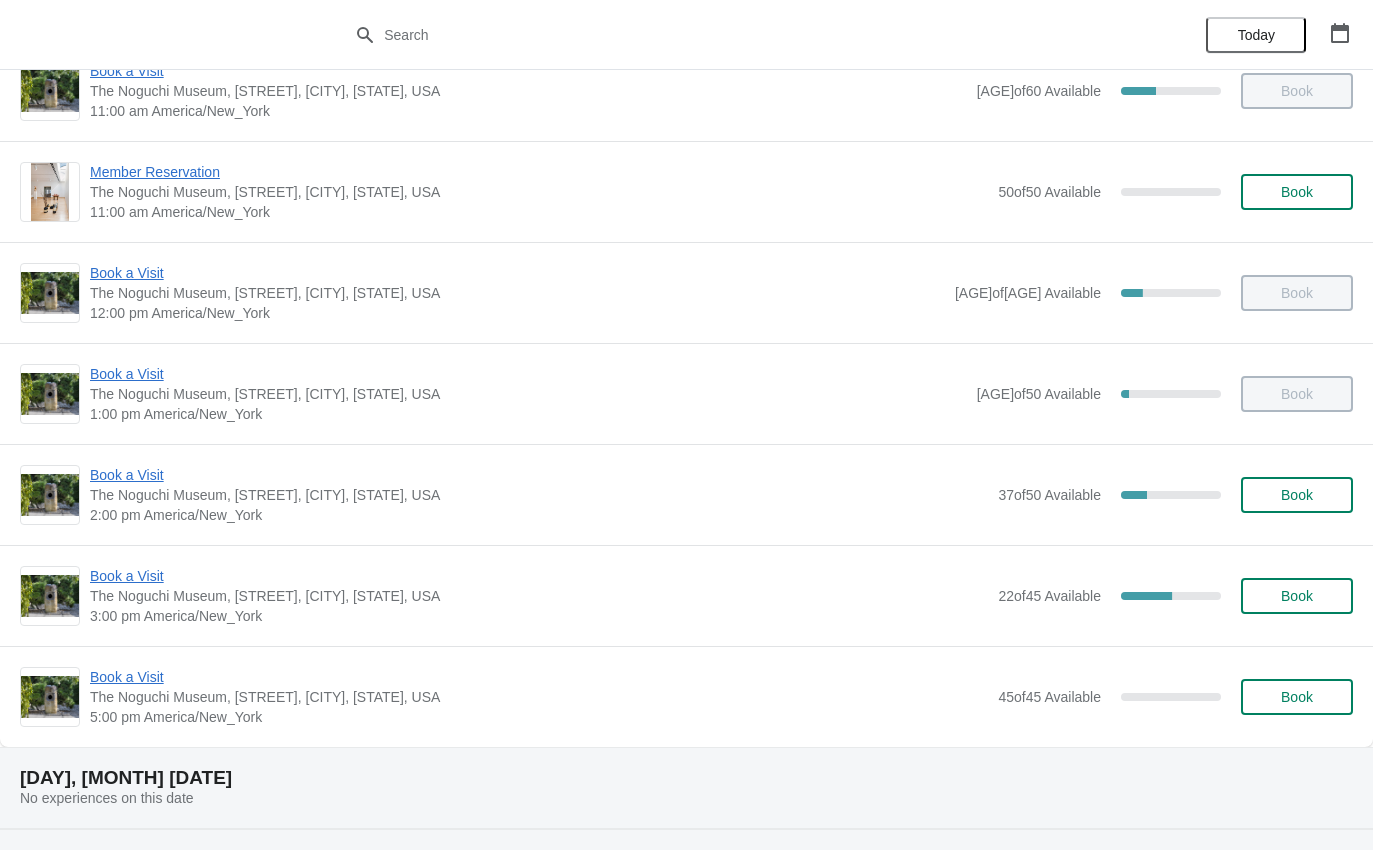 scroll, scrollTop: 152, scrollLeft: 0, axis: vertical 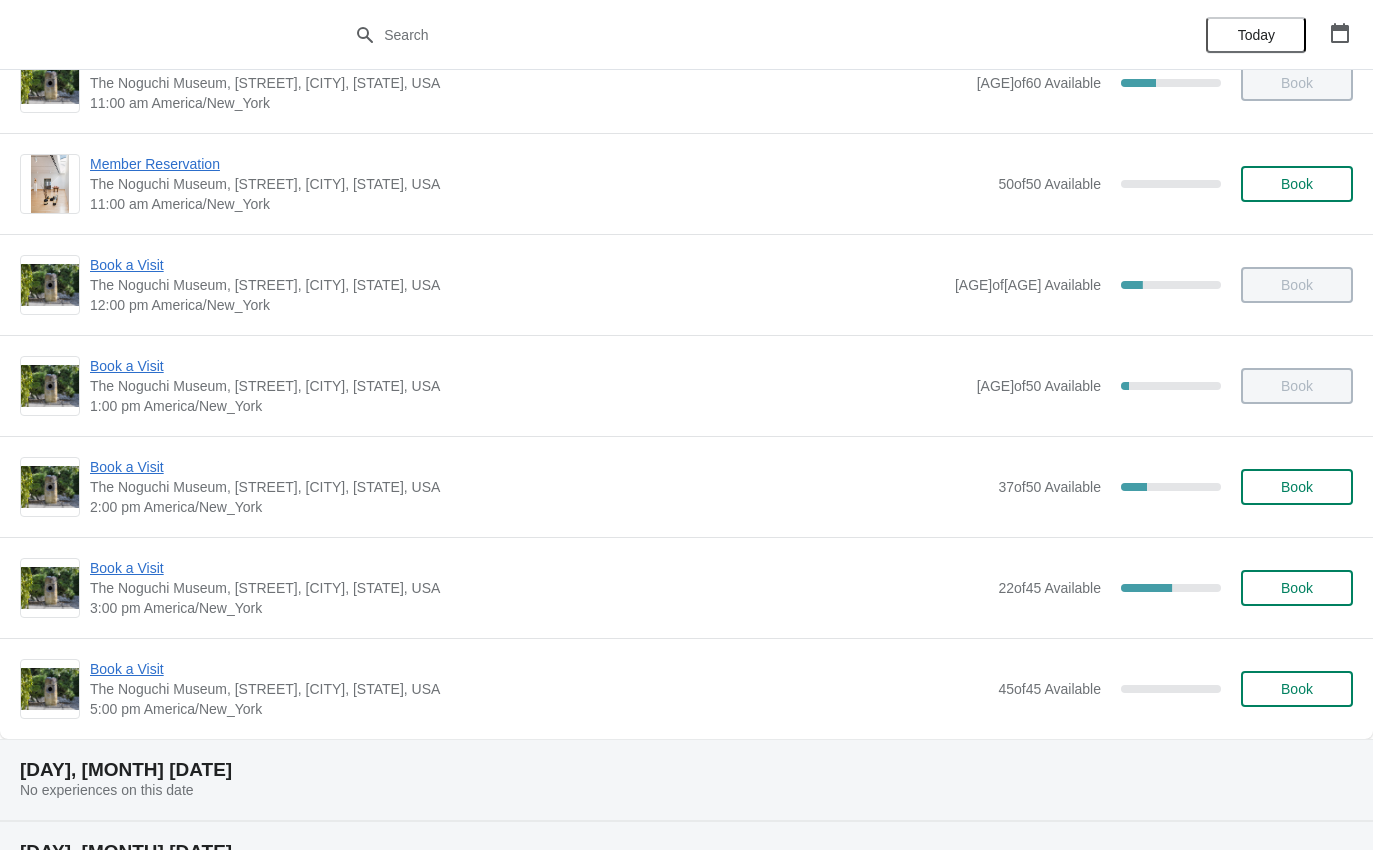 click on "Book a Visit" at bounding box center [539, 568] 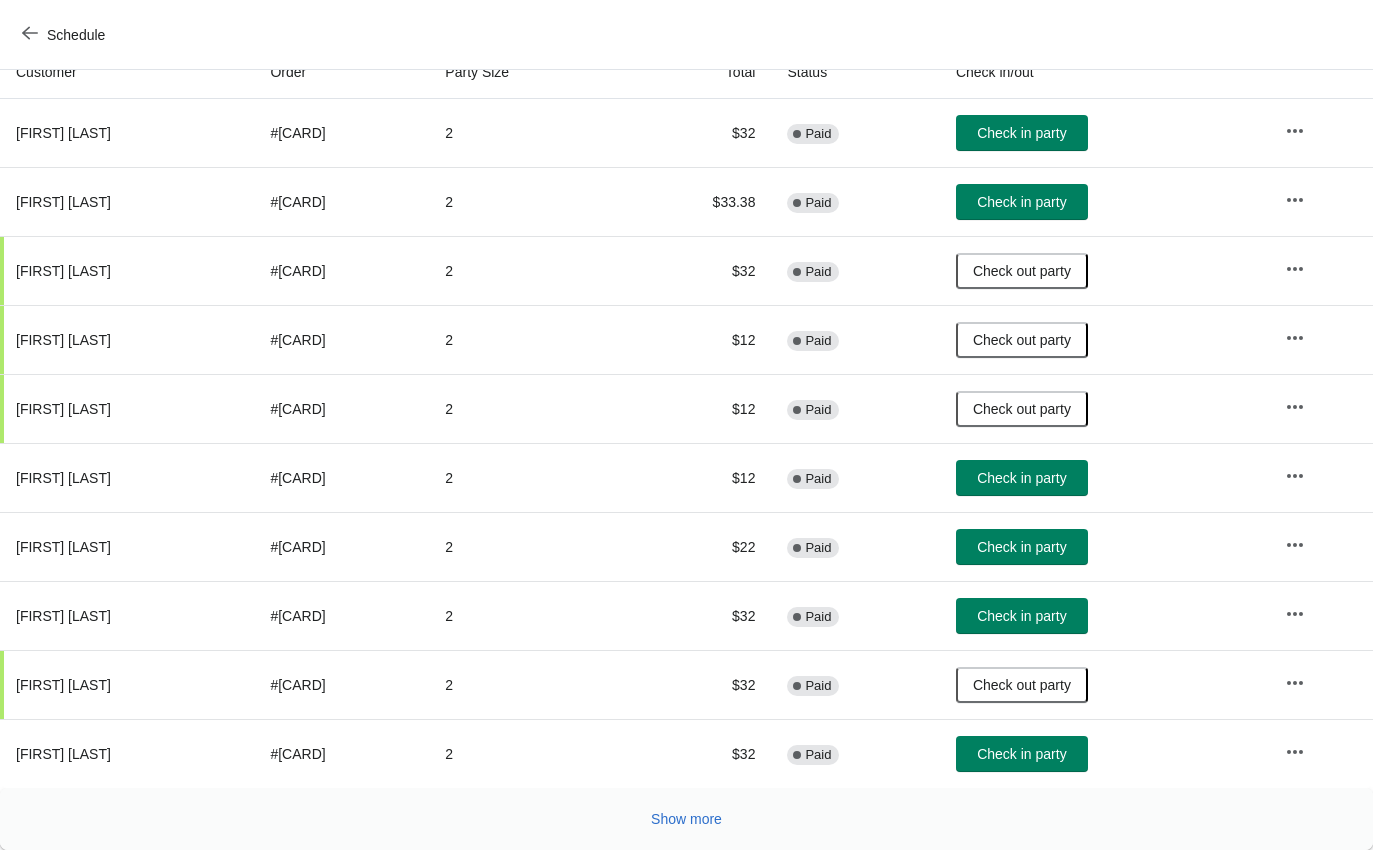 scroll, scrollTop: 233, scrollLeft: 0, axis: vertical 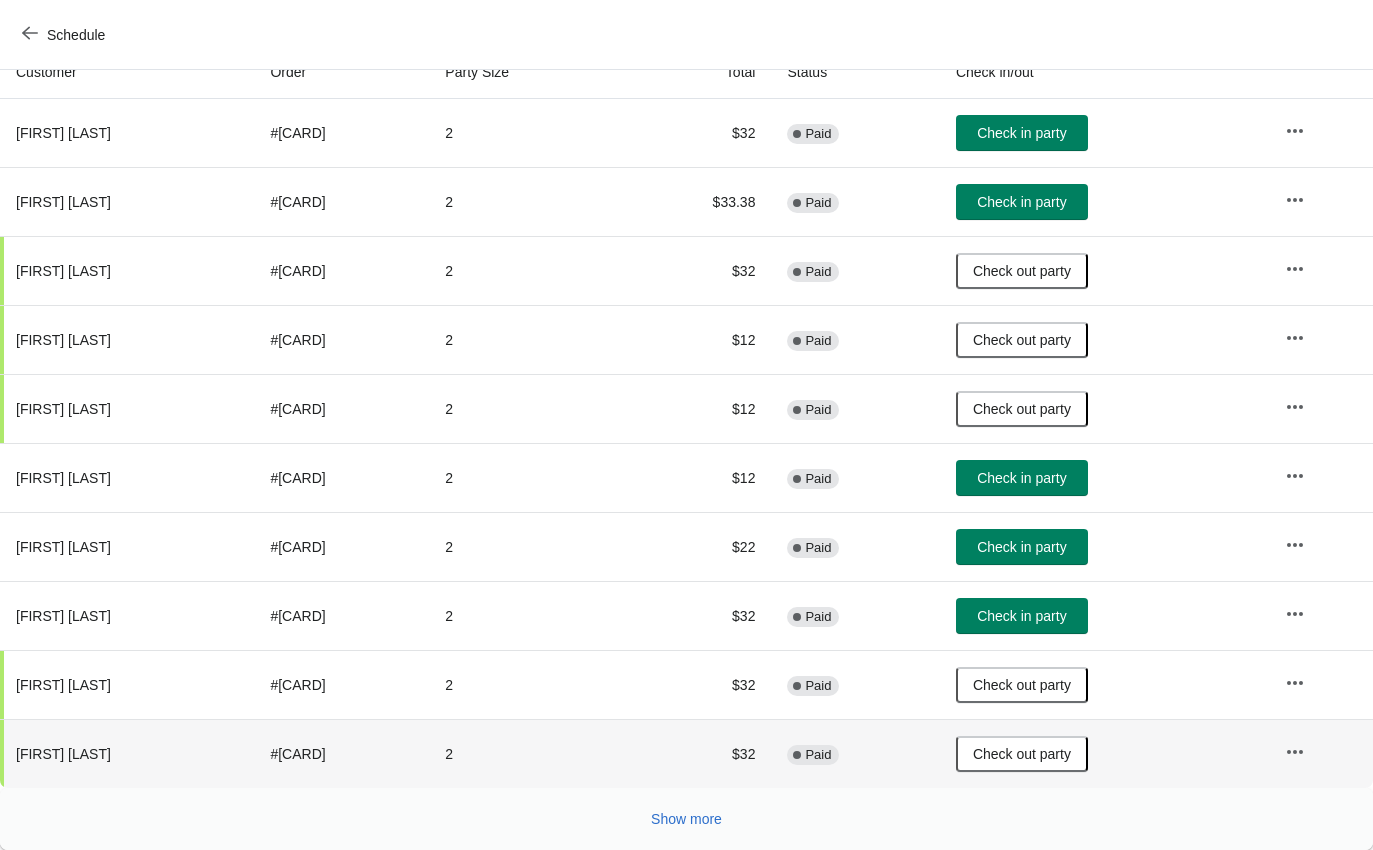 click on "Schedule" at bounding box center (65, 35) 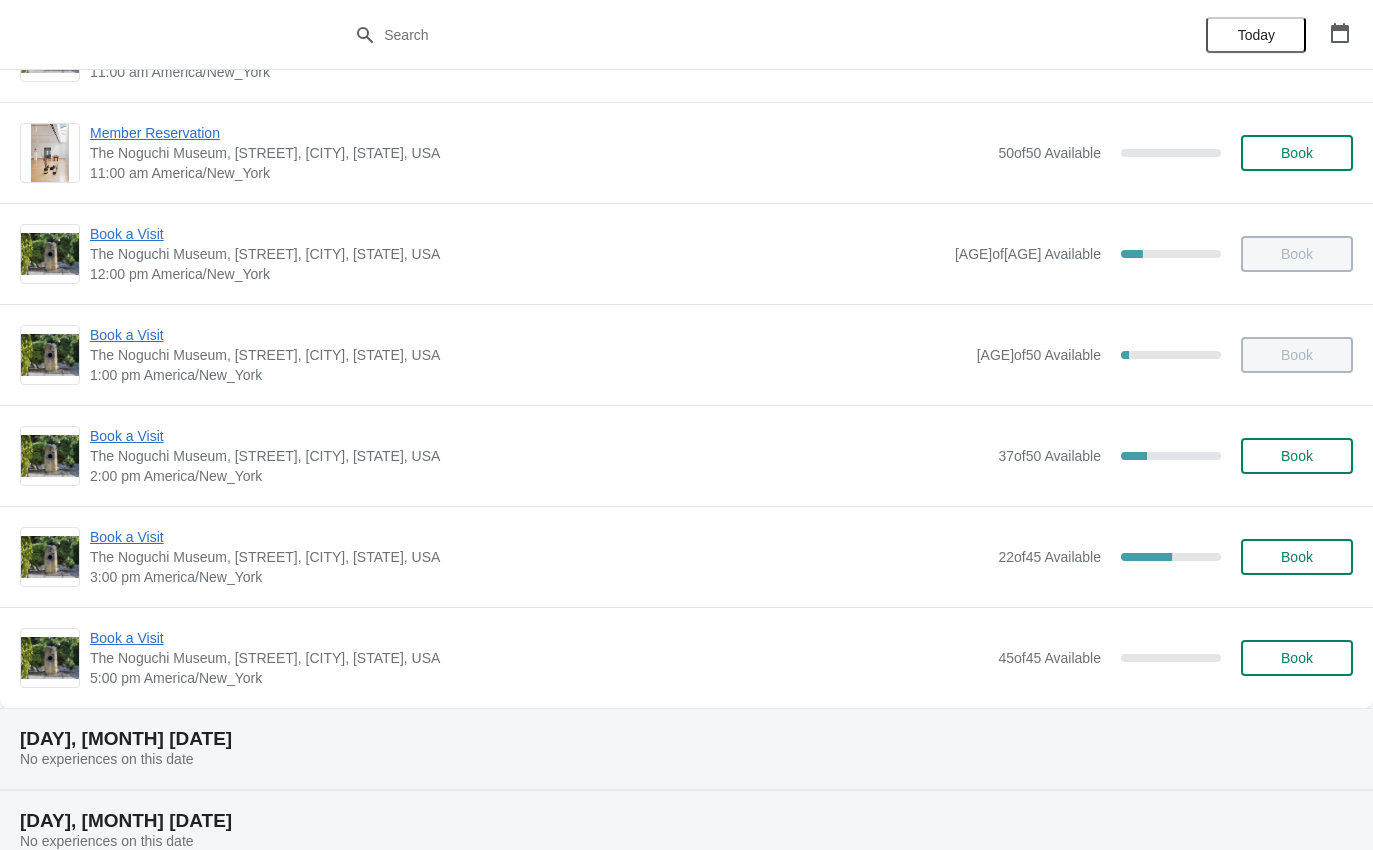 scroll, scrollTop: 181, scrollLeft: 0, axis: vertical 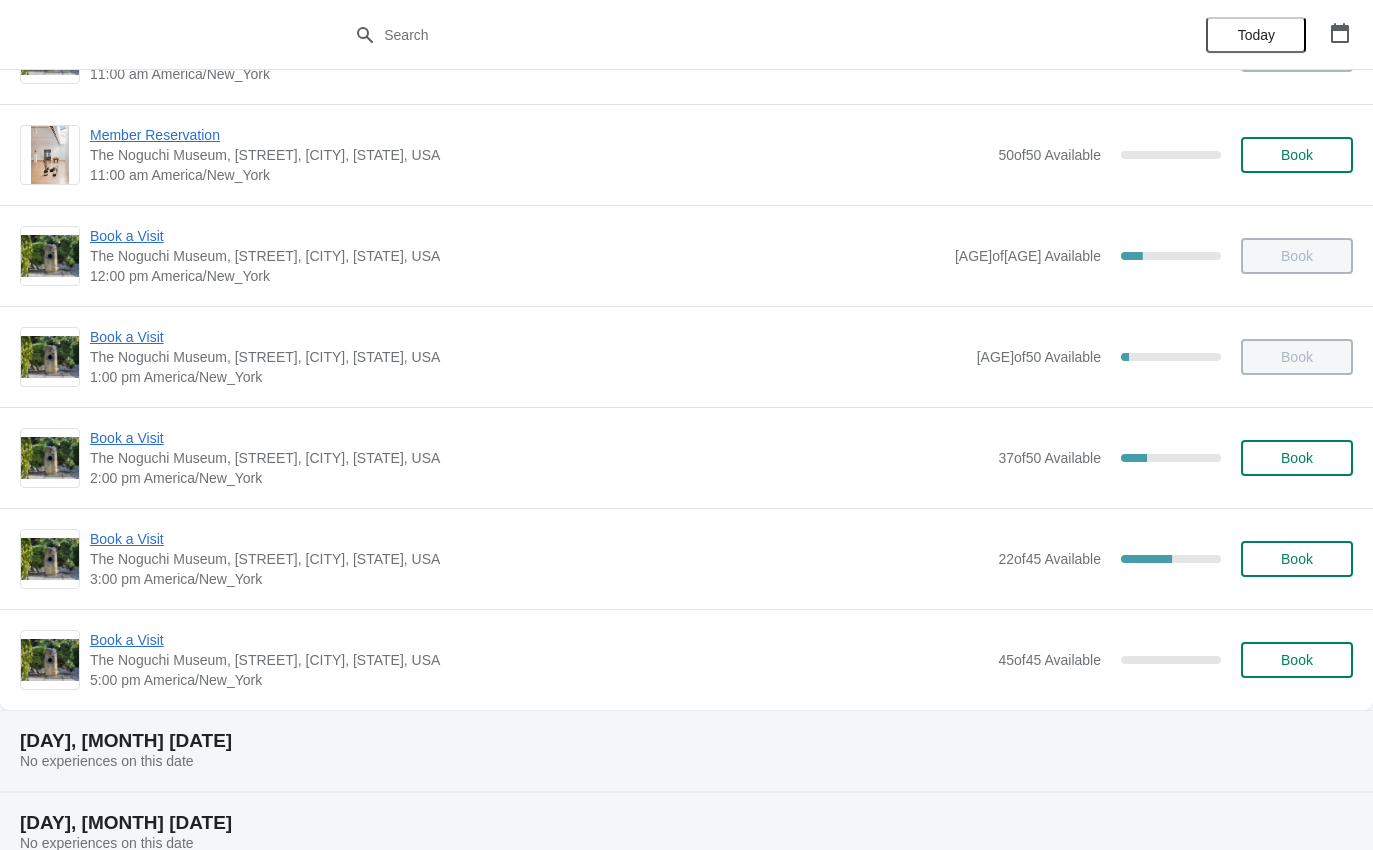 click on "Book a Visit" at bounding box center [539, 539] 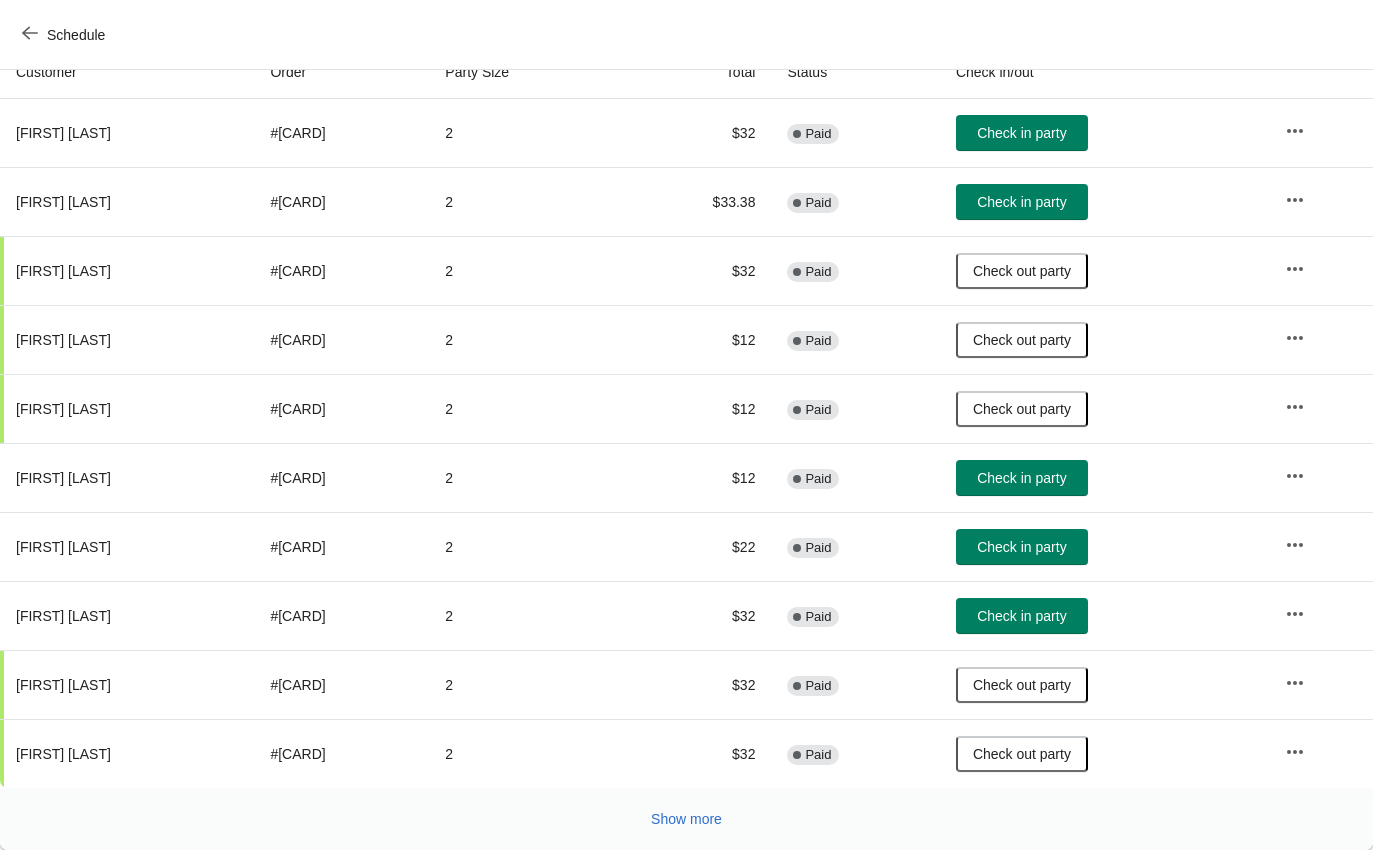 scroll, scrollTop: 233, scrollLeft: 0, axis: vertical 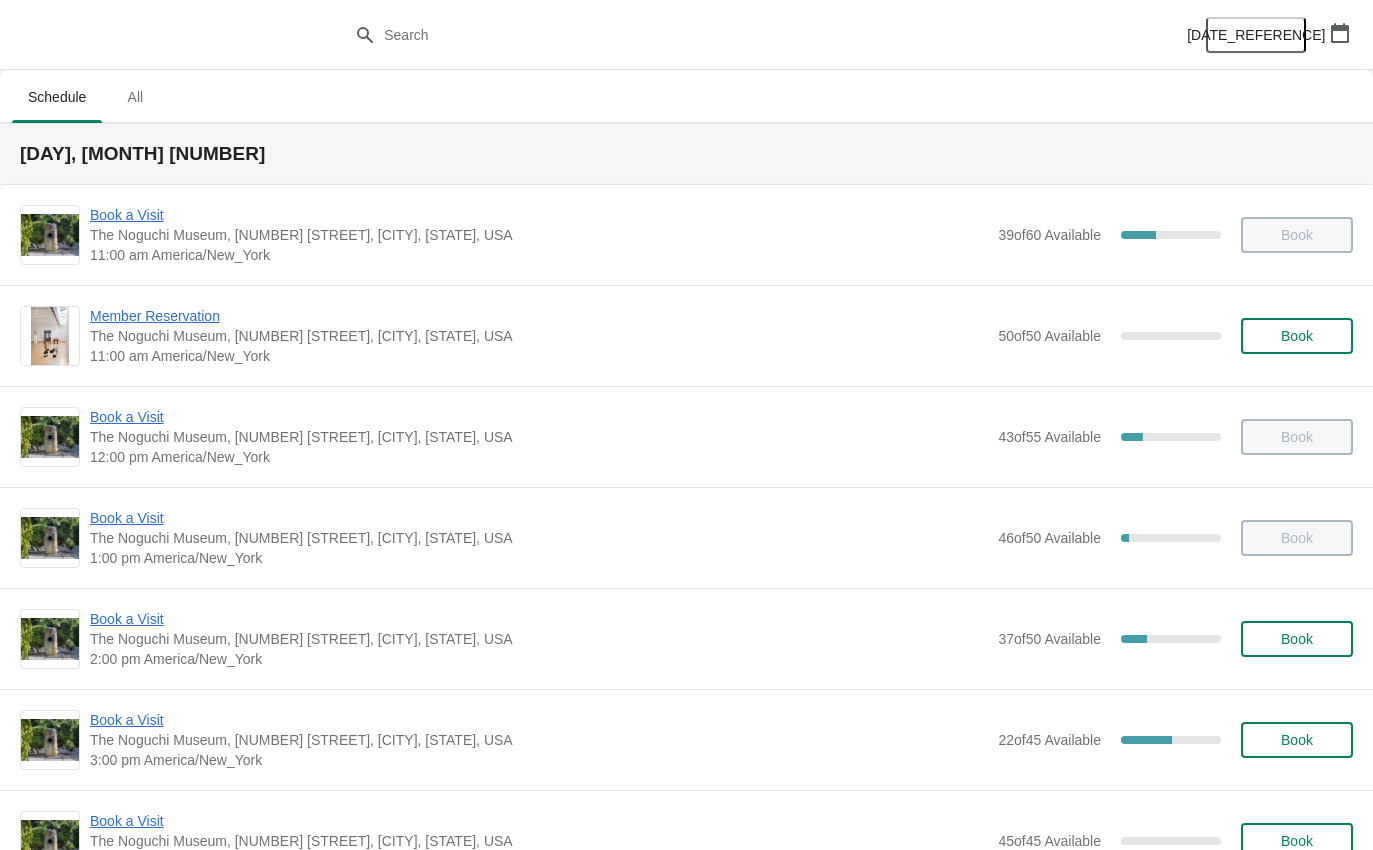 click on "Book a Visit" at bounding box center [539, 215] 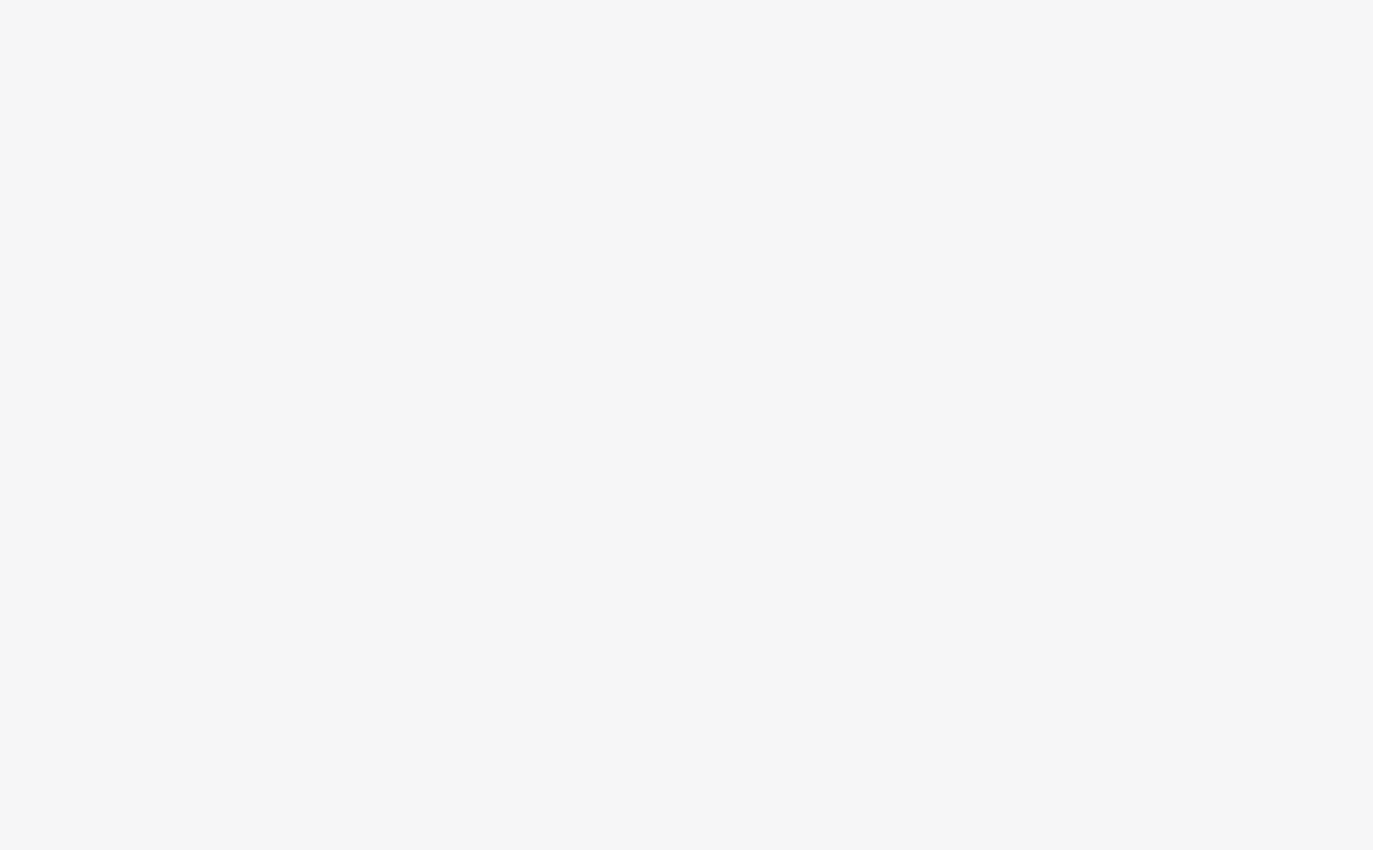 scroll, scrollTop: 0, scrollLeft: 0, axis: both 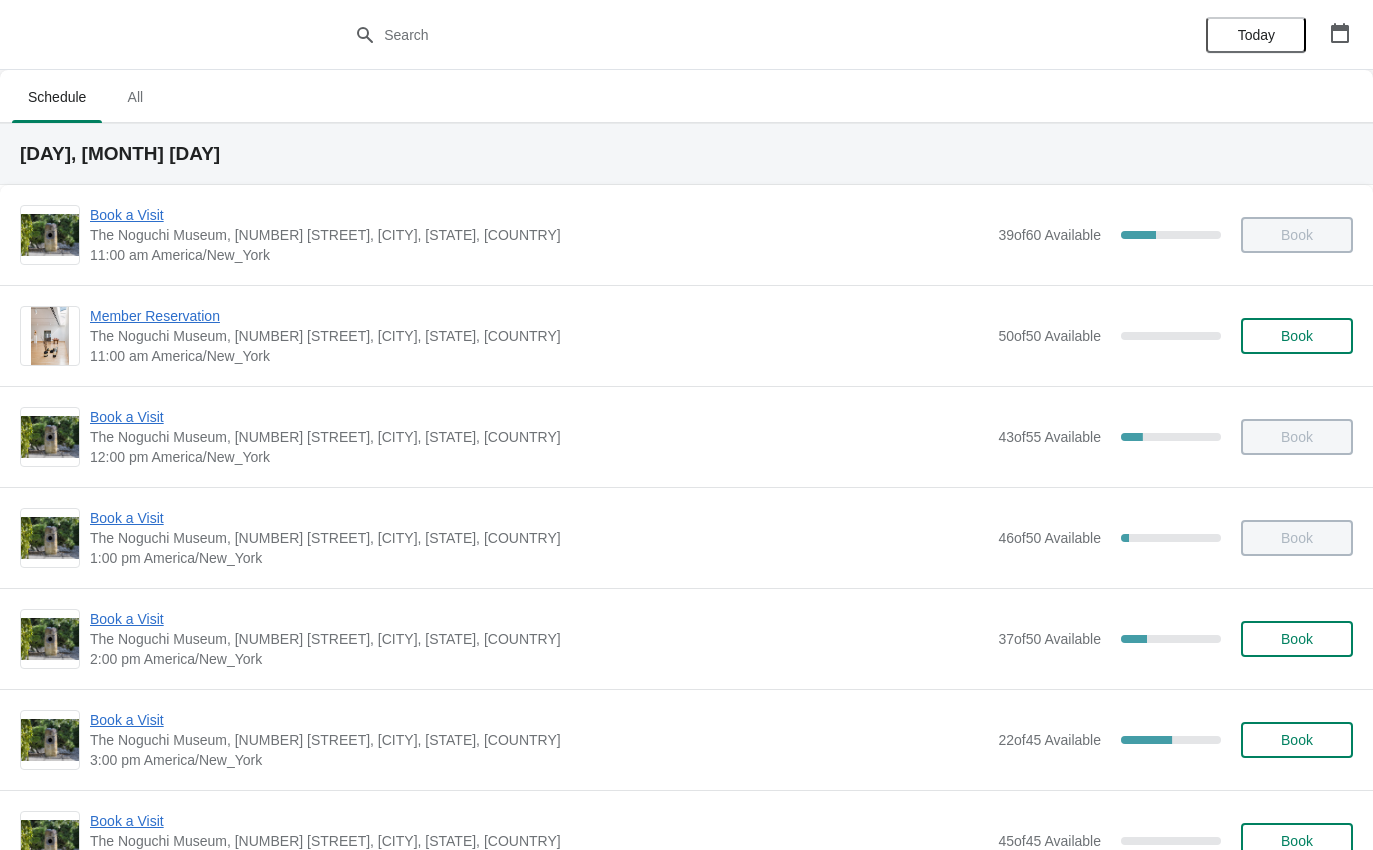 click on "Book a Visit" at bounding box center (539, 619) 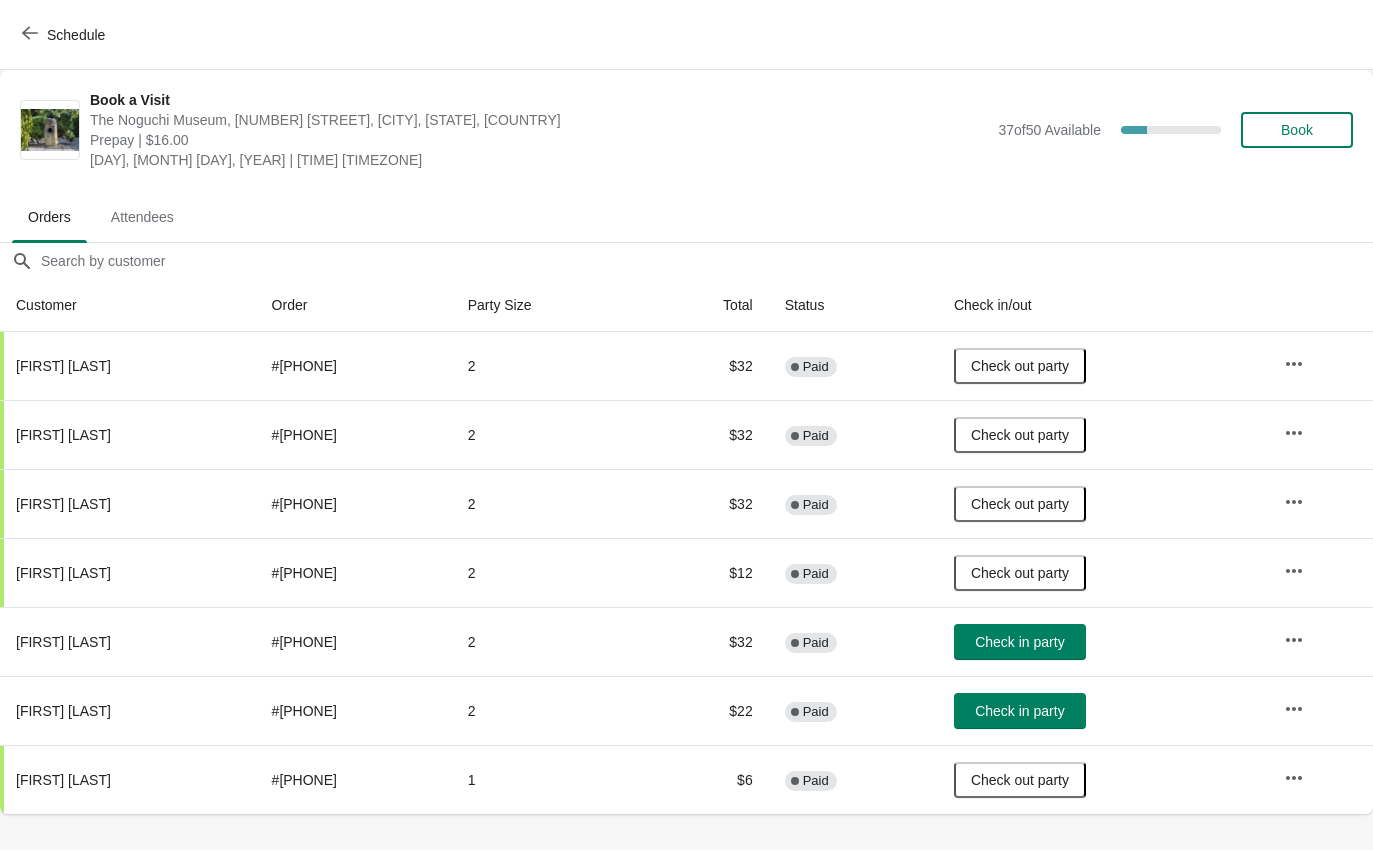 click on "Check in party" at bounding box center (1019, 642) 